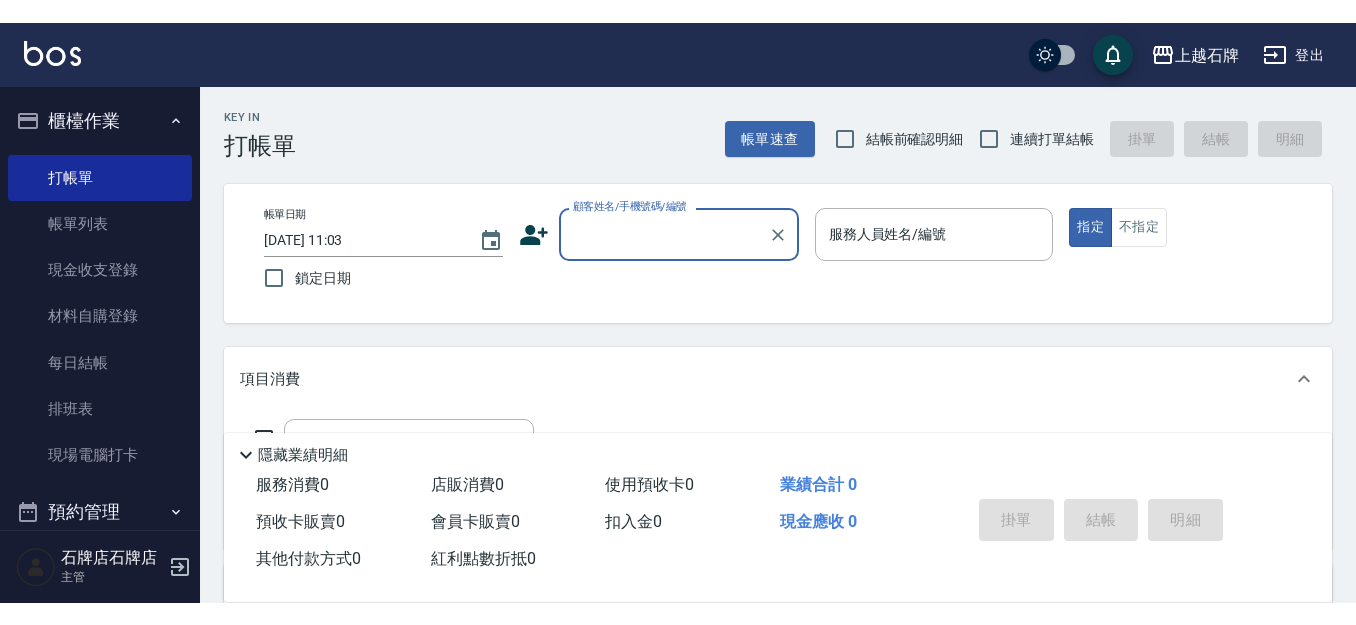 scroll, scrollTop: 0, scrollLeft: 0, axis: both 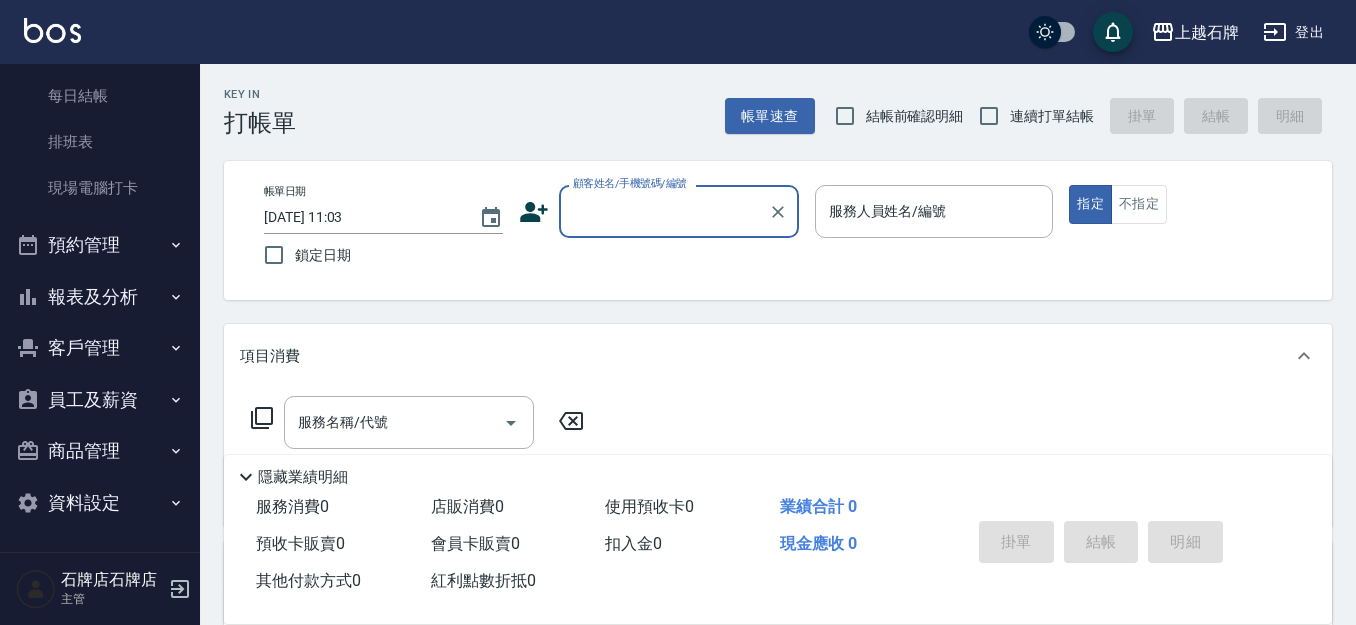 click on "報表及分析" at bounding box center [100, 297] 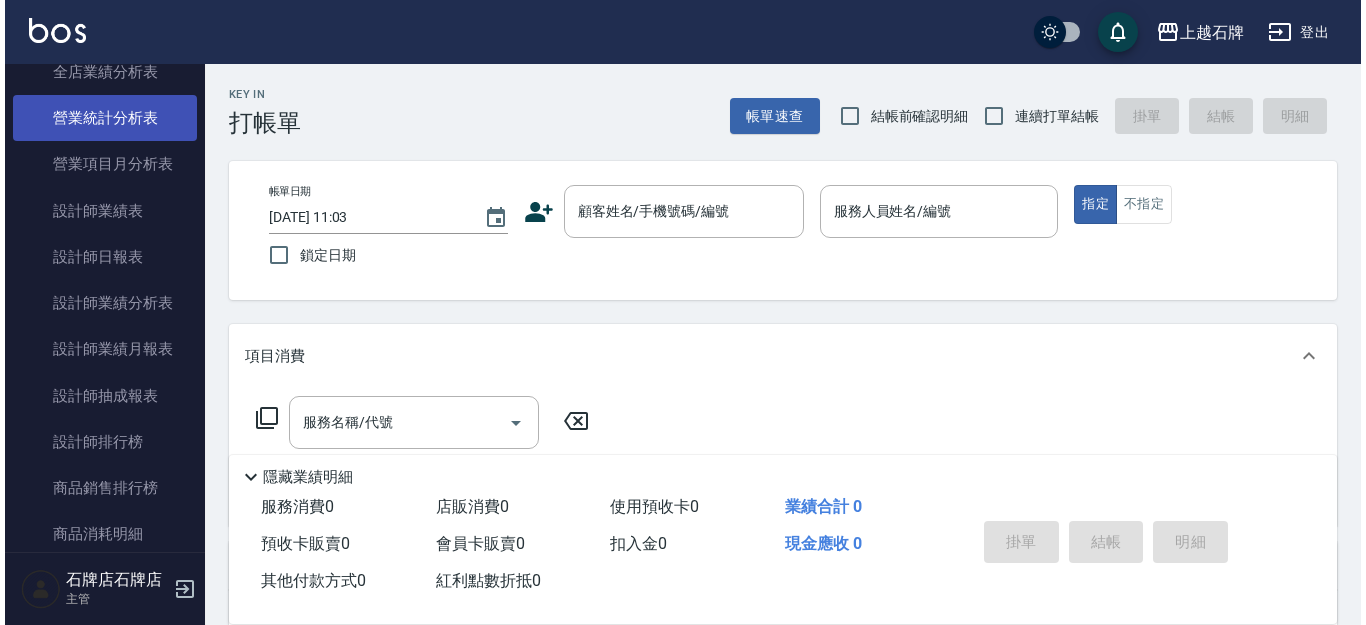 scroll, scrollTop: 1144, scrollLeft: 0, axis: vertical 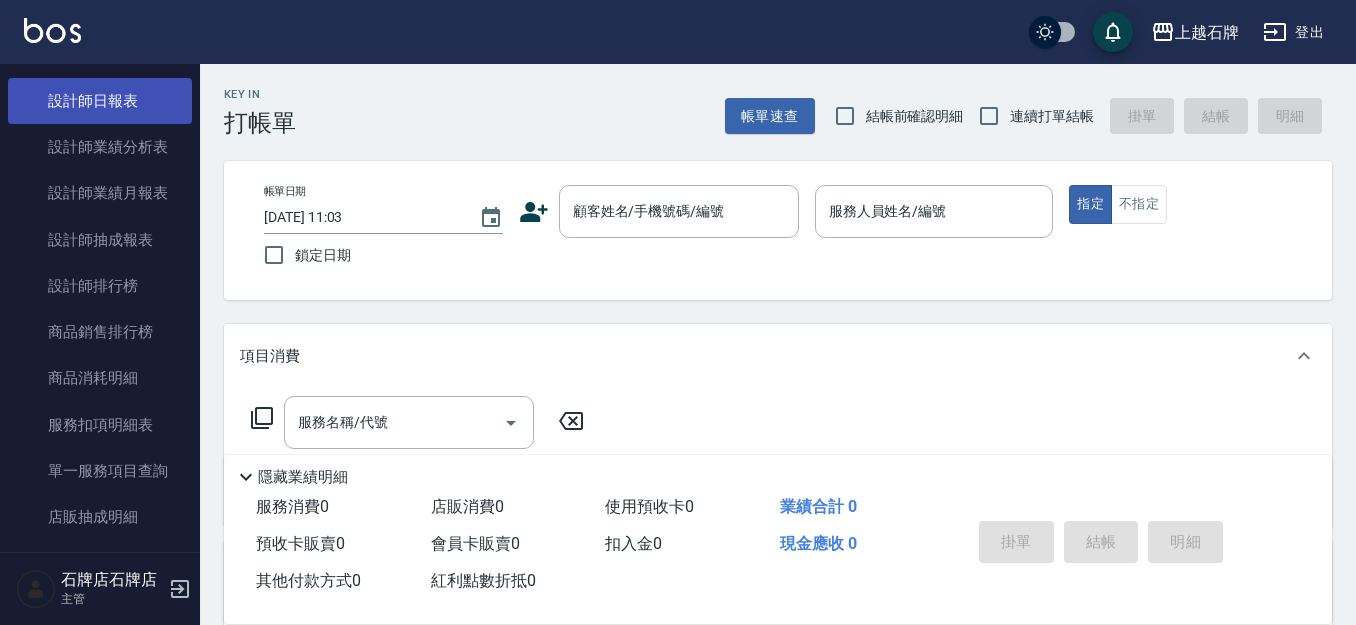 click on "設計師日報表" at bounding box center (100, 101) 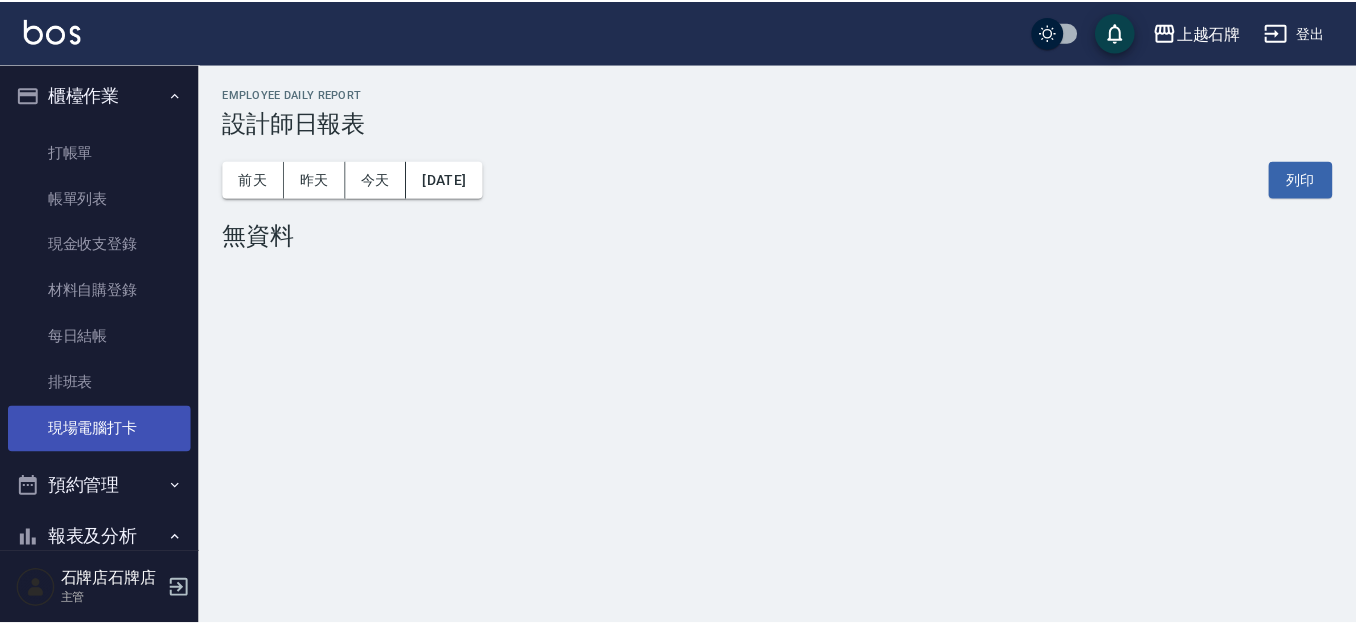 scroll, scrollTop: 0, scrollLeft: 0, axis: both 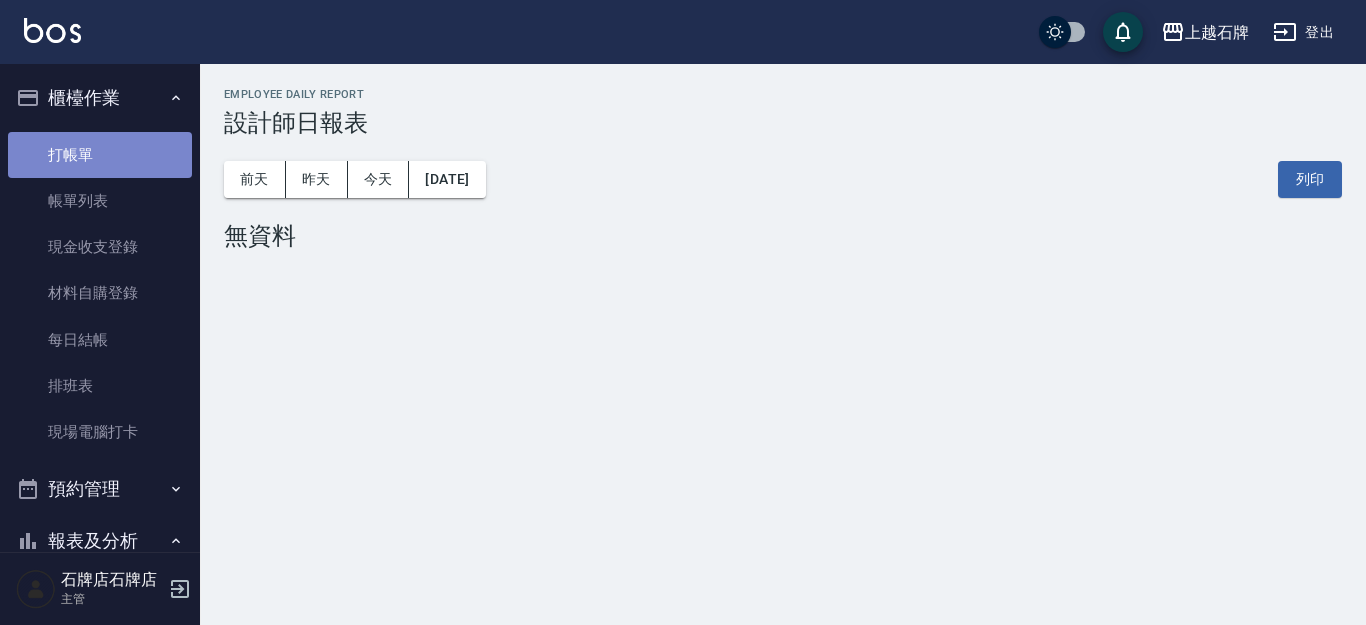 click on "打帳單" at bounding box center (100, 155) 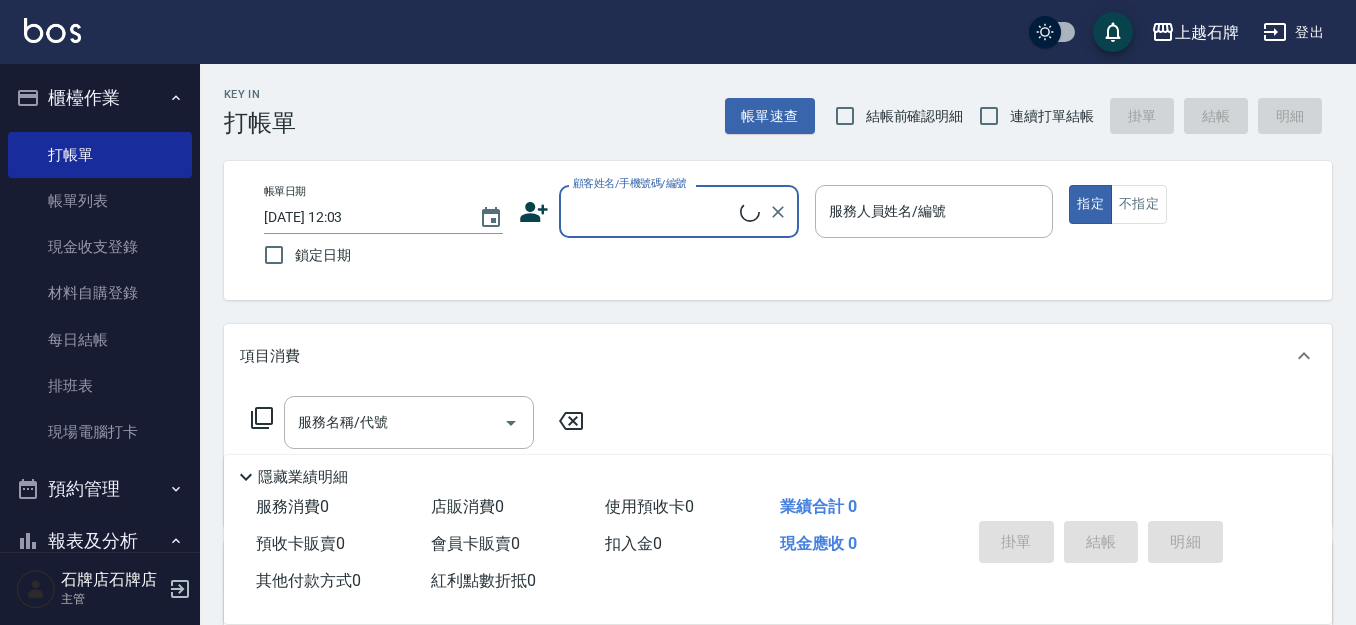 click on "顧客姓名/手機號碼/編號" at bounding box center [654, 211] 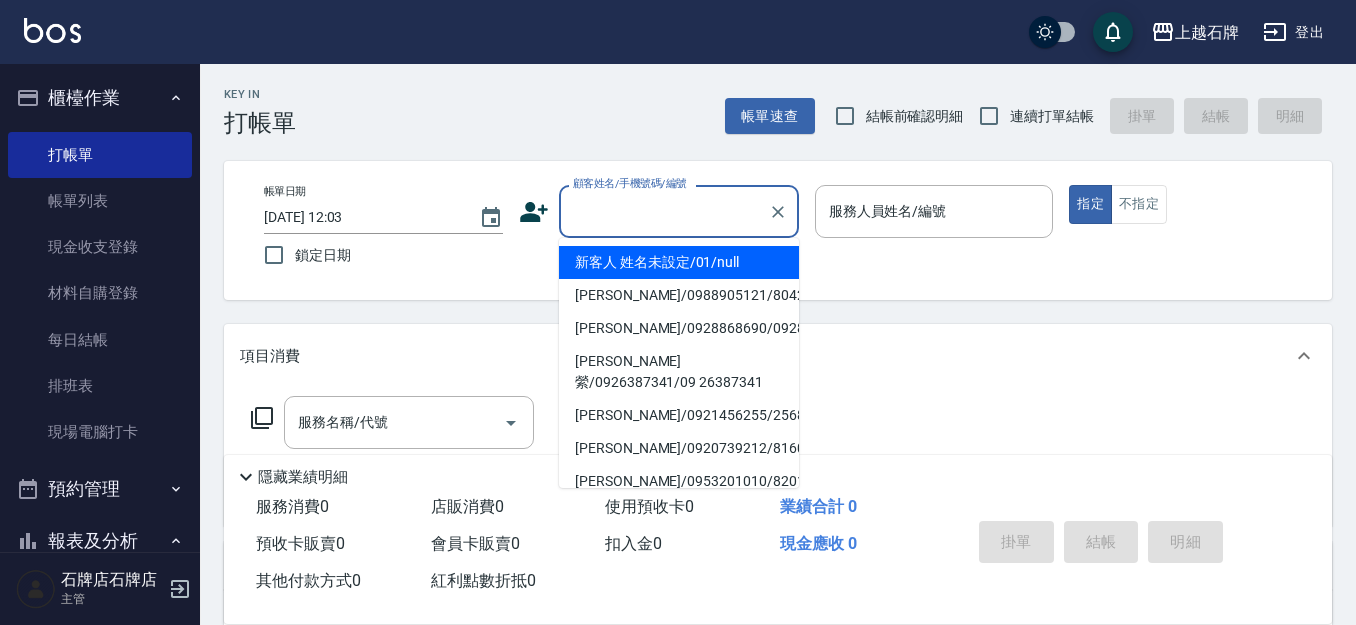 click on "新客人 姓名未設定/01/null" at bounding box center (679, 262) 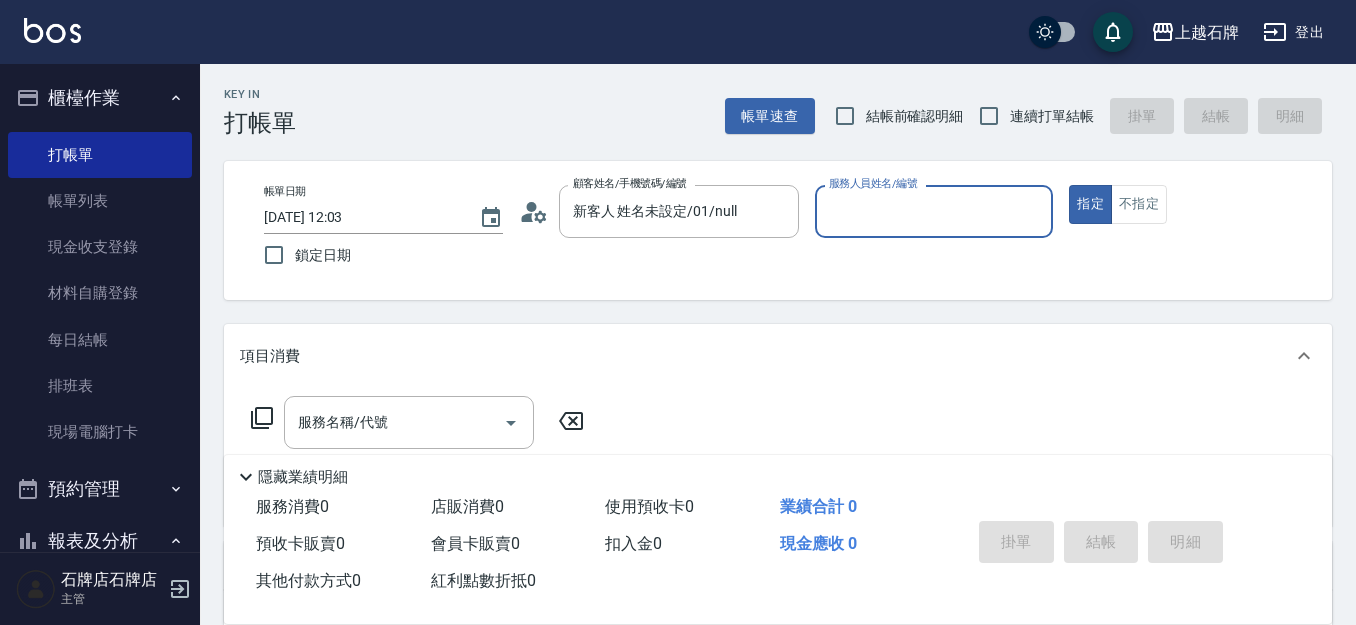click on "服務人員姓名/編號" at bounding box center [934, 211] 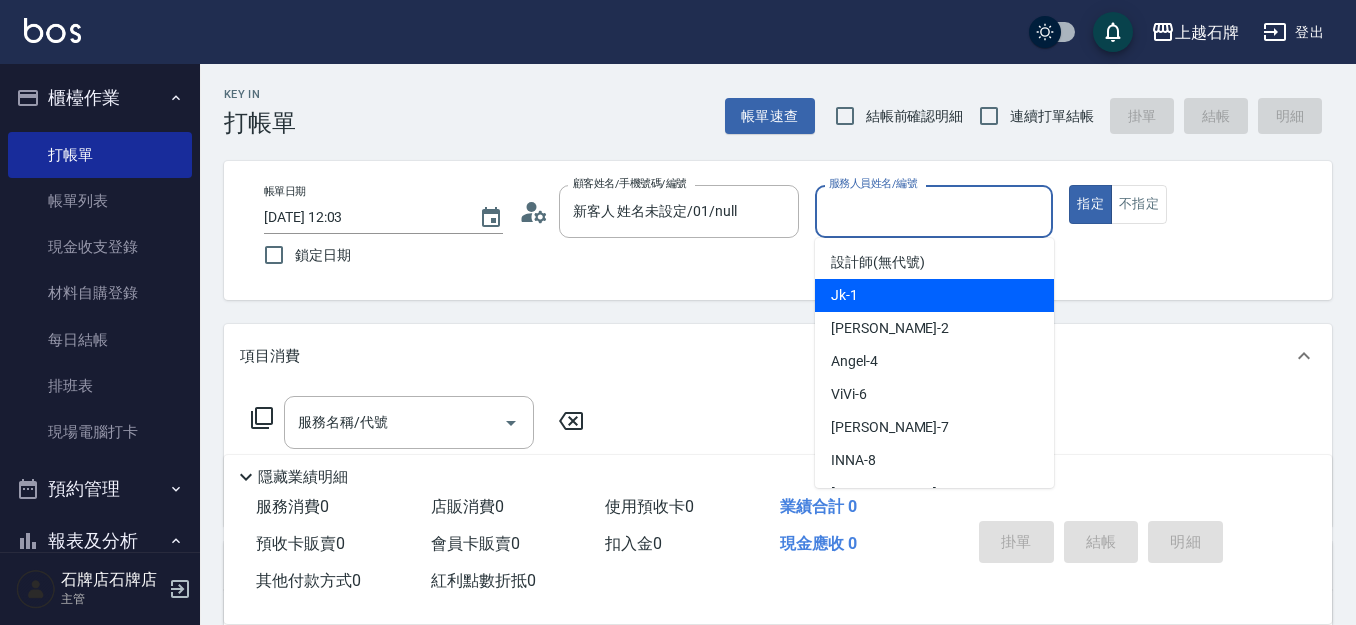 click on "Jk -1" at bounding box center (934, 295) 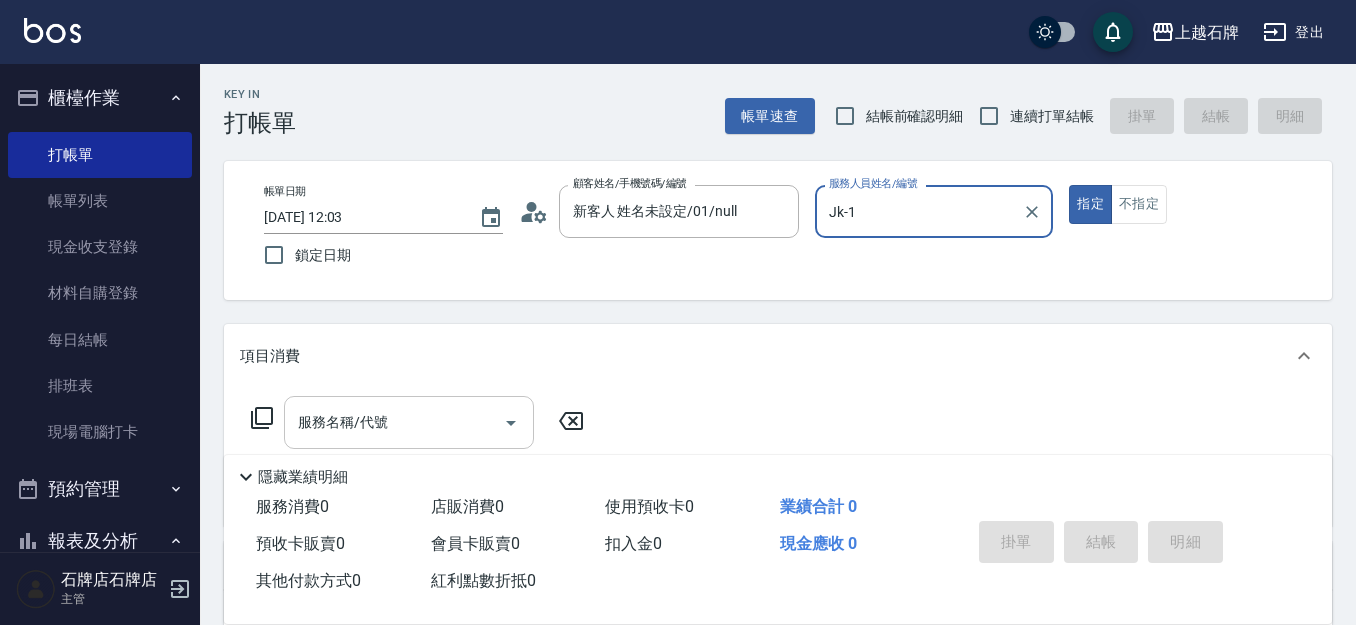 click on "服務名稱/代號" at bounding box center [409, 422] 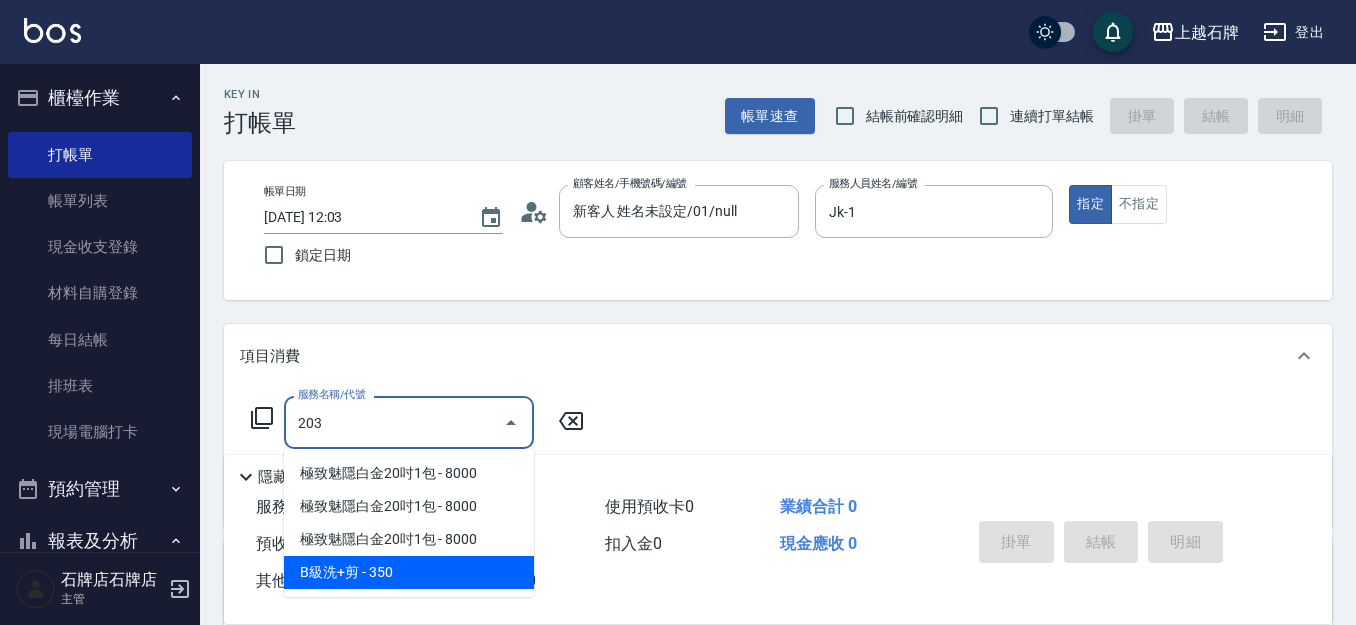 drag, startPoint x: 474, startPoint y: 570, endPoint x: 580, endPoint y: 452, distance: 158.61903 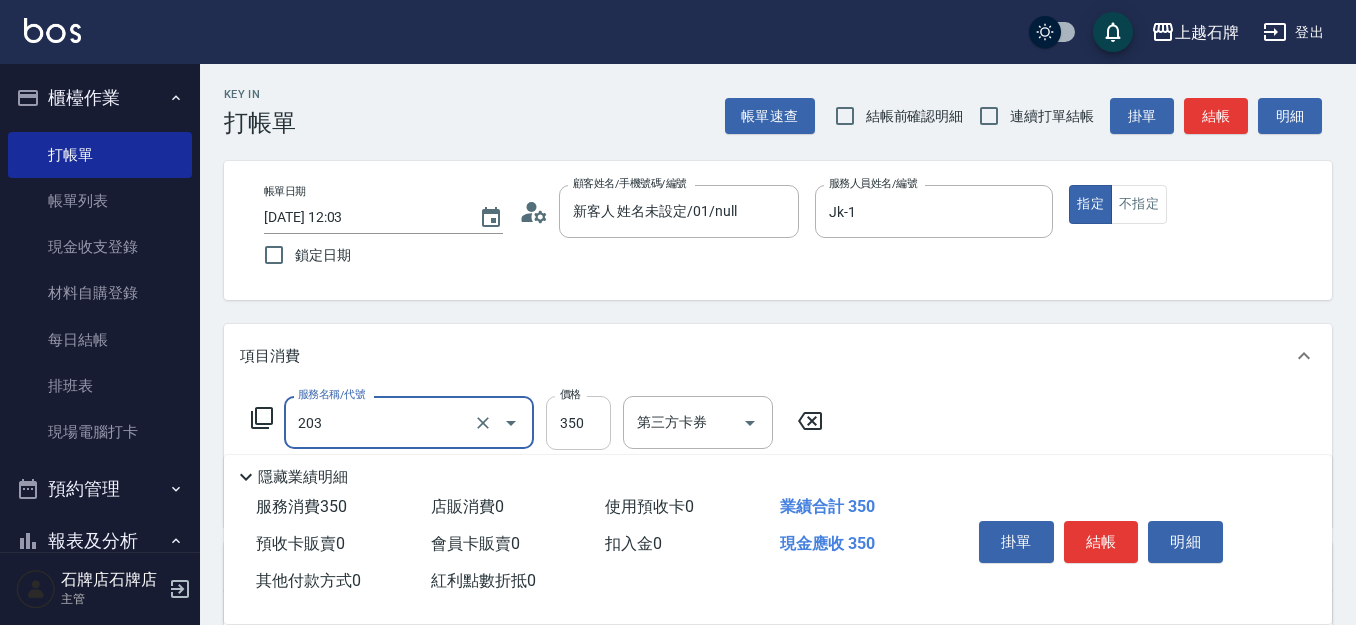click on "350" at bounding box center (578, 423) 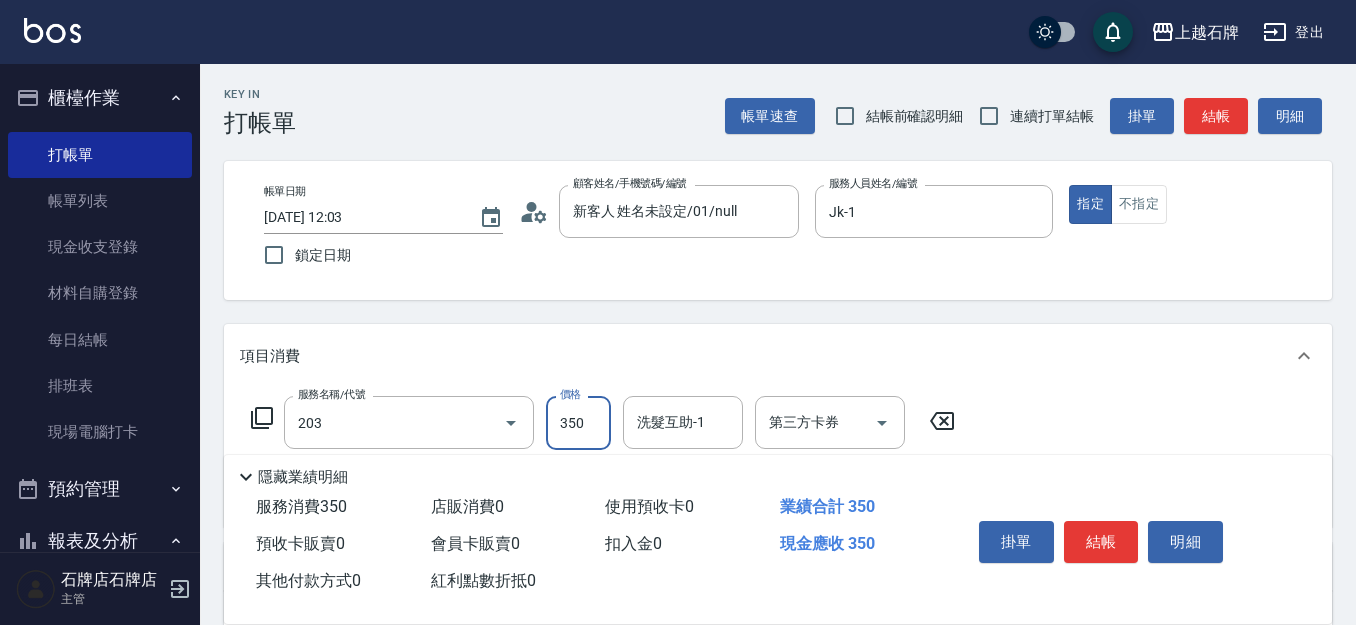 type on "B級洗+剪(203)" 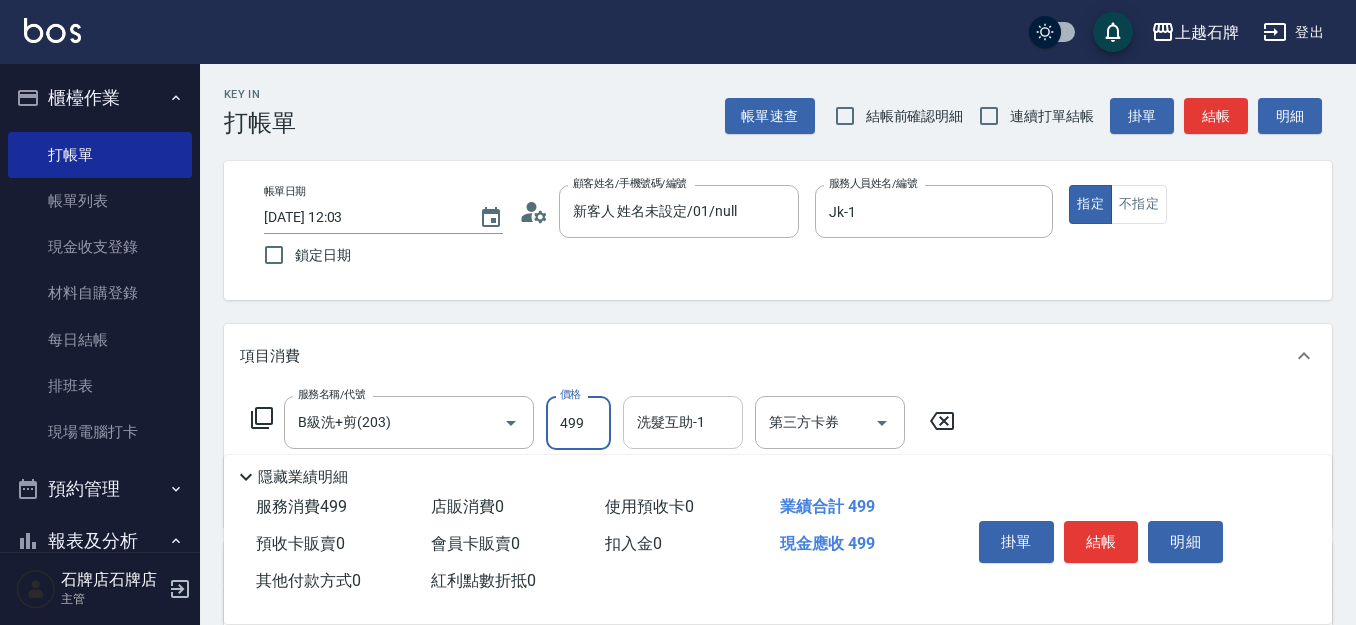 type on "499" 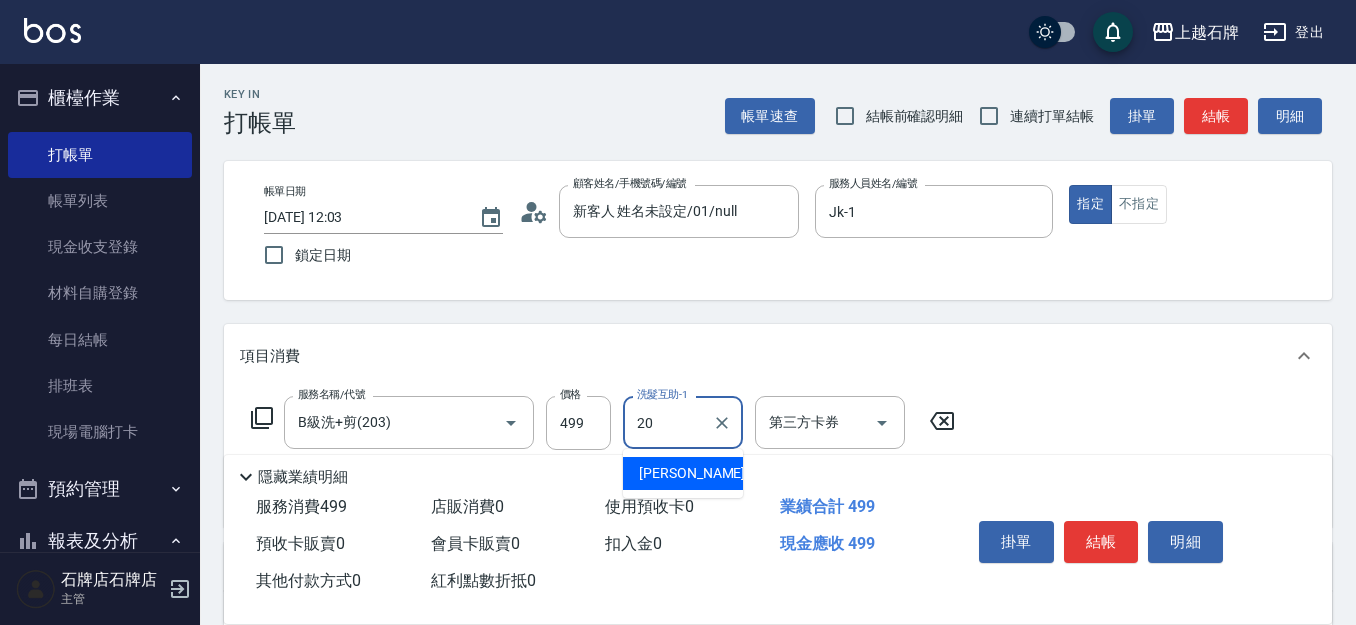 click on "[PERSON_NAME] -20" at bounding box center (683, 473) 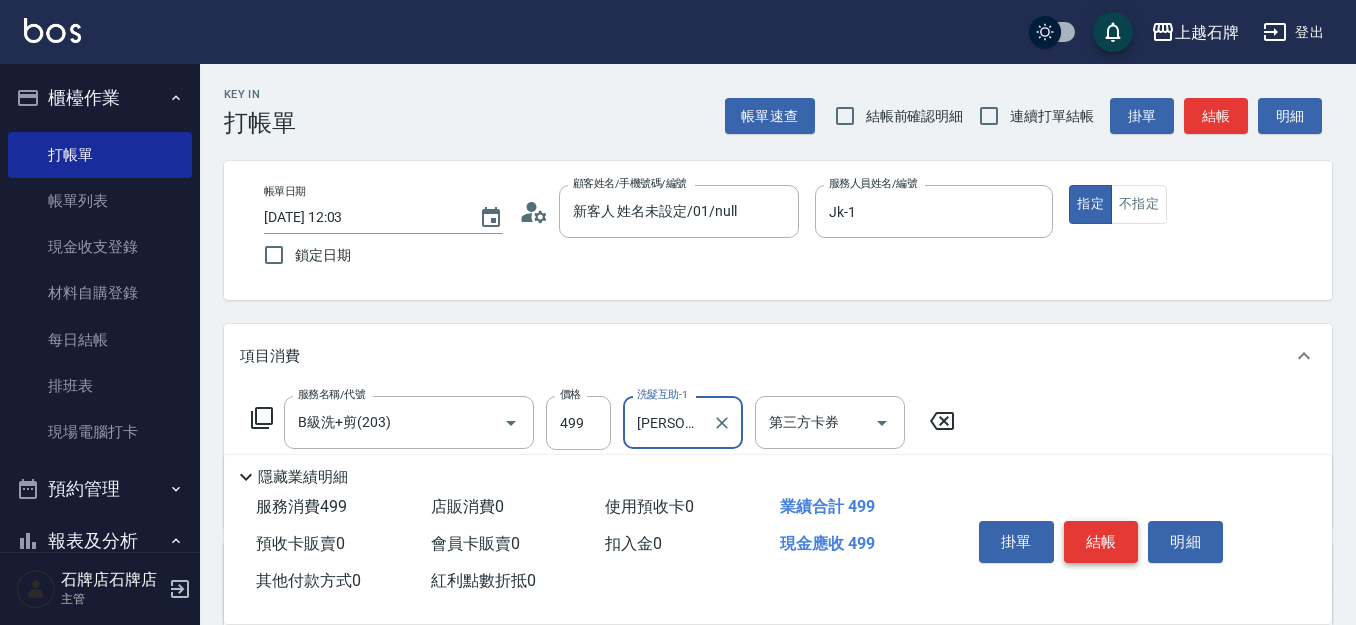 type on "[PERSON_NAME]-20" 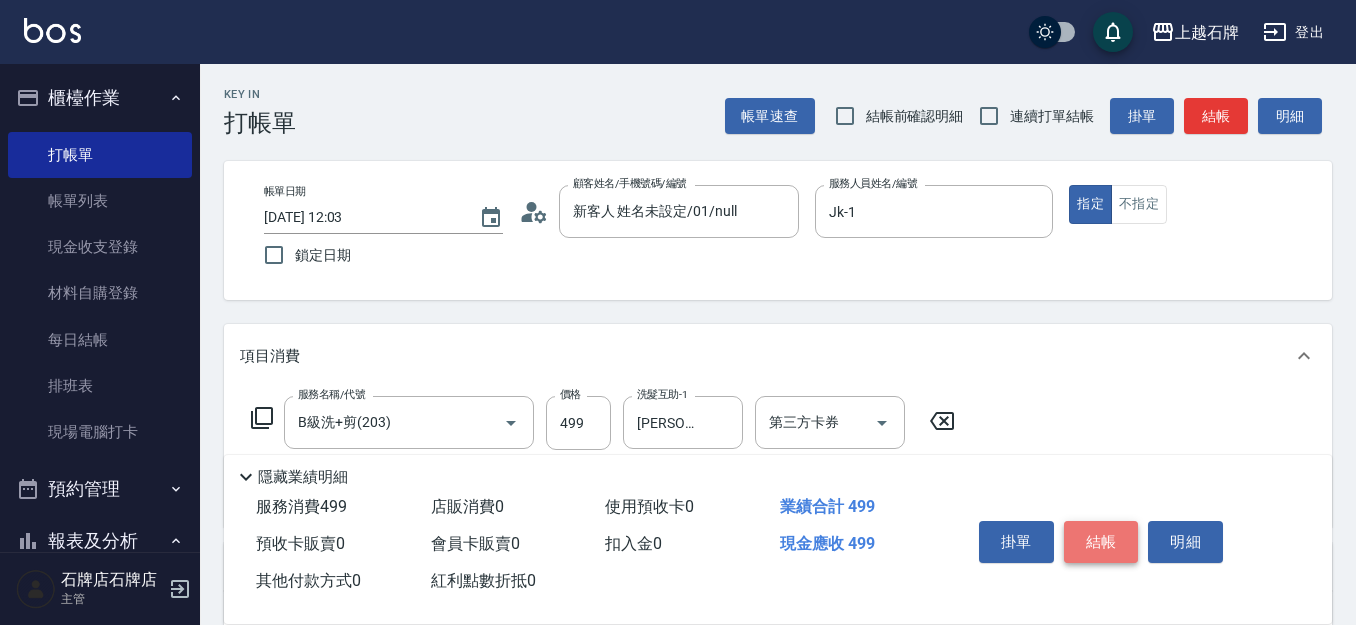 click on "結帳" at bounding box center [1101, 542] 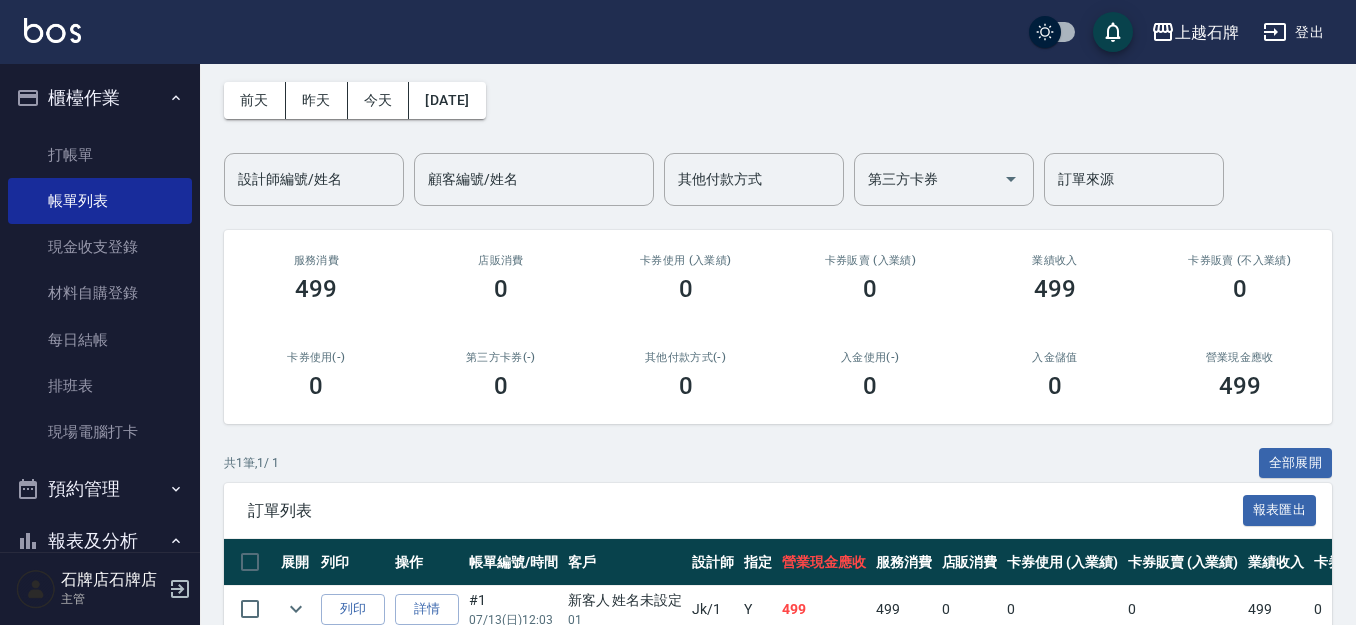scroll, scrollTop: 183, scrollLeft: 0, axis: vertical 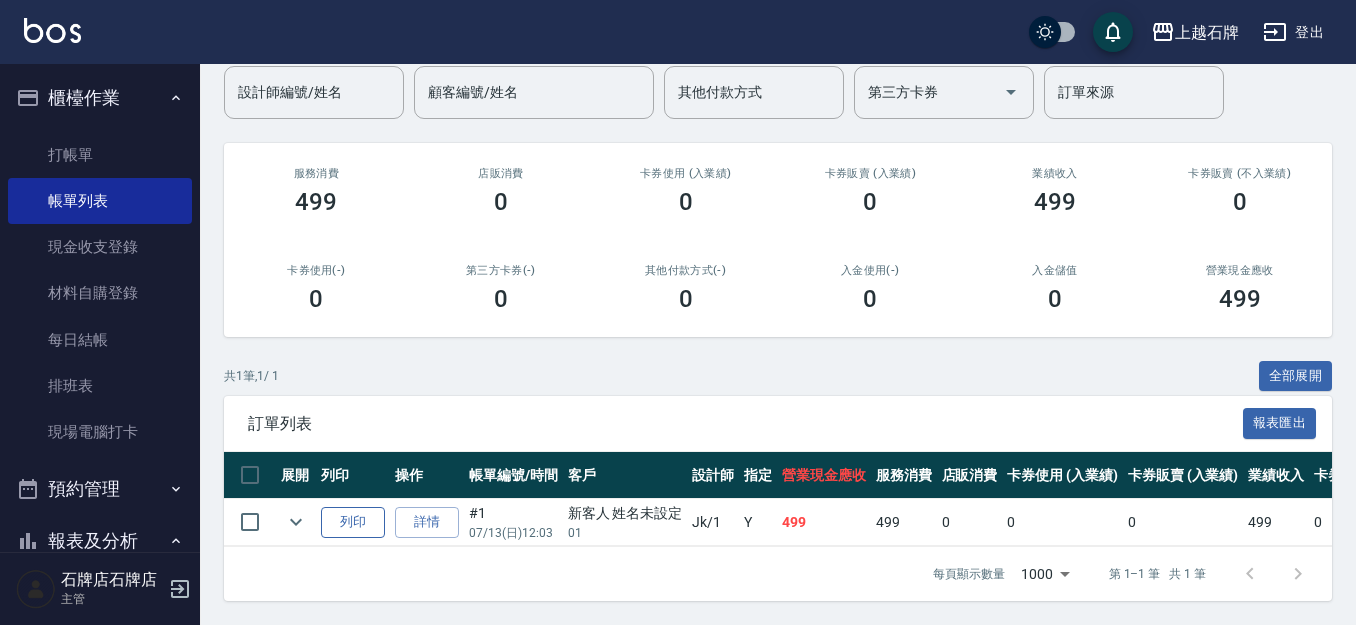 click on "列印" at bounding box center (353, 522) 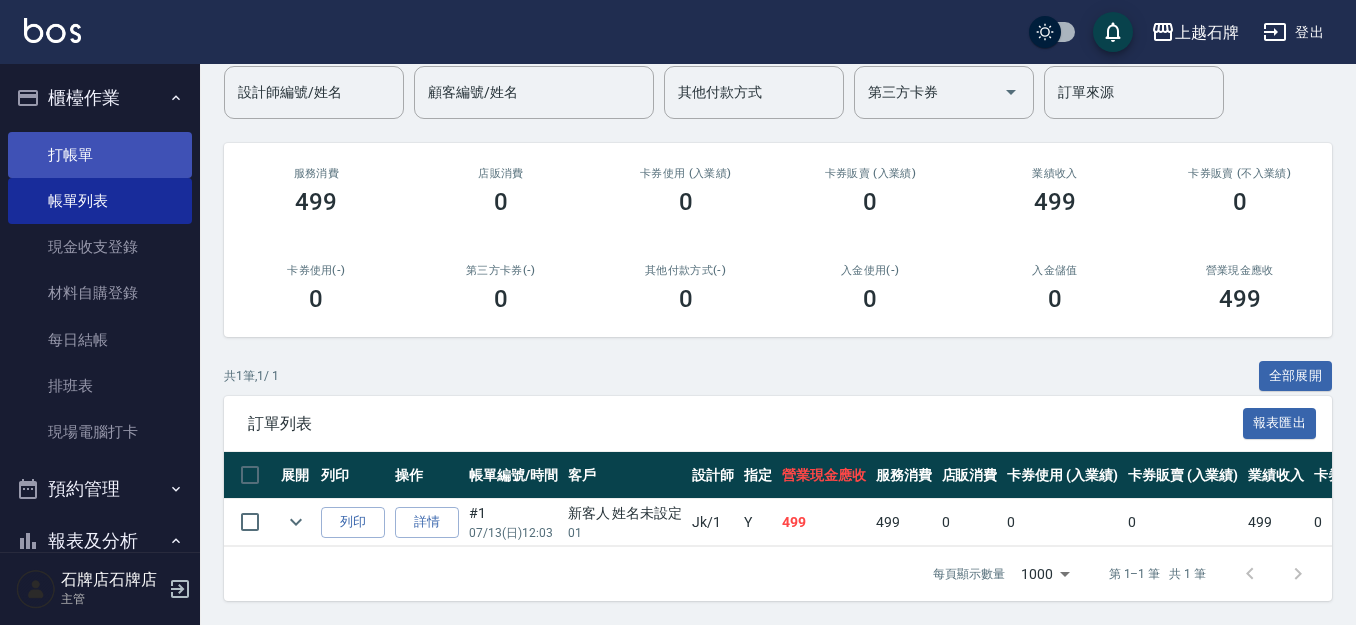 click on "打帳單" at bounding box center (100, 155) 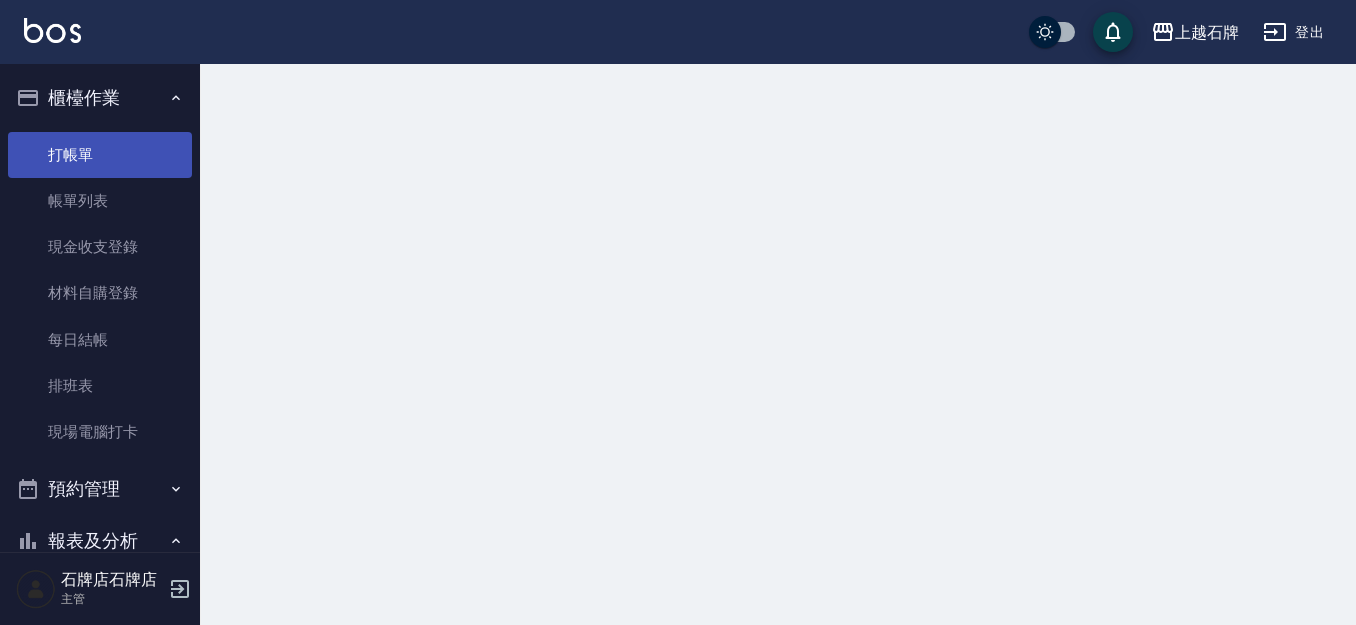 scroll, scrollTop: 0, scrollLeft: 0, axis: both 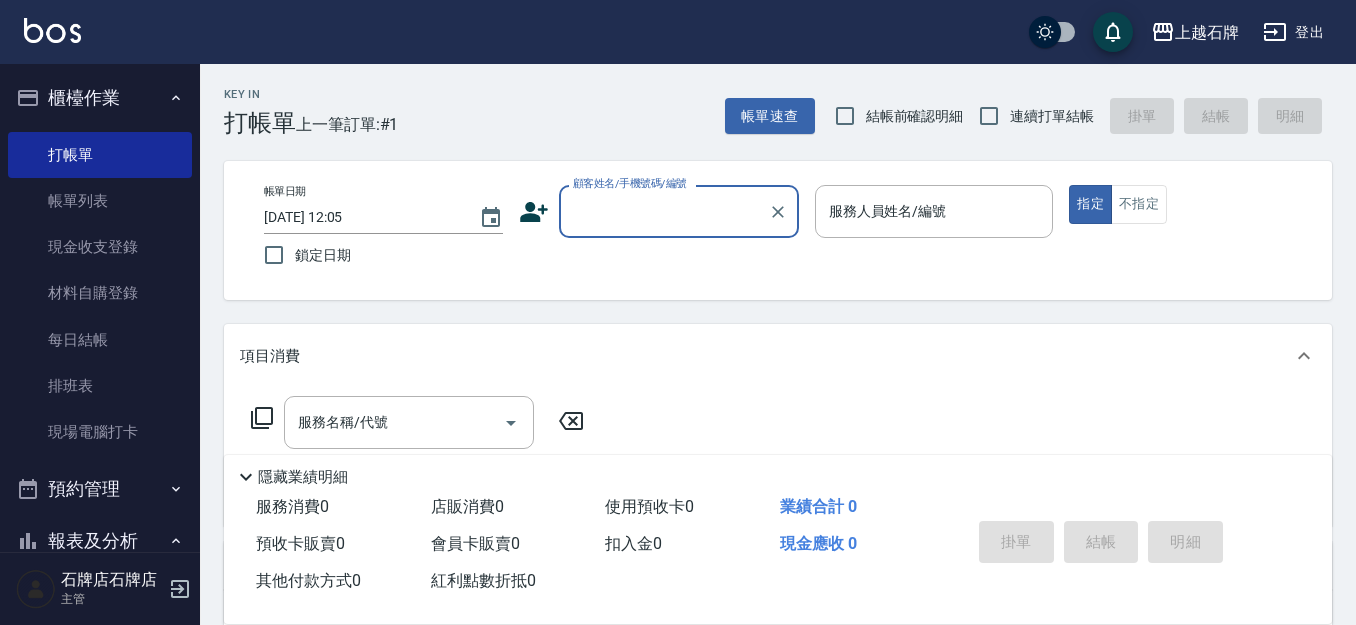 click on "顧客姓名/手機號碼/編號" at bounding box center [630, 183] 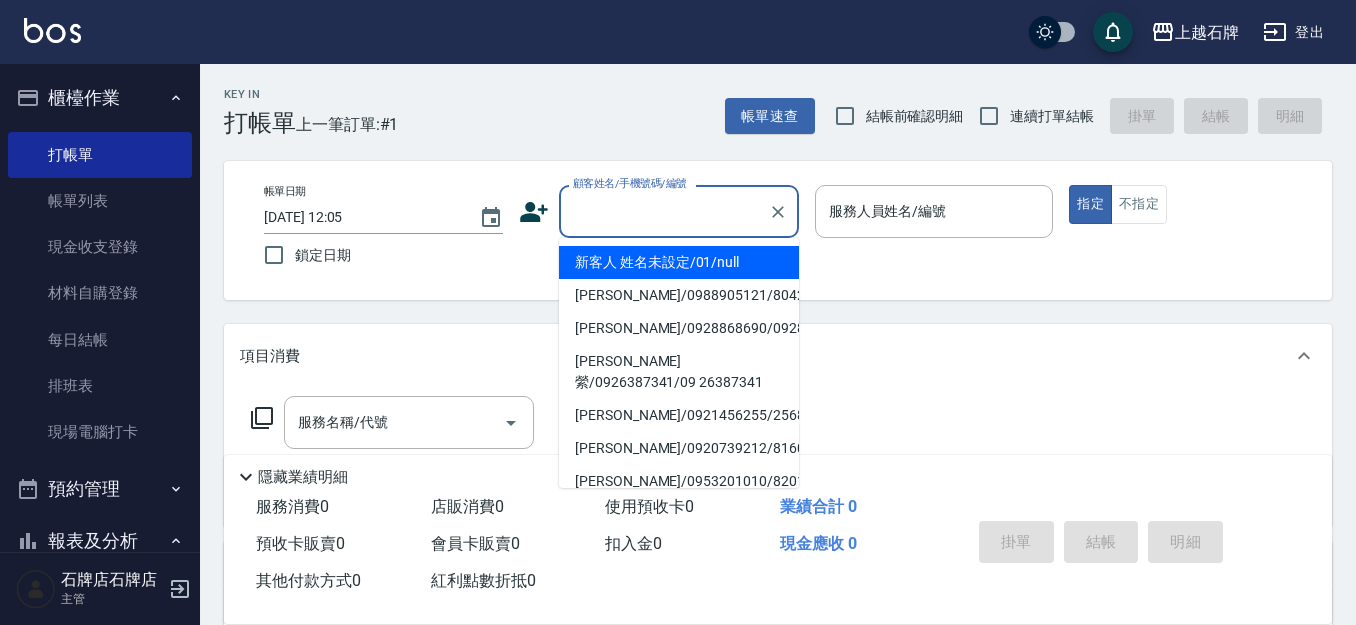 click on "新客人 姓名未設定/01/null" at bounding box center (679, 262) 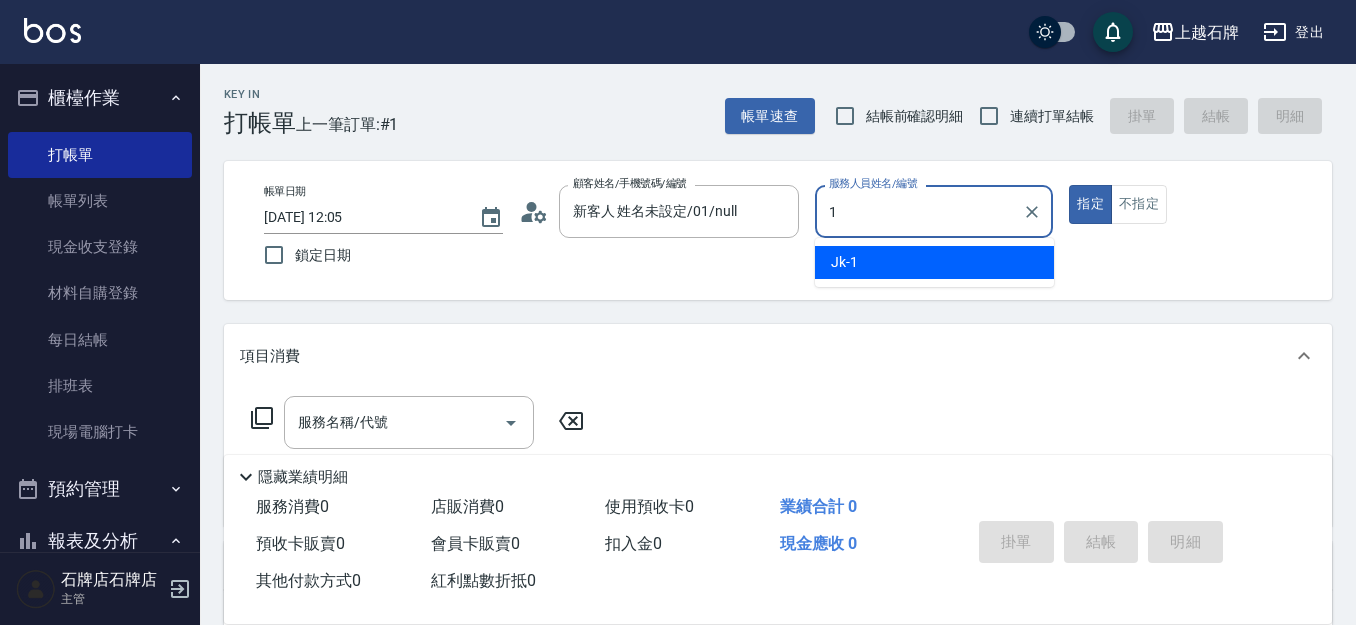 click on "Jk -1" at bounding box center [934, 262] 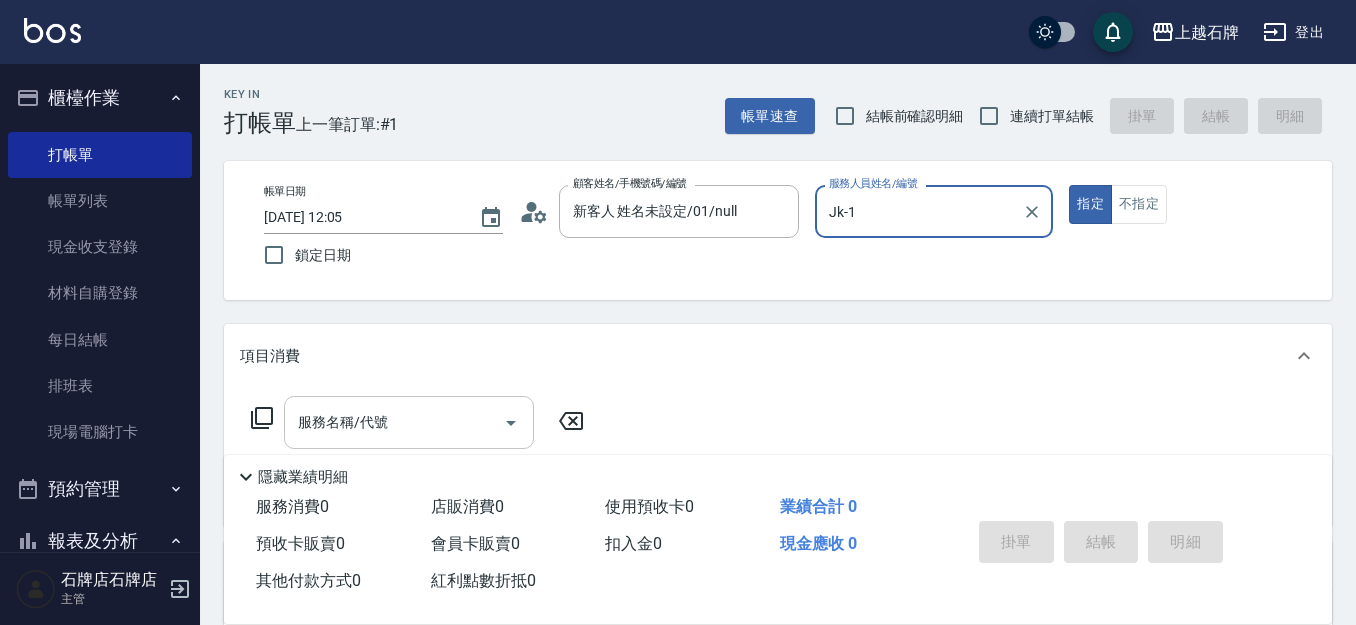 type on "Jk-1" 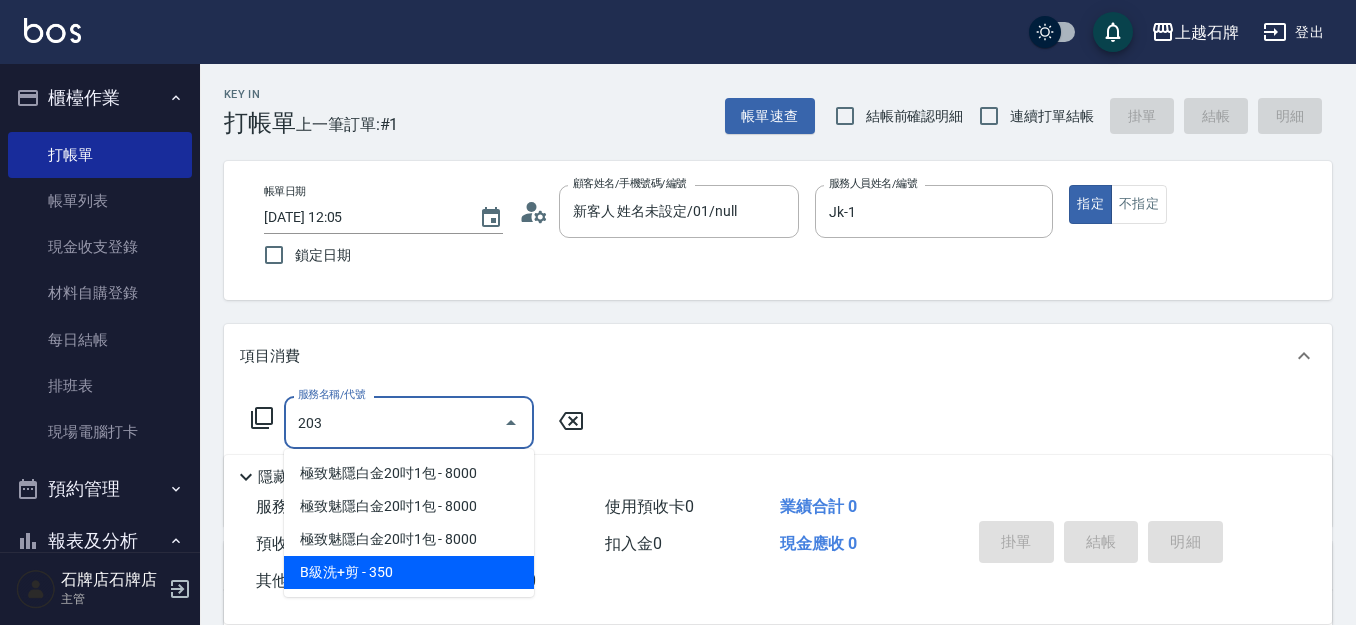 click on "B級洗+剪 - 350" at bounding box center [409, 572] 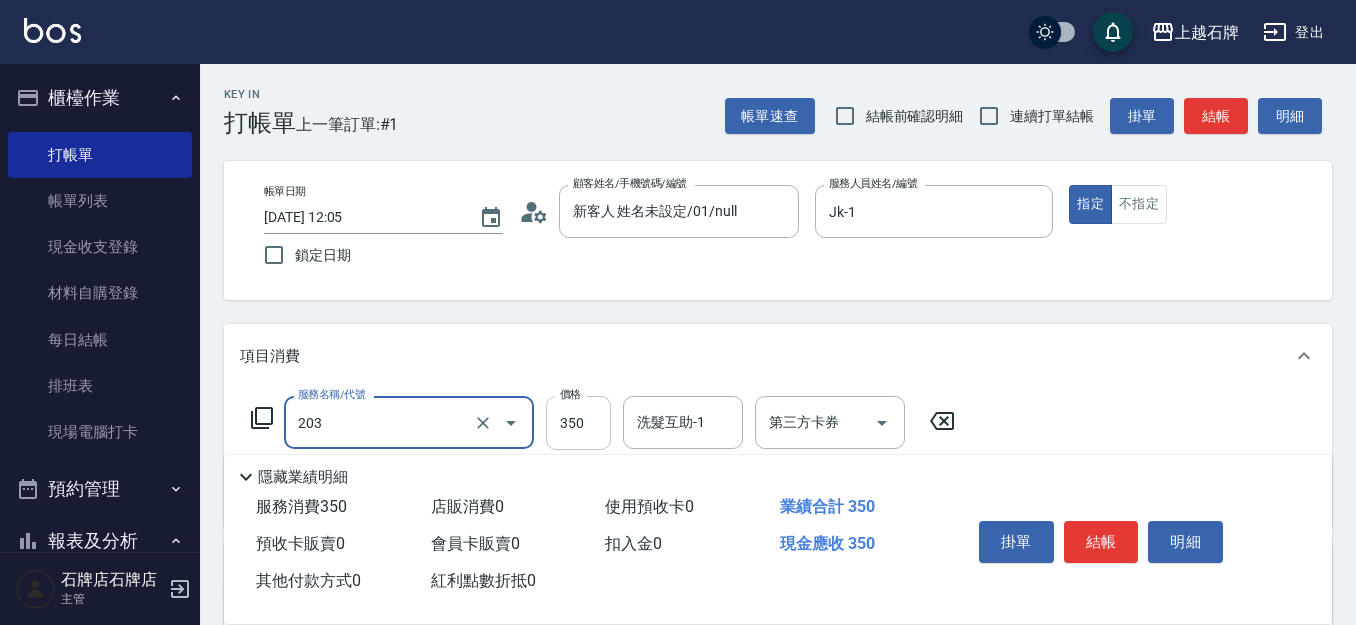 click on "350" at bounding box center [578, 423] 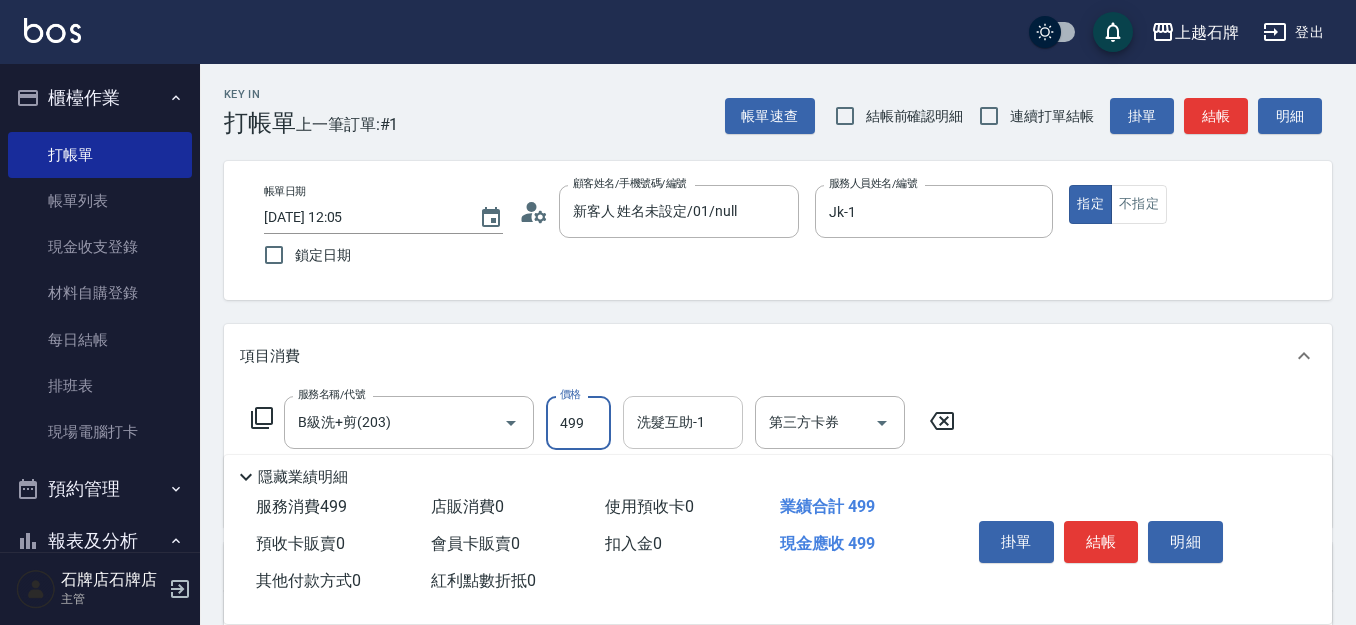 type on "499" 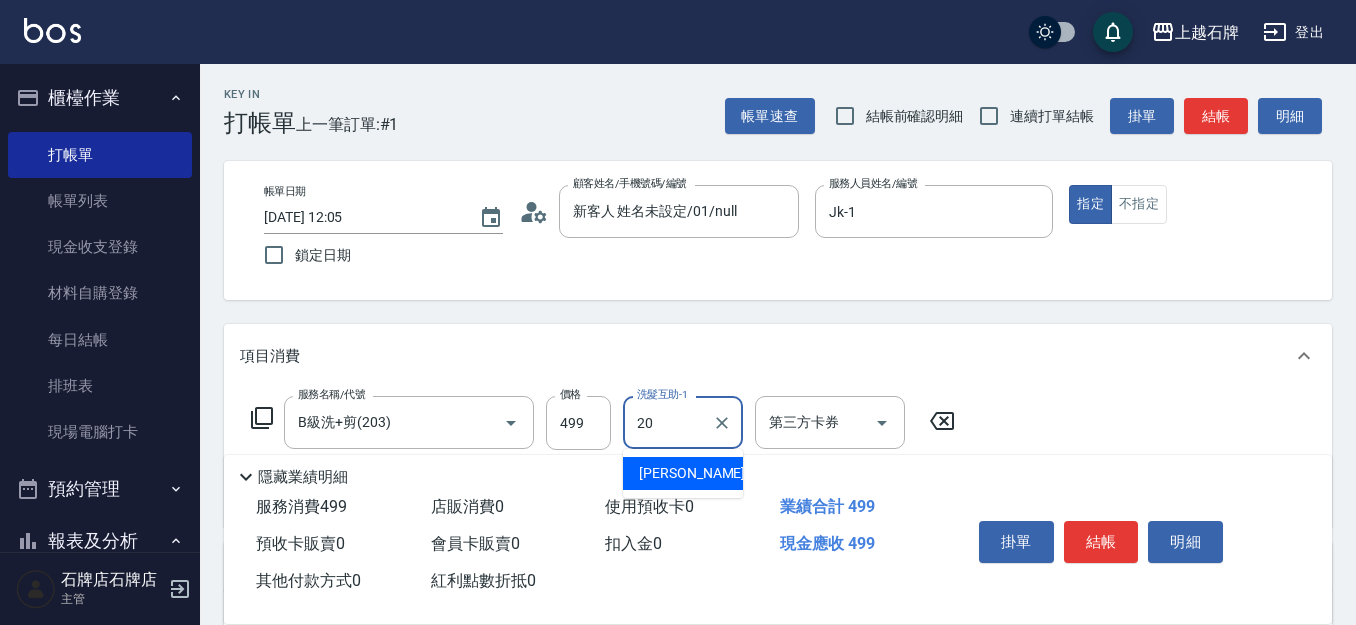 click on "[PERSON_NAME] -20" at bounding box center (683, 473) 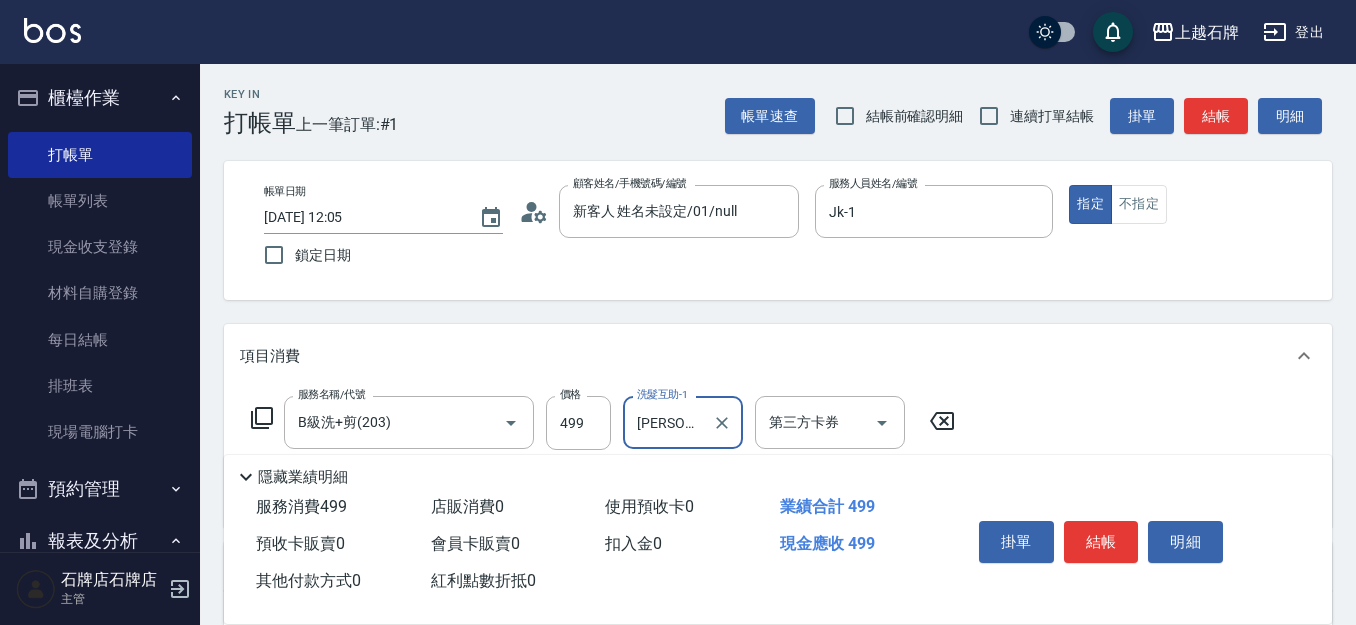type on "[PERSON_NAME]-20" 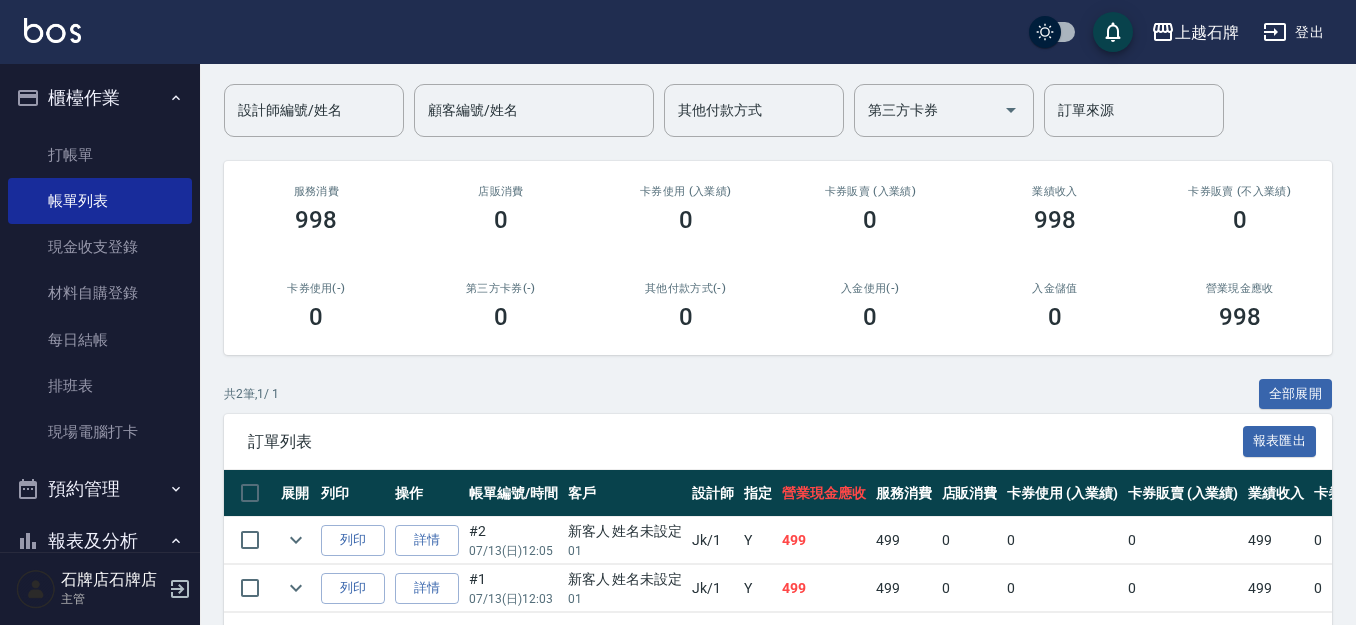scroll, scrollTop: 231, scrollLeft: 0, axis: vertical 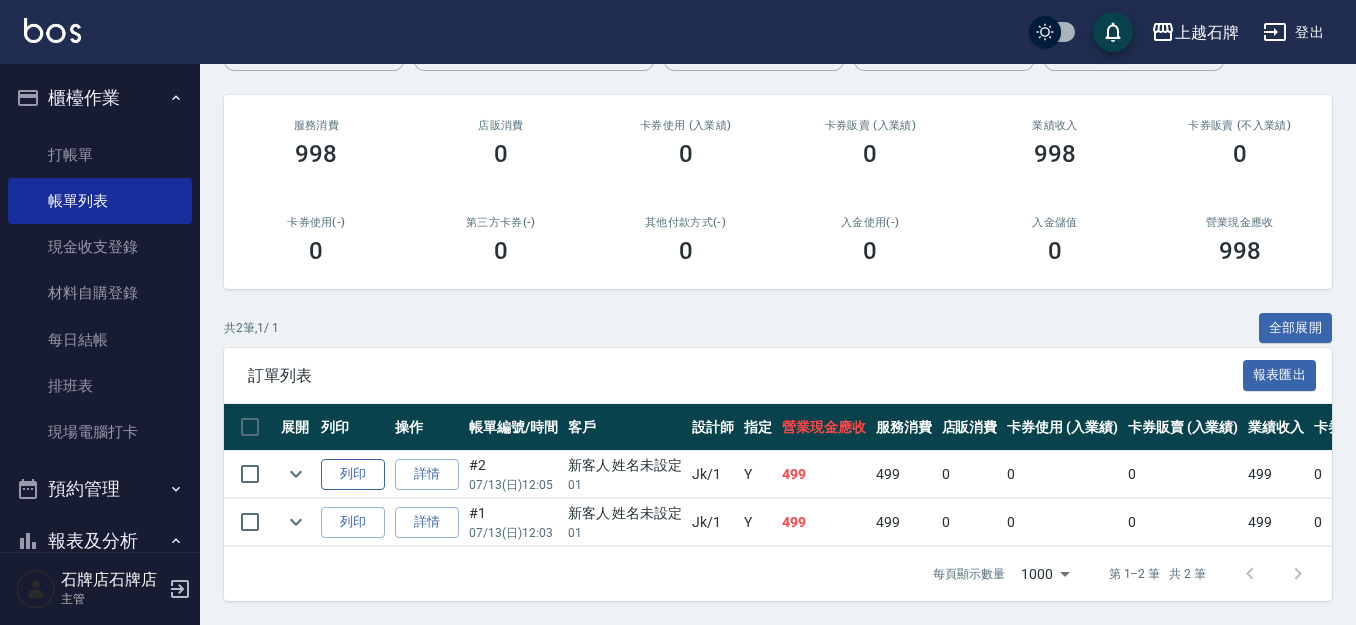 click on "列印" at bounding box center (353, 474) 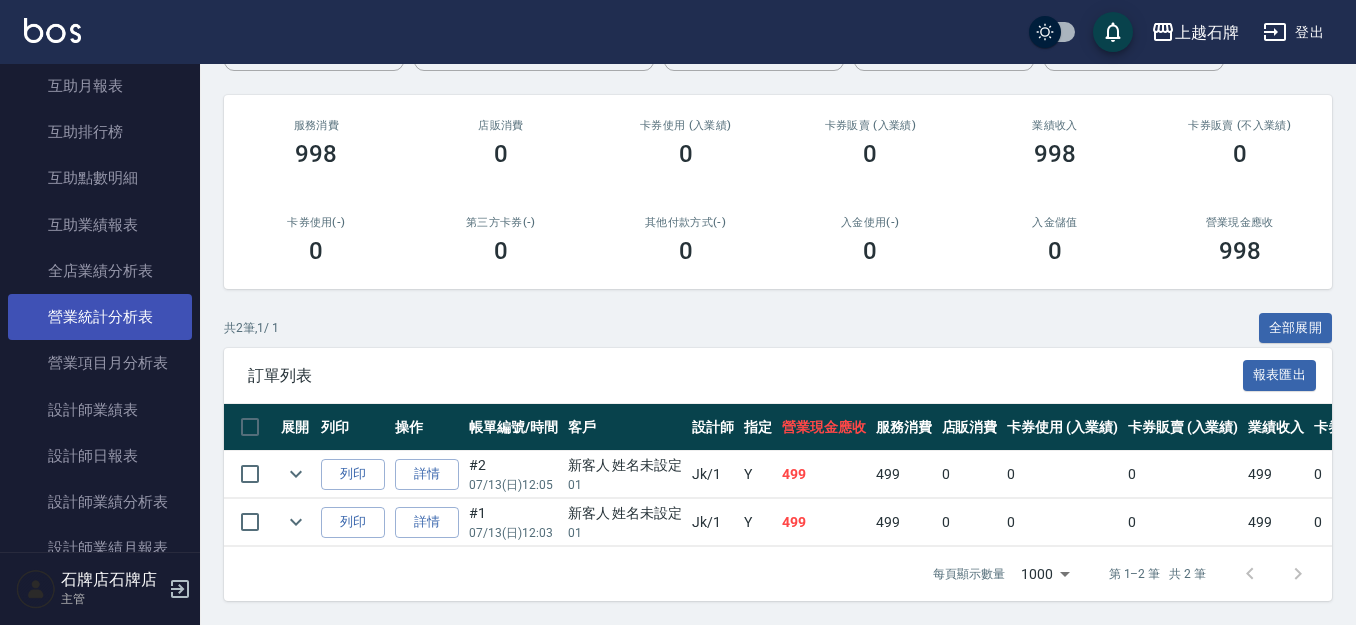 scroll, scrollTop: 900, scrollLeft: 0, axis: vertical 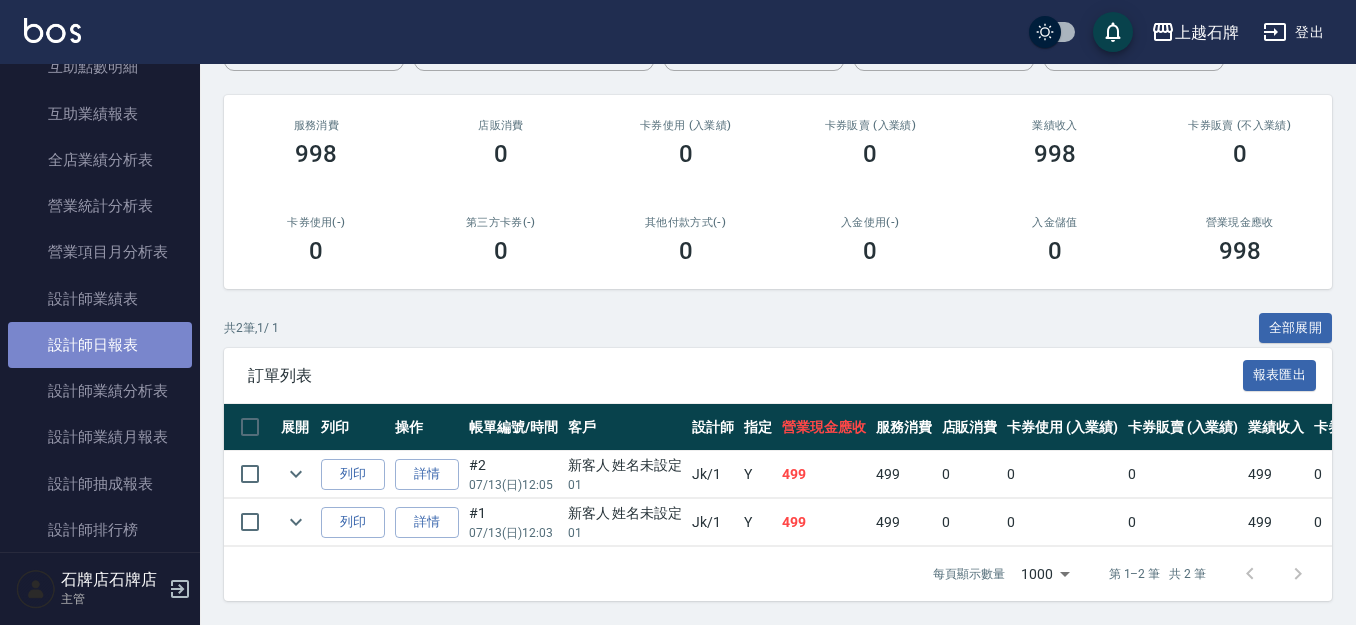 click on "設計師日報表" at bounding box center (100, 345) 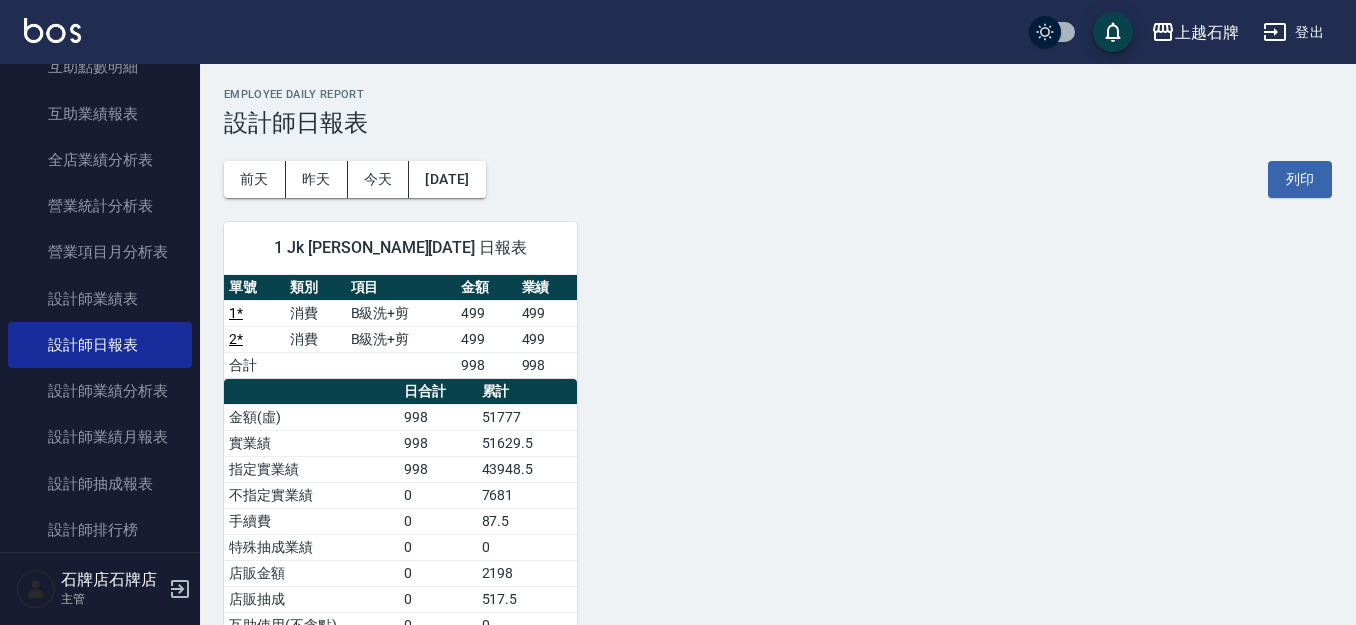 scroll, scrollTop: 100, scrollLeft: 0, axis: vertical 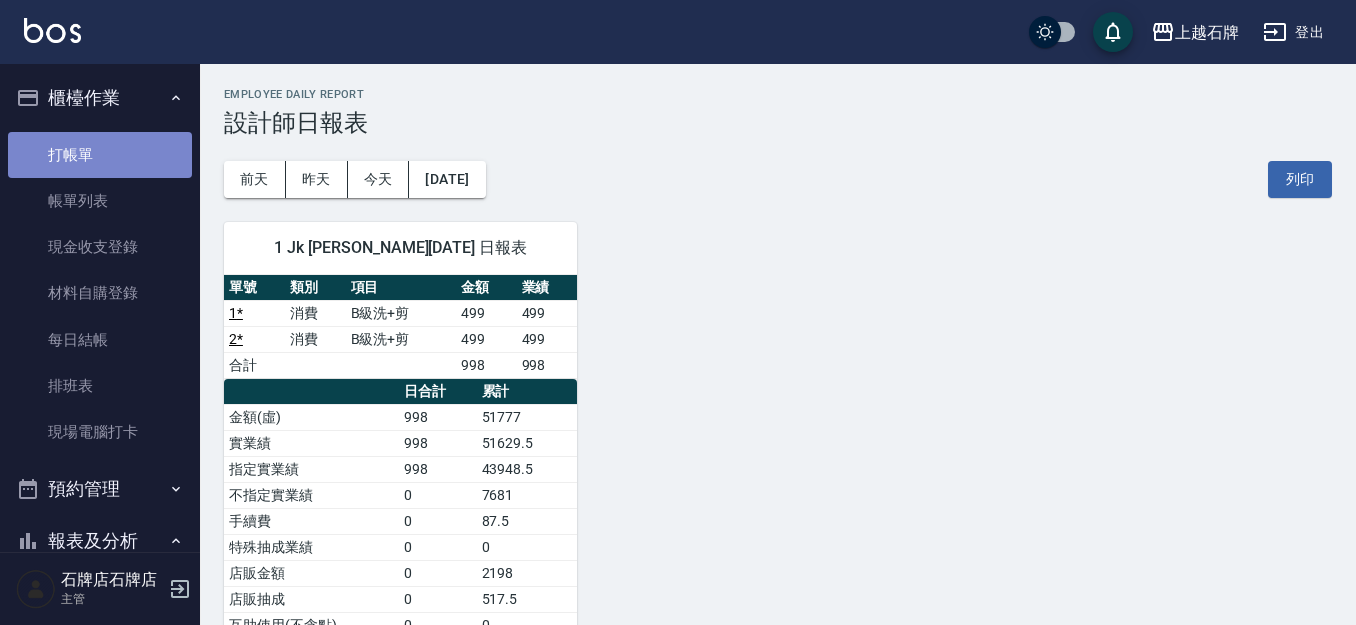 click on "打帳單" at bounding box center (100, 155) 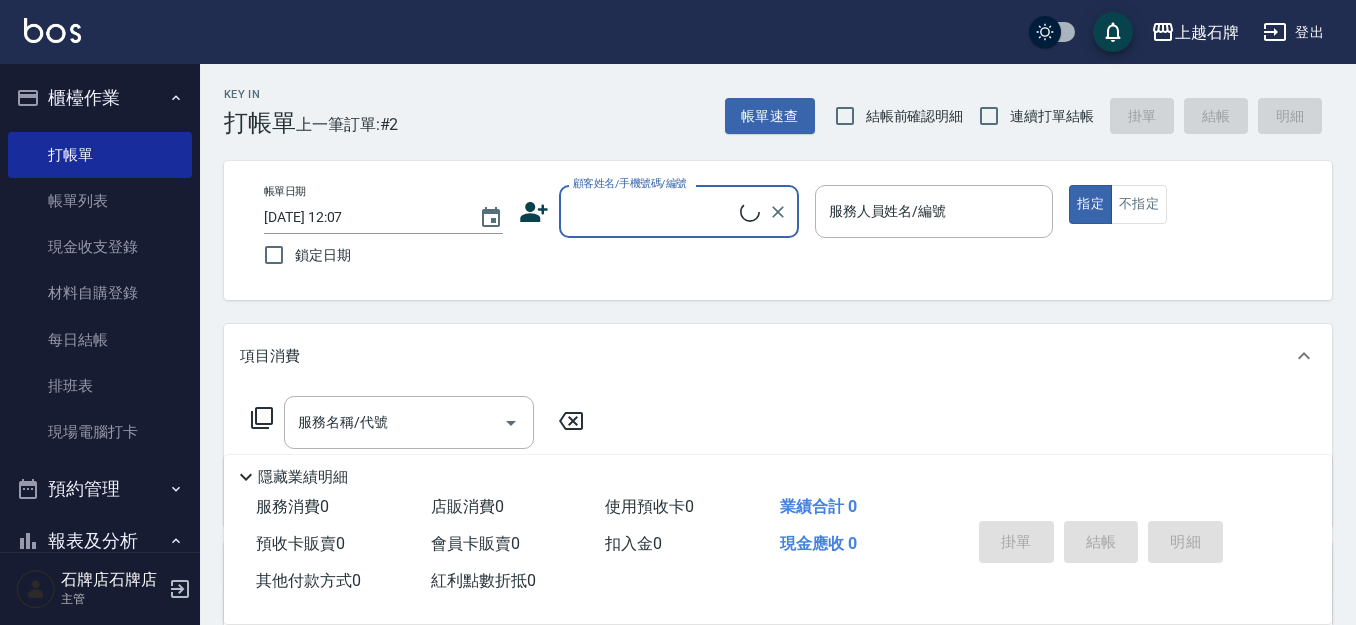 click on "Key In 打帳單 上一筆訂單:#2 帳單速查 結帳前確認明細 連續打單結帳 掛單 結帳 明細 帳單日期 [DATE] 12:07 鎖定日期 顧客姓名/手機號碼/編號 顧客姓名/手機號碼/編號 服務人員姓名/編號 服務人員姓名/編號 指定 不指定 項目消費 服務名稱/代號 服務名稱/代號 店販銷售 服務人員姓名/編號 服務人員姓名/編號 商品代號/名稱 商品代號/名稱 預收卡販賣 卡券名稱/代號 卡券名稱/代號 使用預收卡 其他付款方式 其他付款方式 其他付款方式 備註及來源 備註 備註 隱藏業績明細 服務消費  0 店販消費  0 使用預收卡  0 業績合計   0 預收卡販賣  0 會員卡販賣  0 扣入金  0 現金應收   0 其他付款方式  0 紅利點數折抵  0 掛單 結帳 明細" at bounding box center (778, 519) 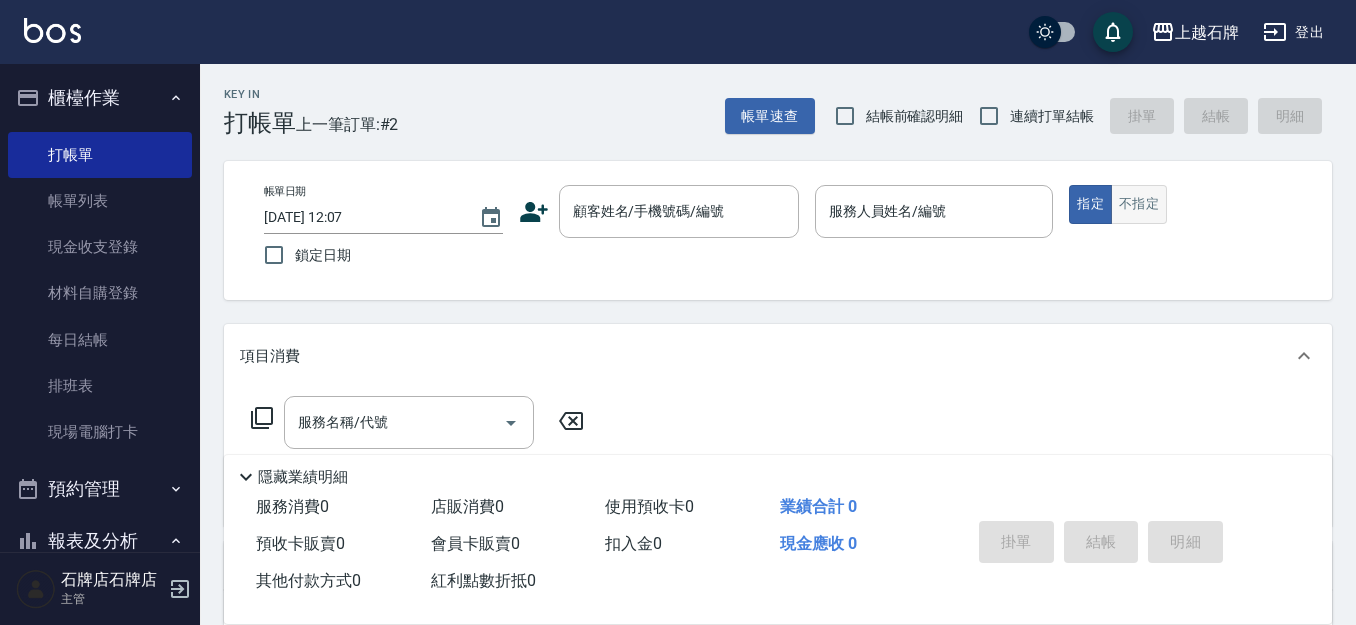 click on "不指定" at bounding box center (1139, 204) 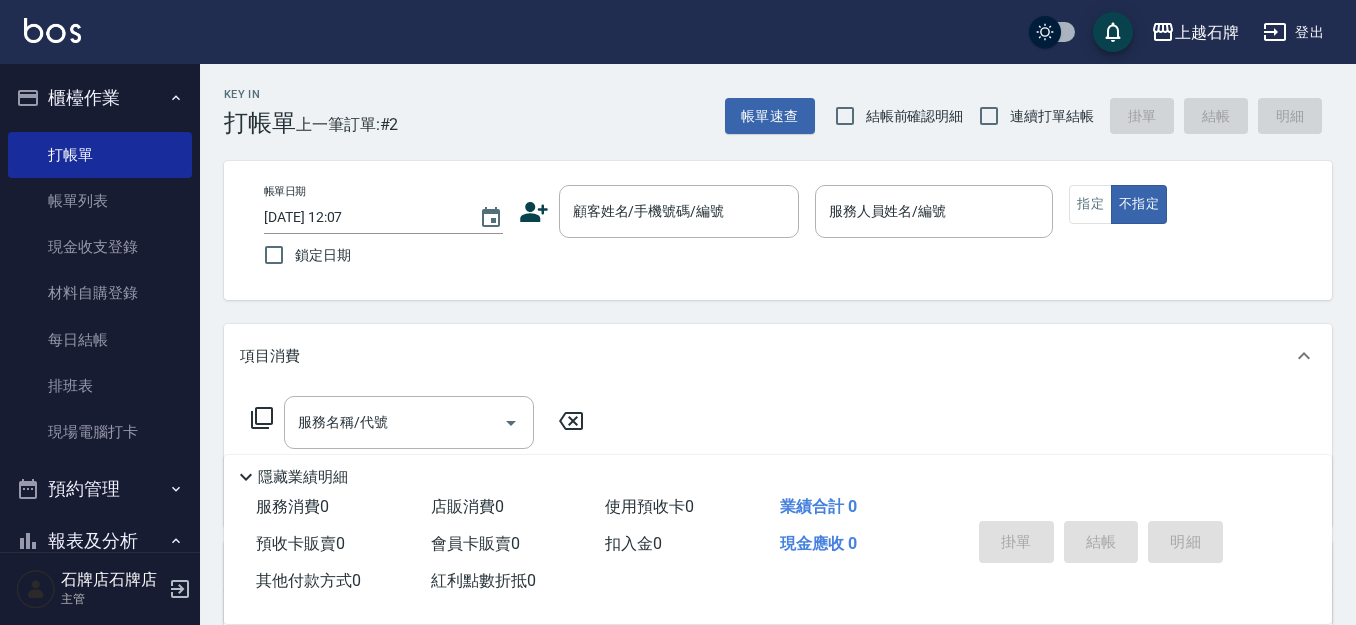 click on "Key In 打帳單 上一筆訂單:#2 帳單速查 結帳前確認明細 連續打單結帳 掛單 結帳 明細" at bounding box center [766, 100] 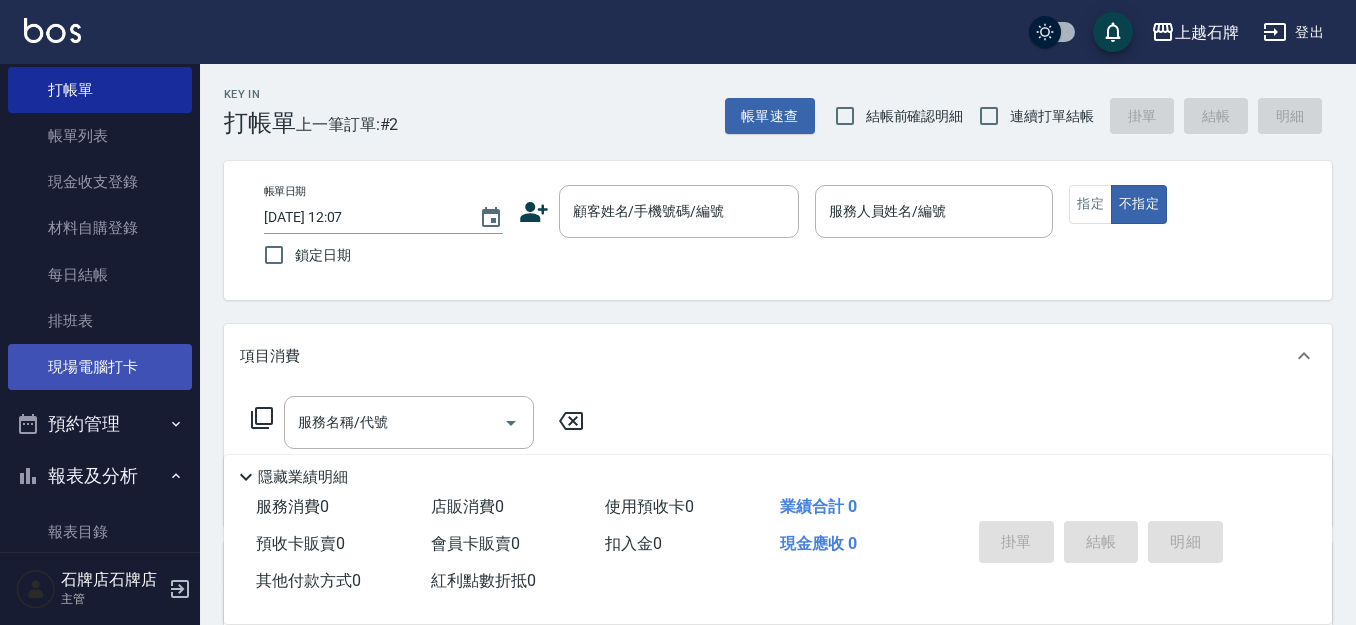 scroll, scrollTop: 100, scrollLeft: 0, axis: vertical 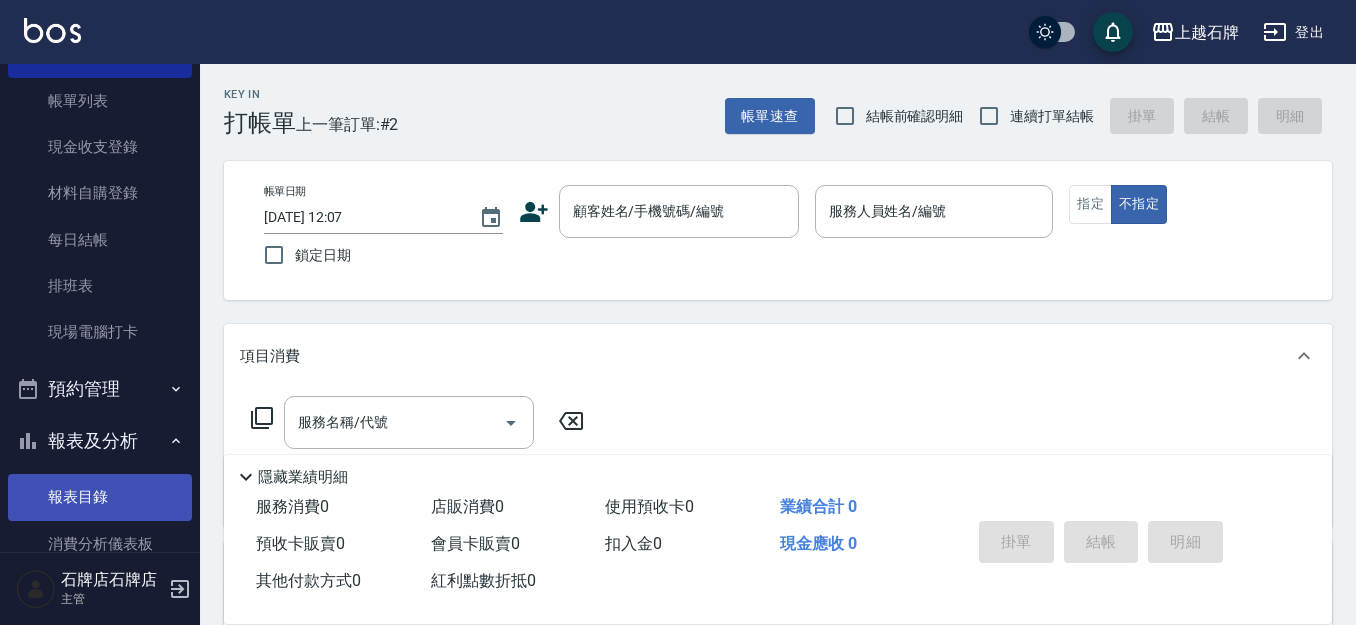 click on "消費分析儀表板" at bounding box center (100, 544) 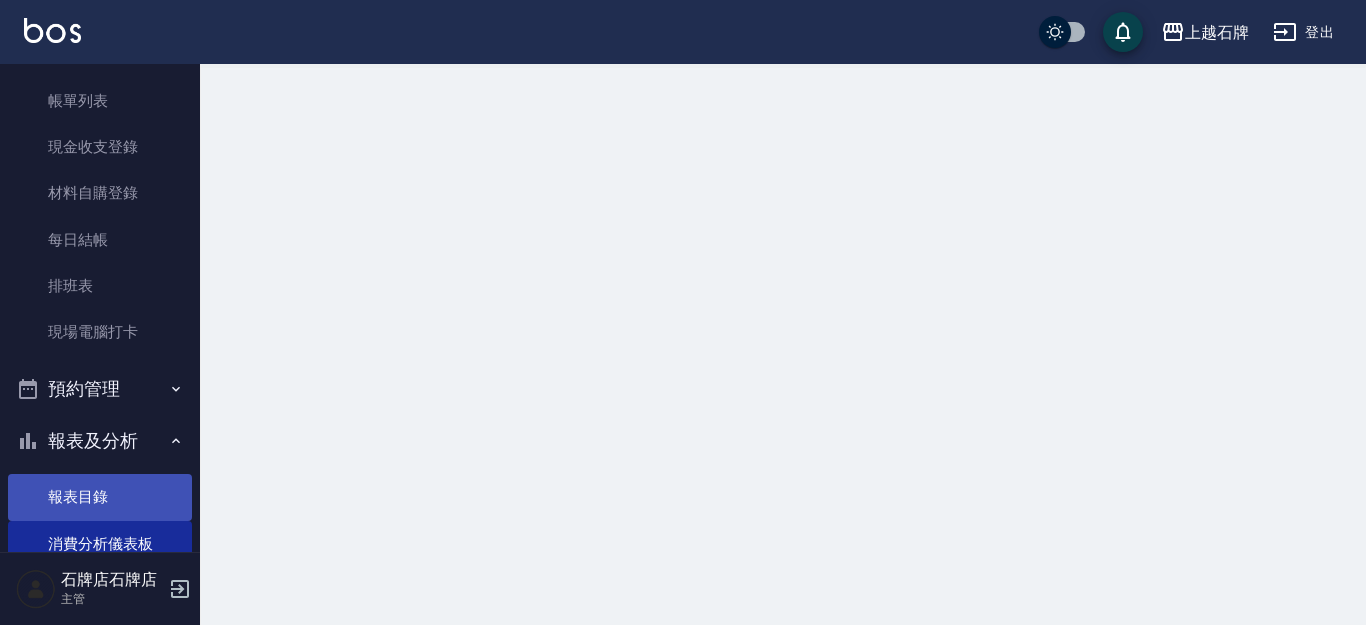 click on "報表目錄" at bounding box center (100, 497) 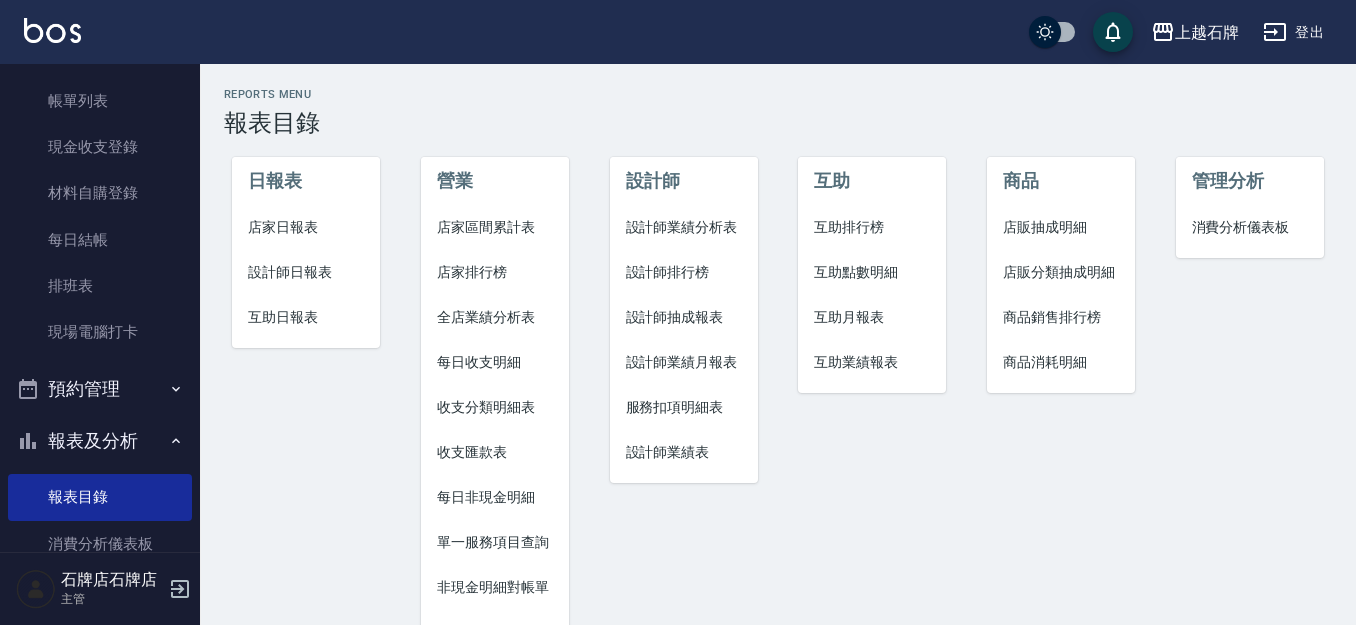 click on "設計師日報表" at bounding box center (306, 272) 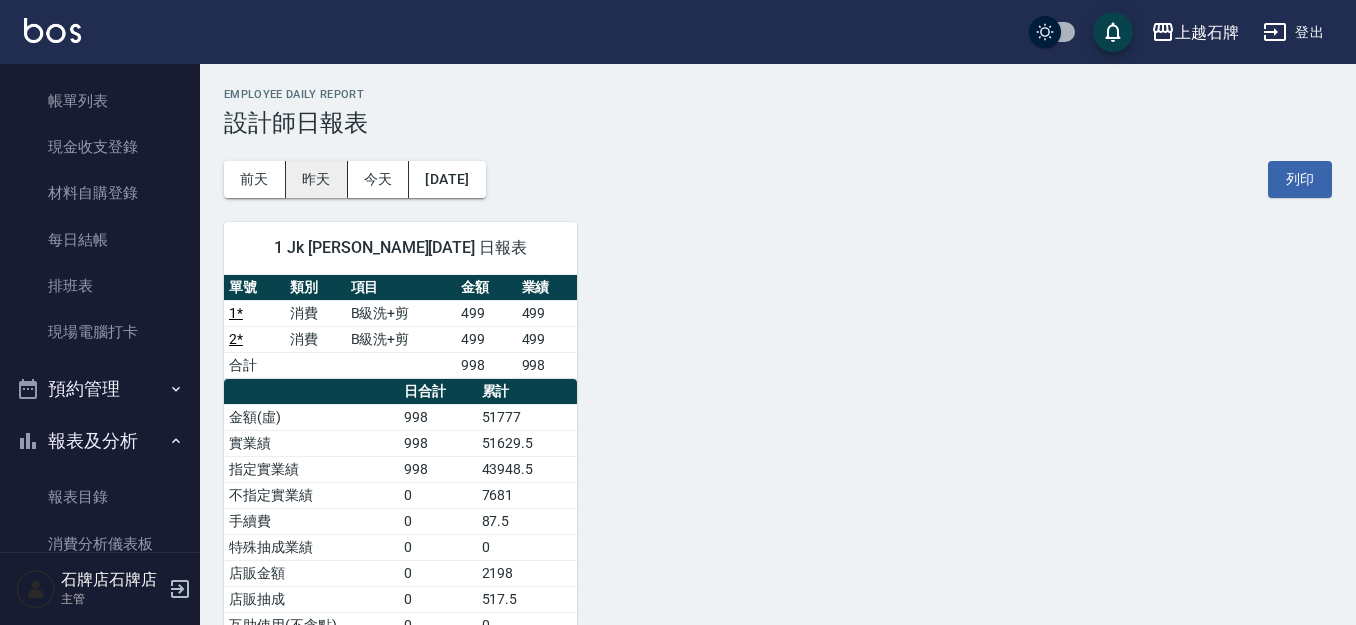 click on "昨天" at bounding box center (317, 179) 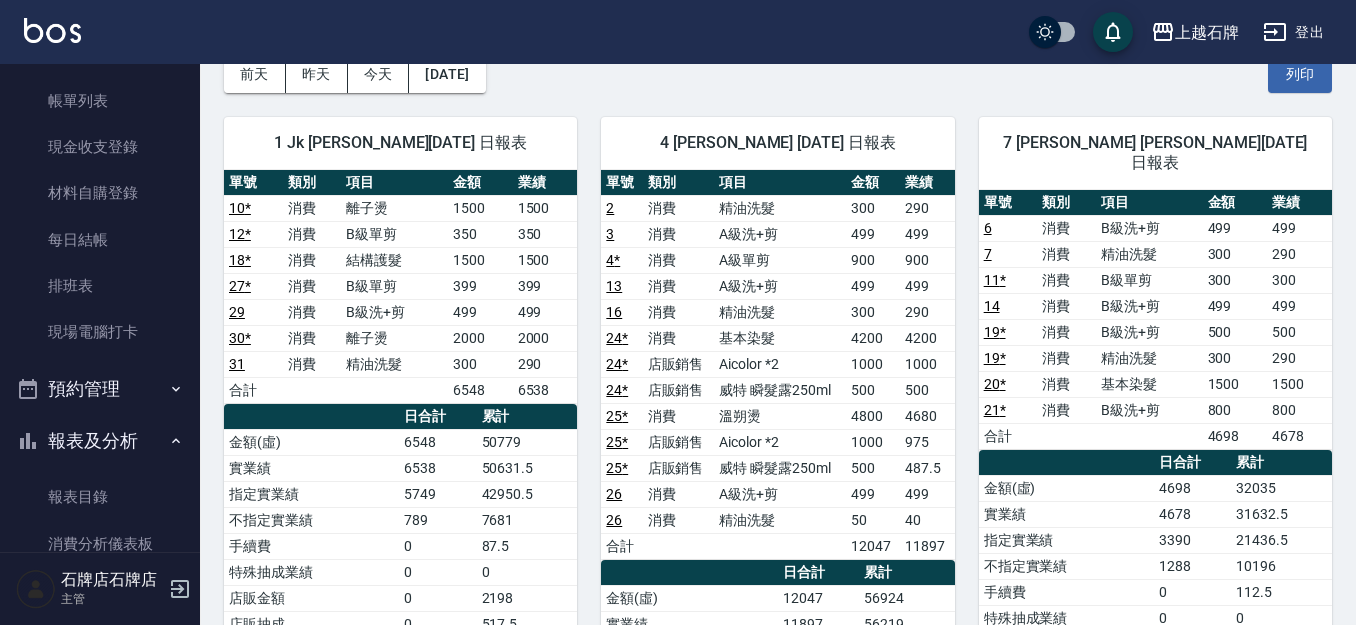 scroll, scrollTop: 100, scrollLeft: 0, axis: vertical 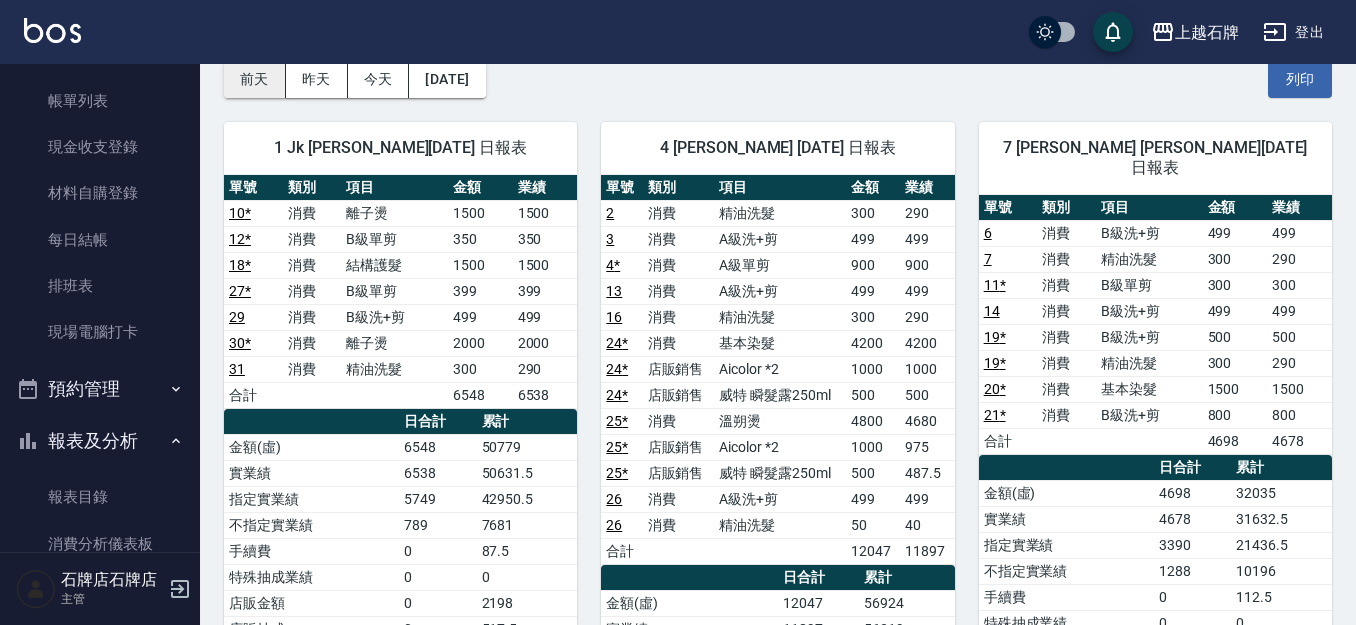 click on "前天" at bounding box center (255, 79) 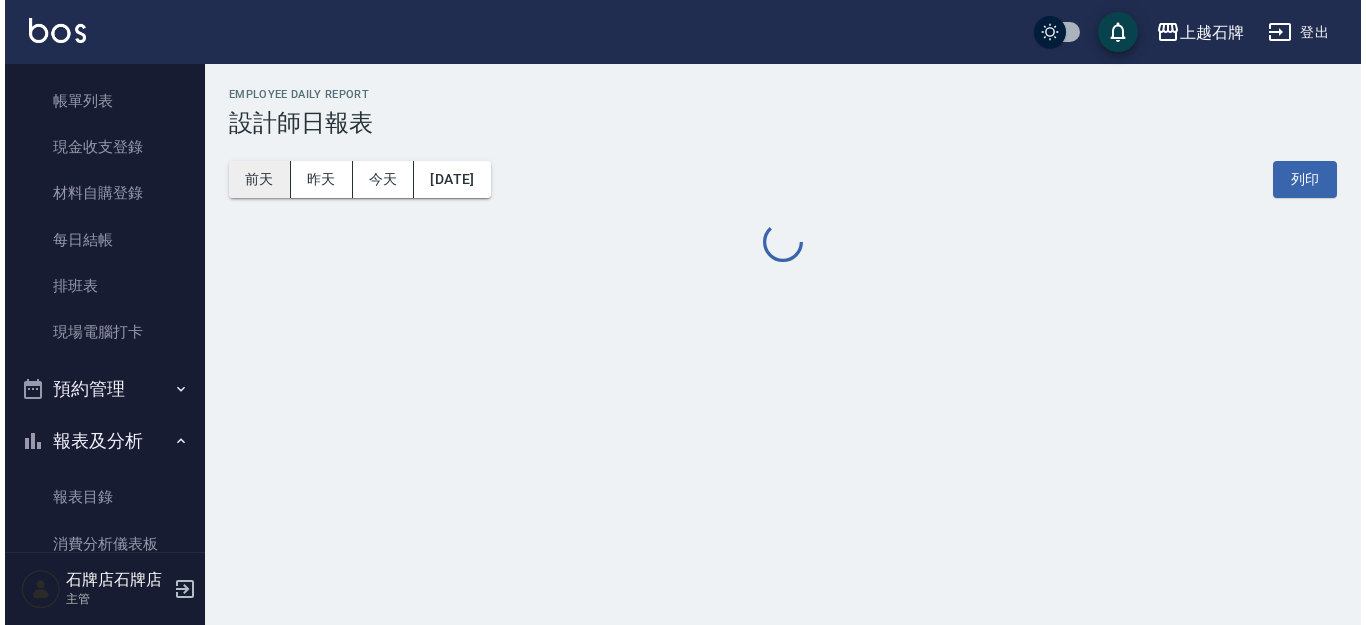 scroll, scrollTop: 0, scrollLeft: 0, axis: both 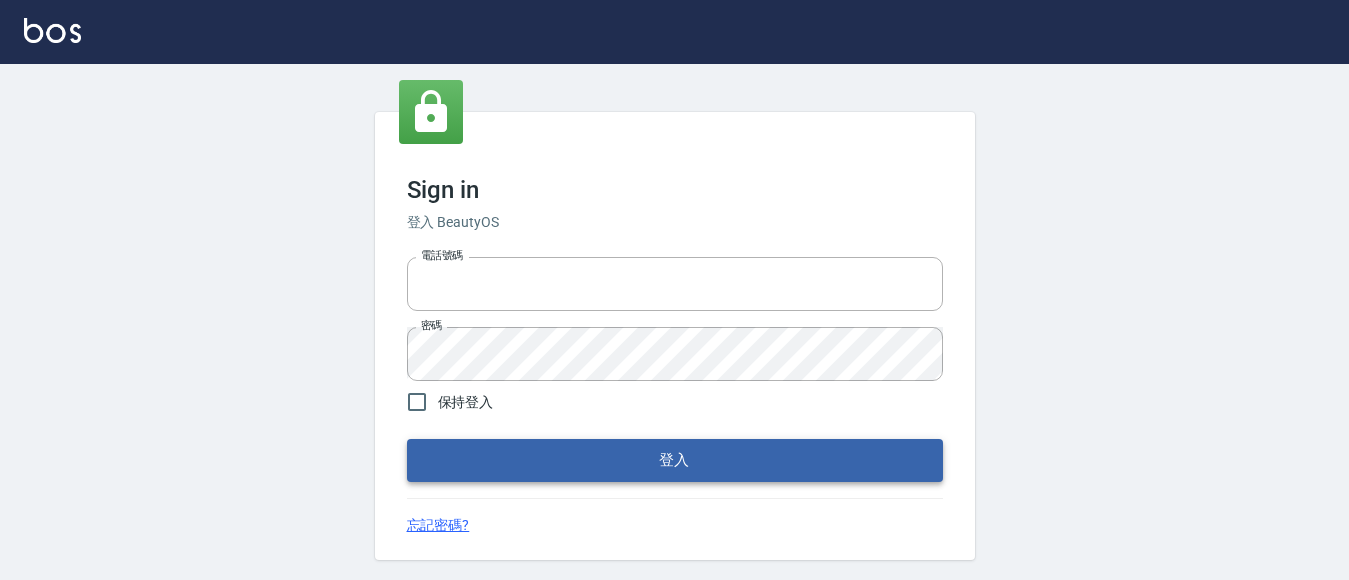 type on "0228278166" 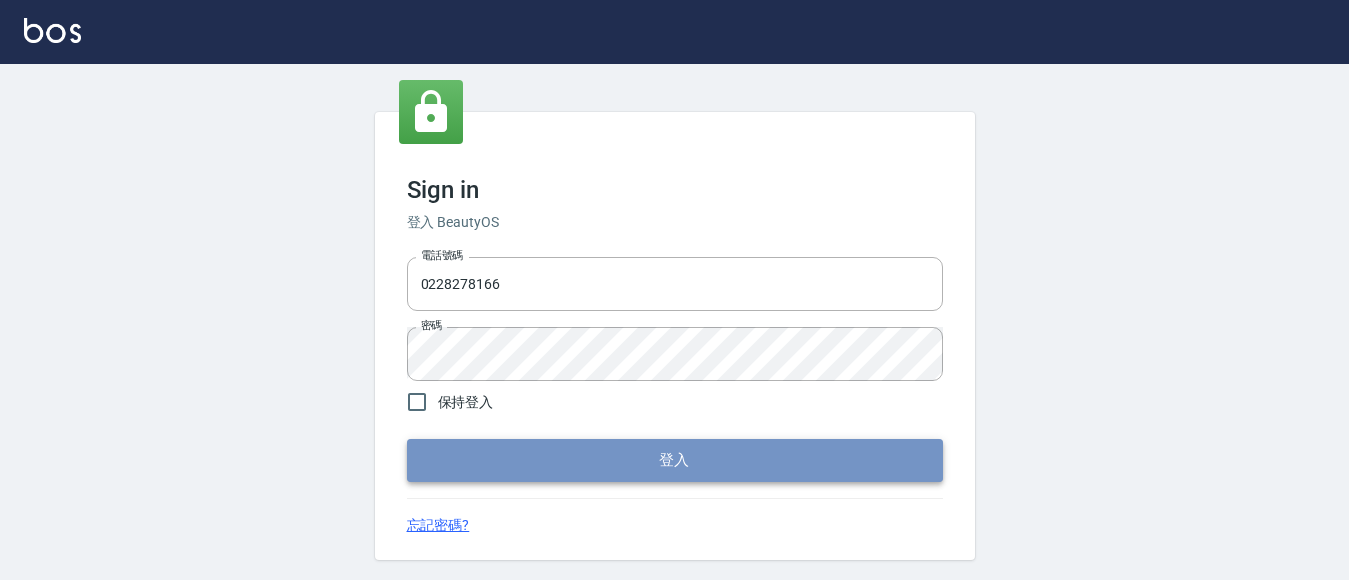 click on "登入" at bounding box center [675, 460] 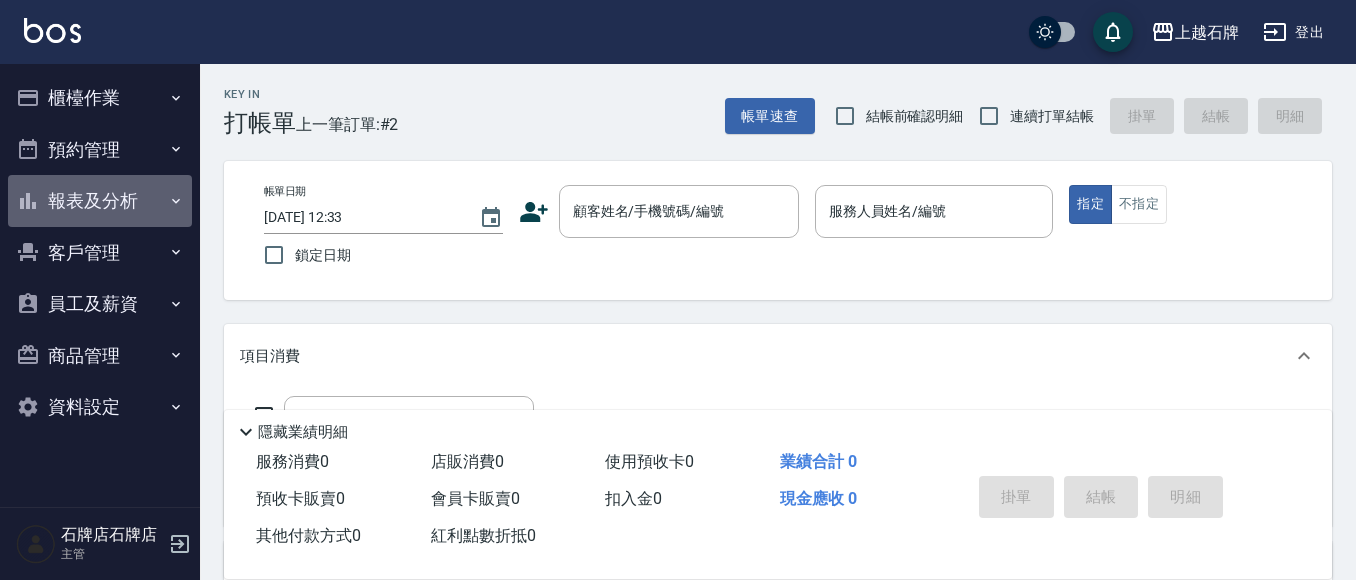 click on "報表及分析" at bounding box center [100, 201] 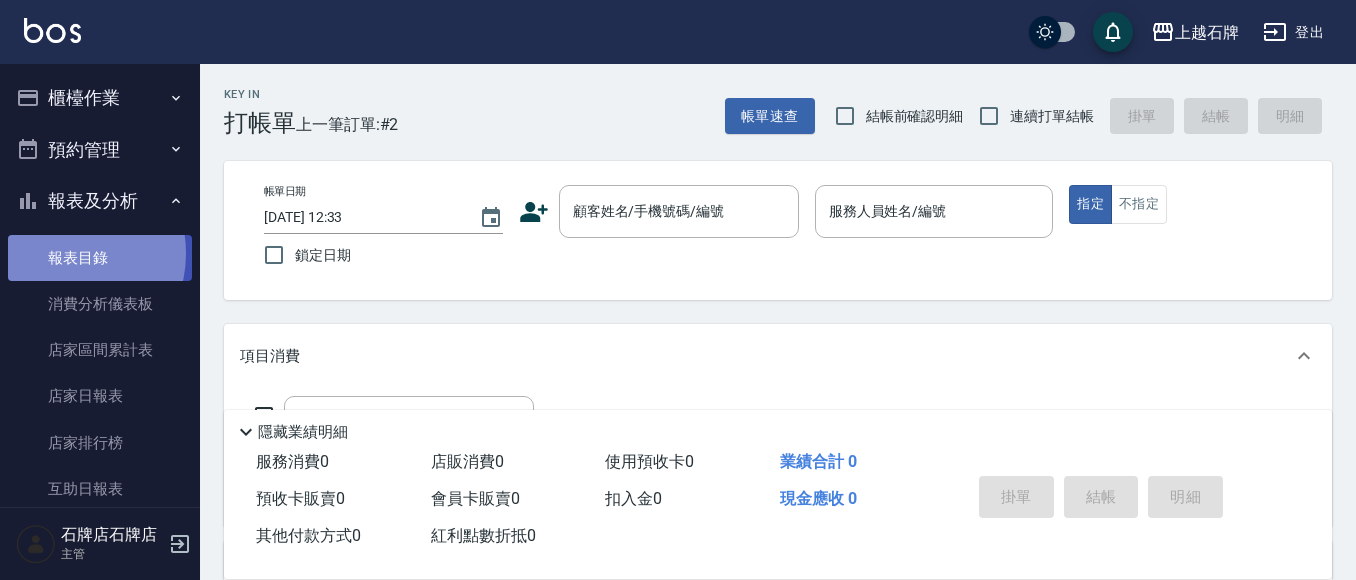 click on "報表目錄" at bounding box center (100, 258) 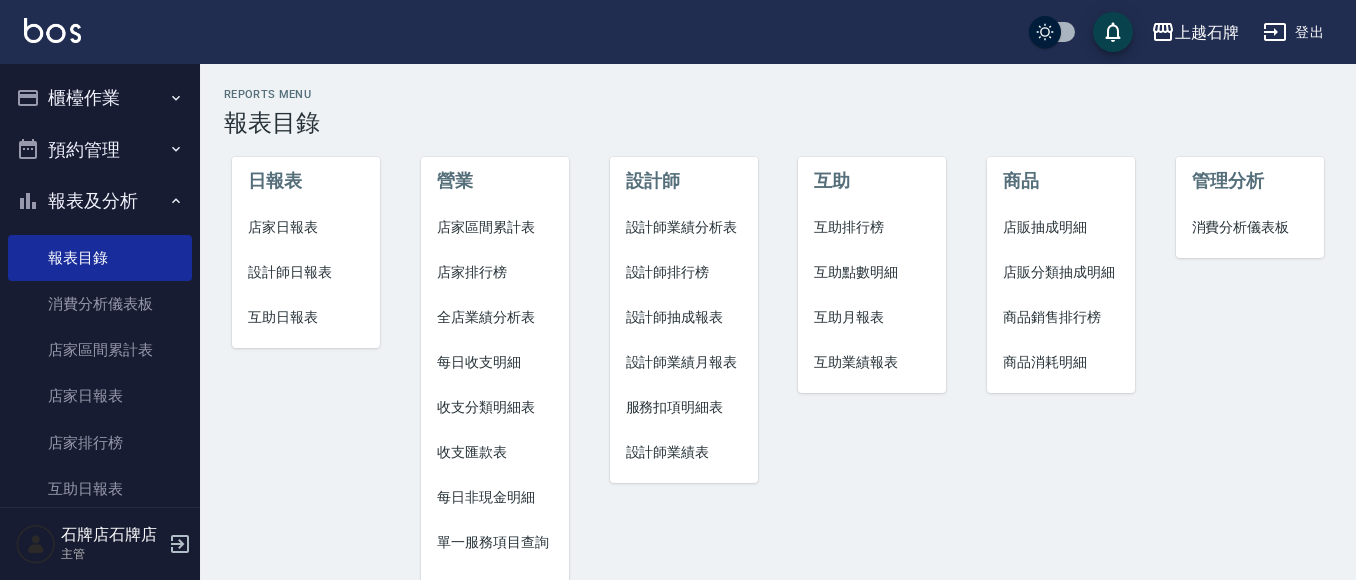 click on "設計師日報表" at bounding box center [306, 272] 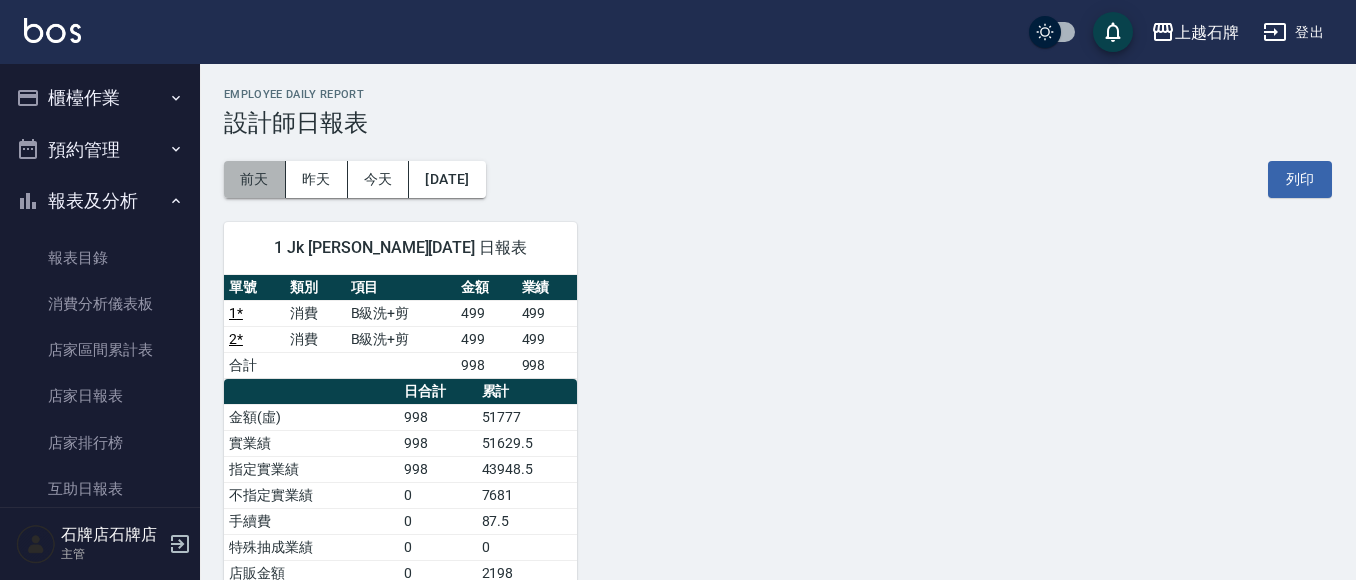 click on "前天" at bounding box center (255, 179) 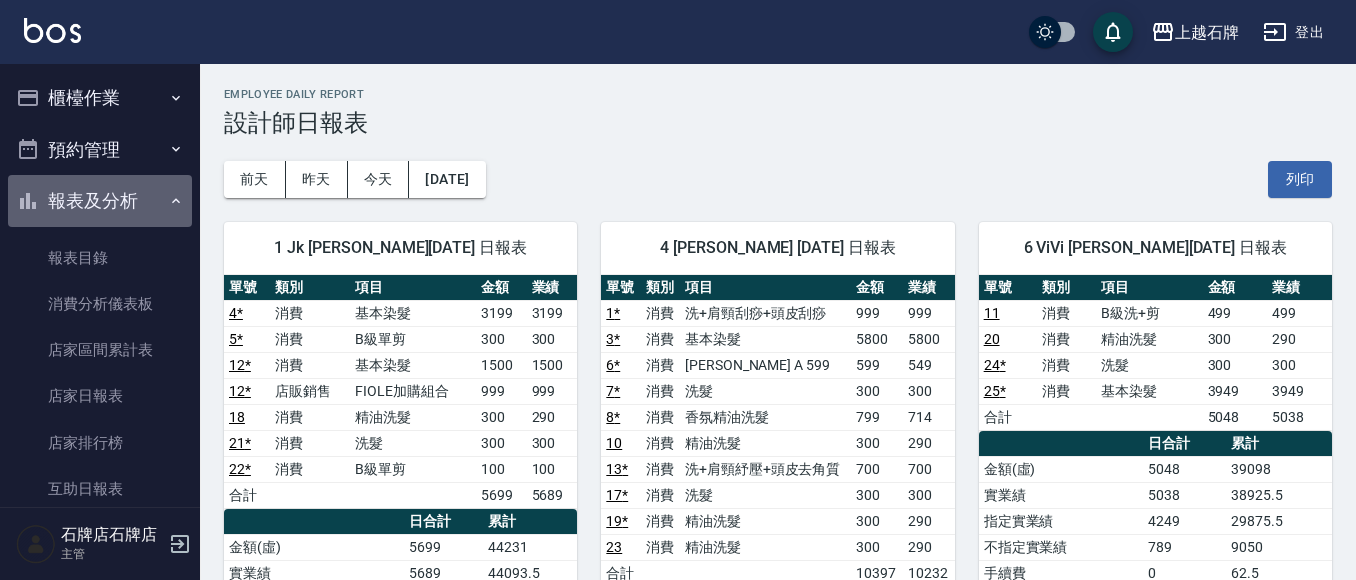 click on "報表及分析" at bounding box center (100, 201) 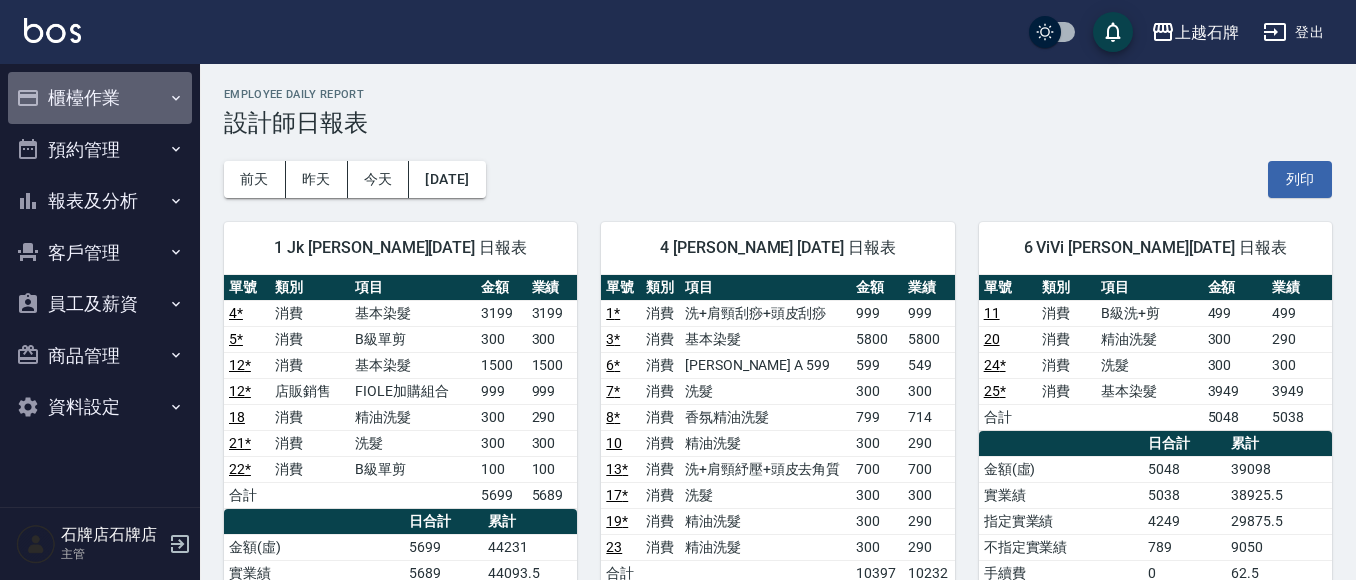 click on "櫃檯作業" at bounding box center [100, 98] 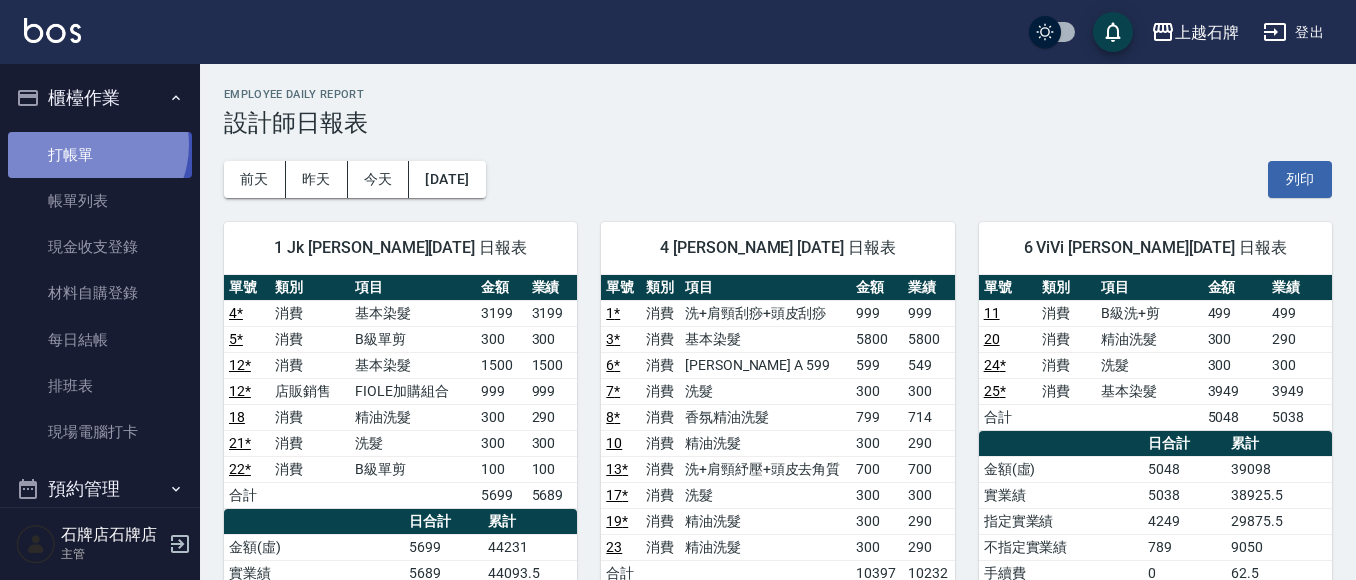 click on "打帳單" at bounding box center (100, 155) 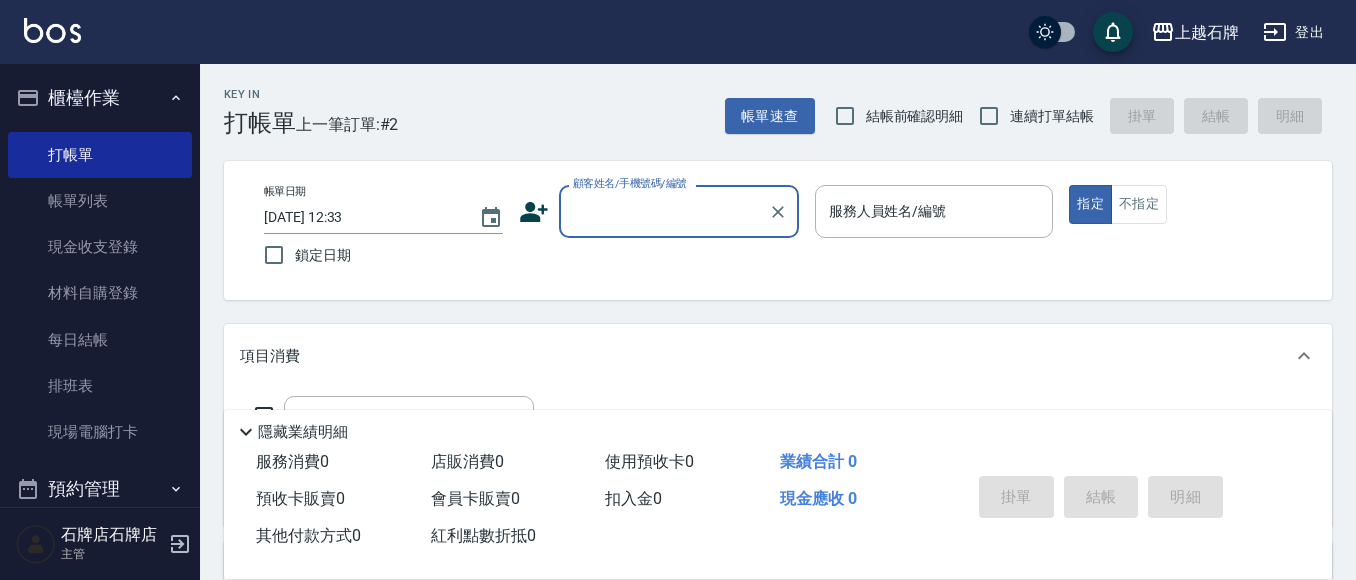 click on "櫃檯作業" at bounding box center (100, 98) 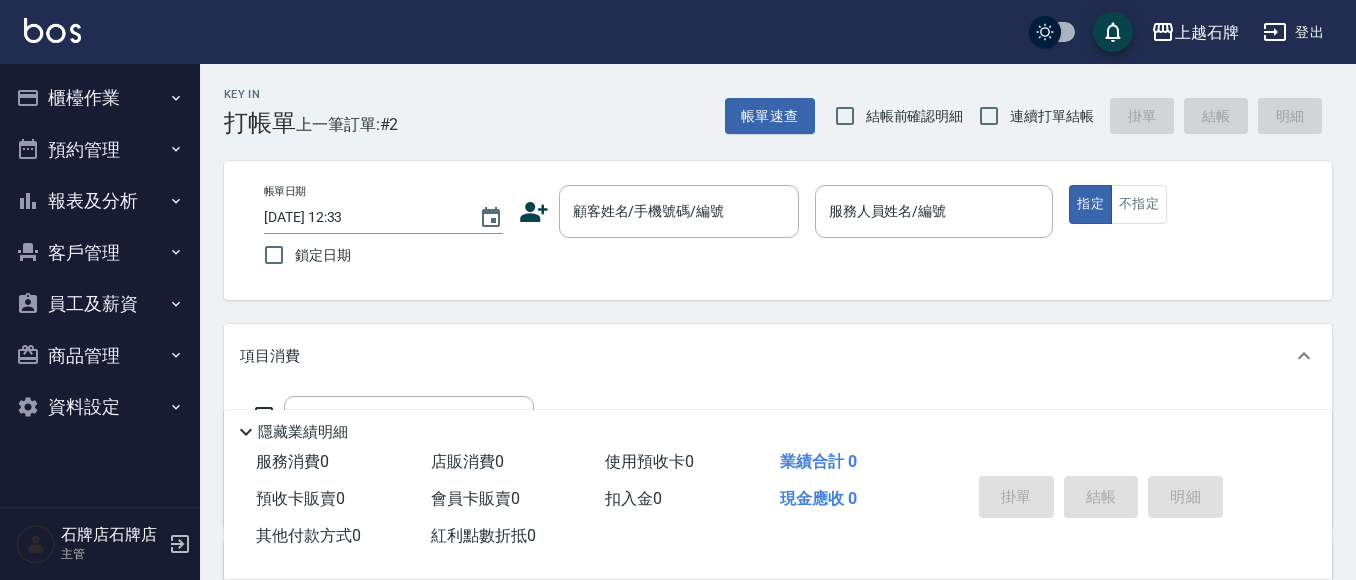 click on "櫃檯作業" at bounding box center [100, 98] 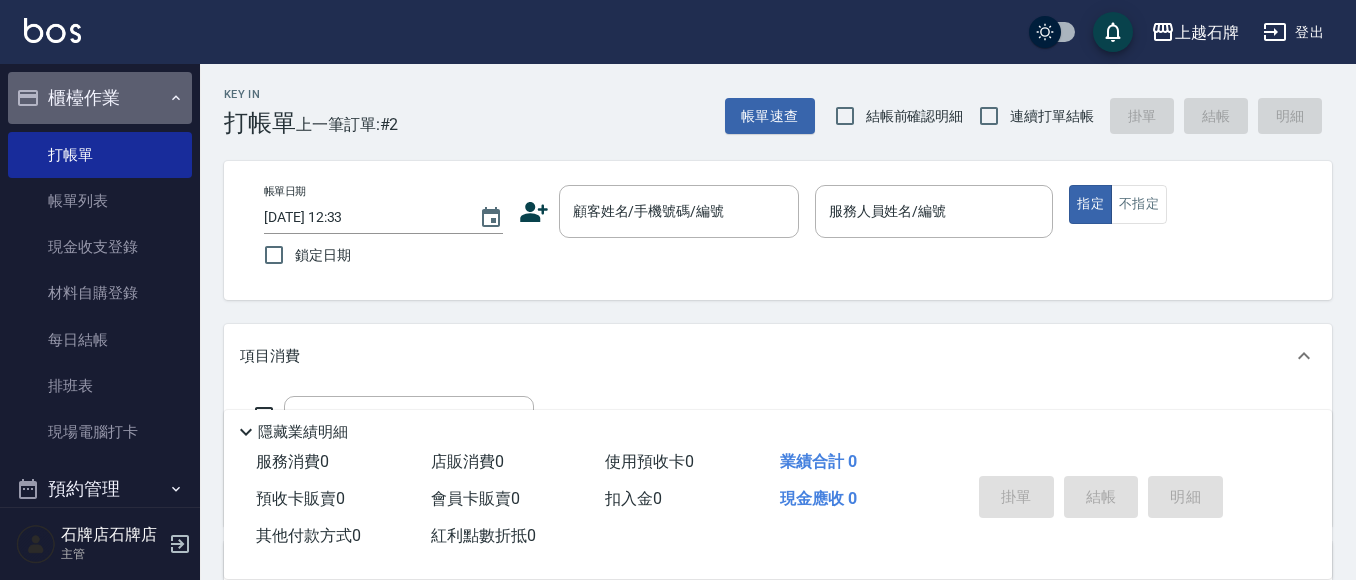 click on "櫃檯作業" at bounding box center [100, 98] 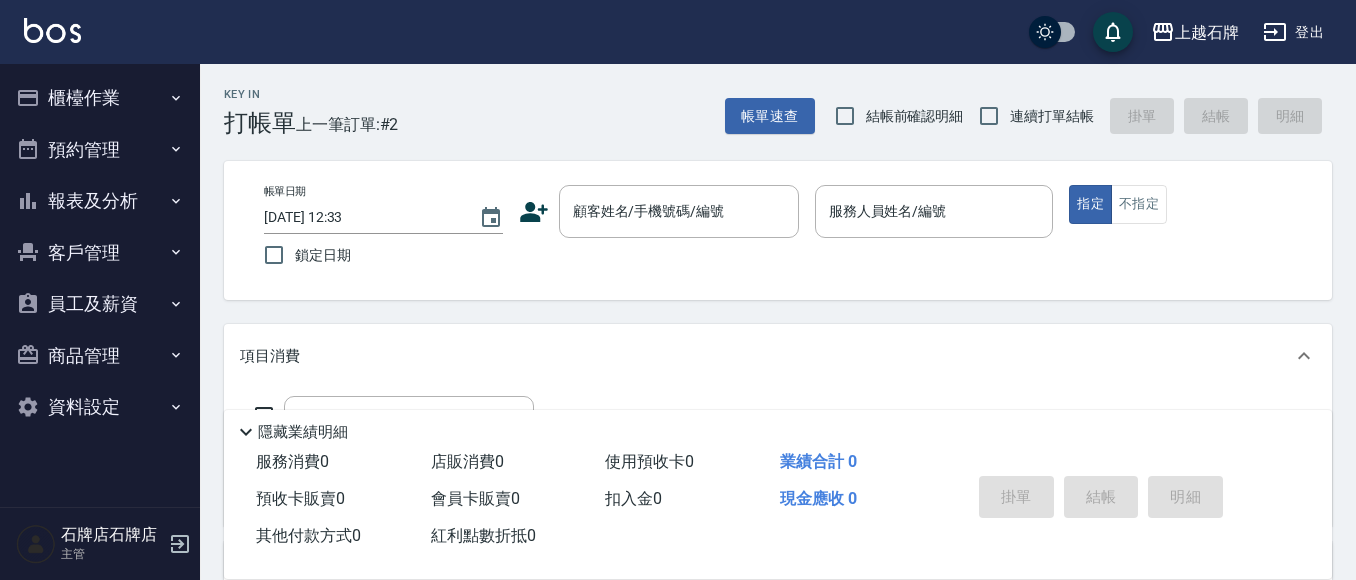 drag, startPoint x: 76, startPoint y: 300, endPoint x: 311, endPoint y: 130, distance: 290.0431 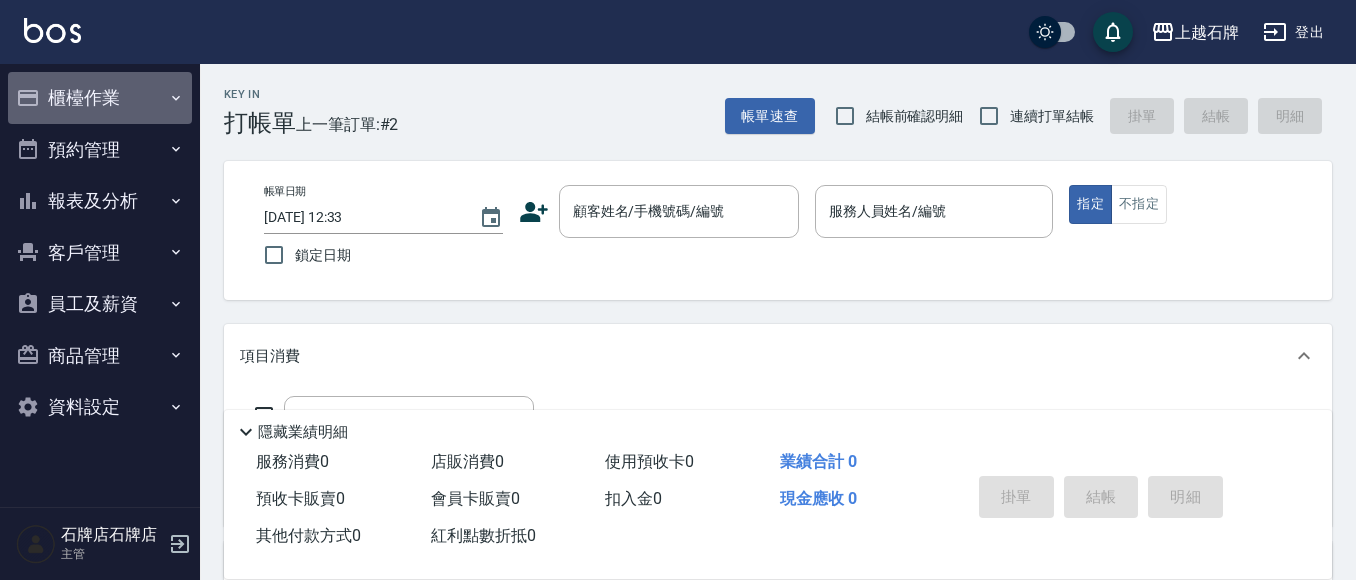 click on "櫃檯作業" at bounding box center [100, 98] 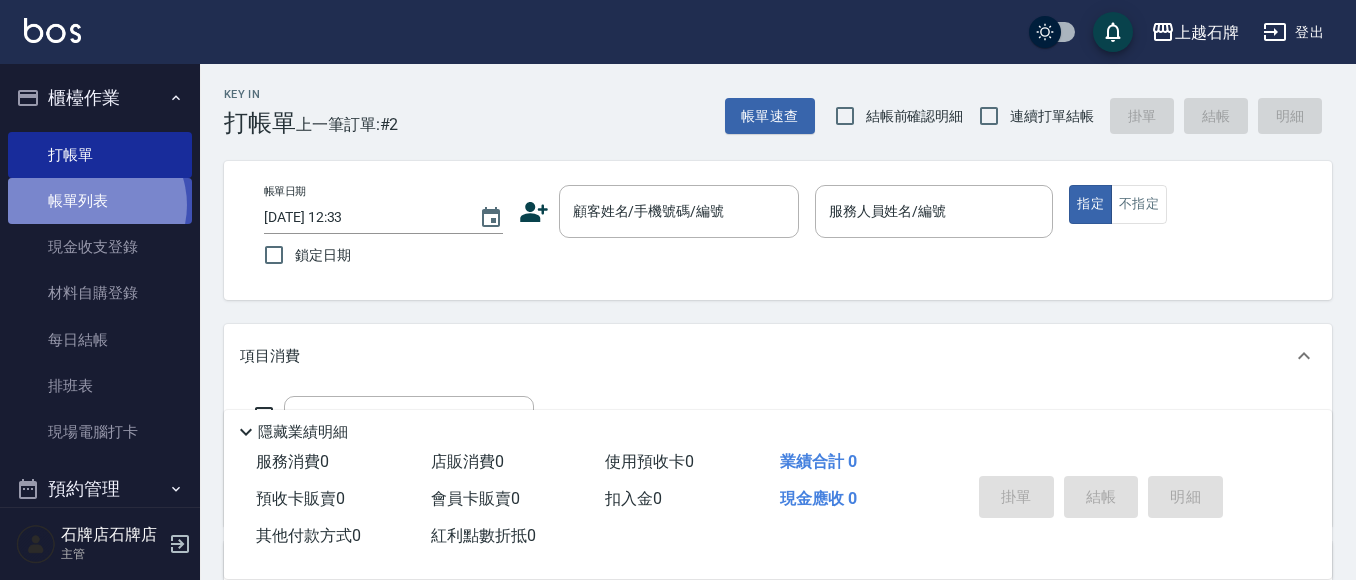 click on "帳單列表" at bounding box center [100, 201] 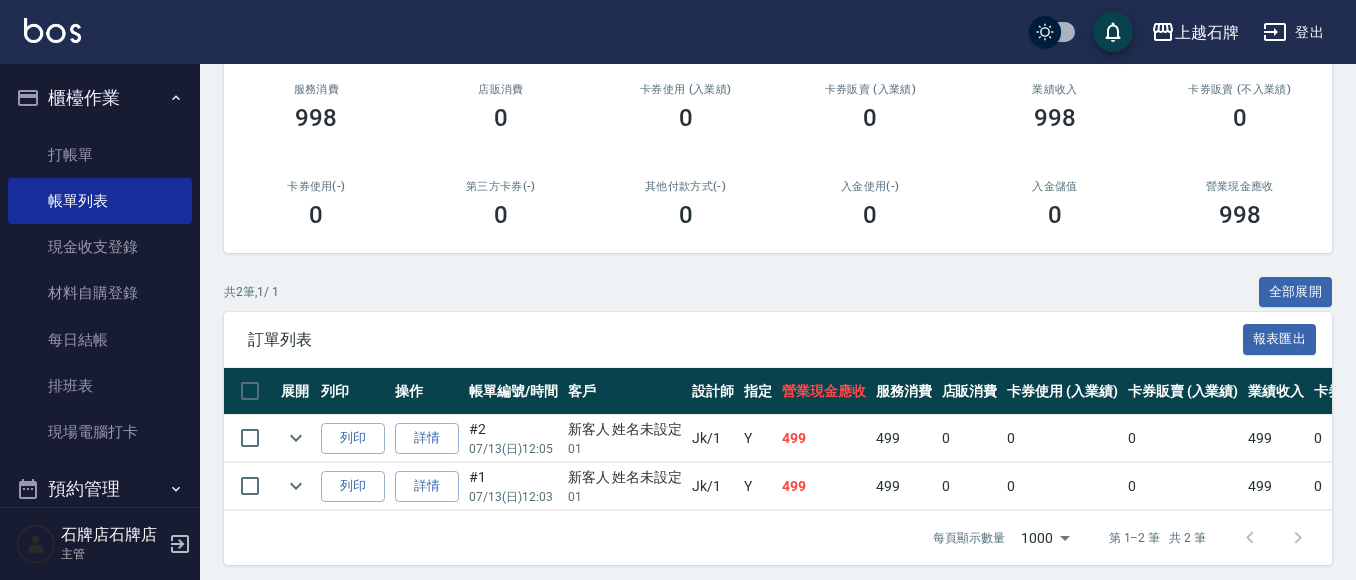 scroll, scrollTop: 276, scrollLeft: 0, axis: vertical 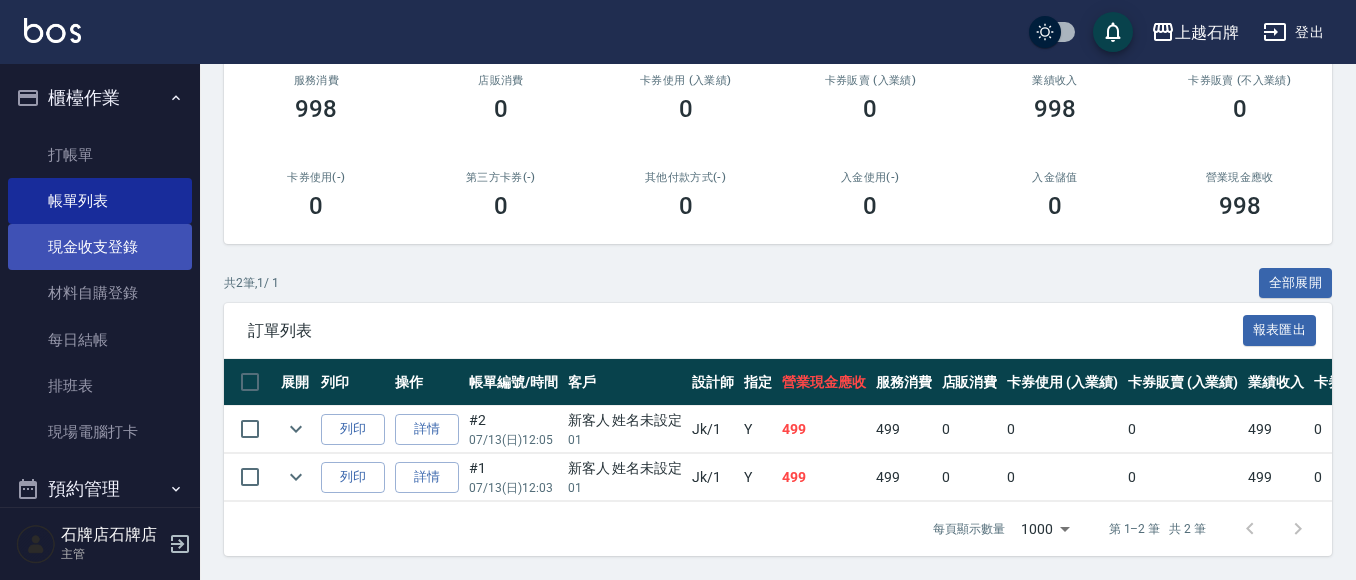 click on "現金收支登錄" at bounding box center [100, 247] 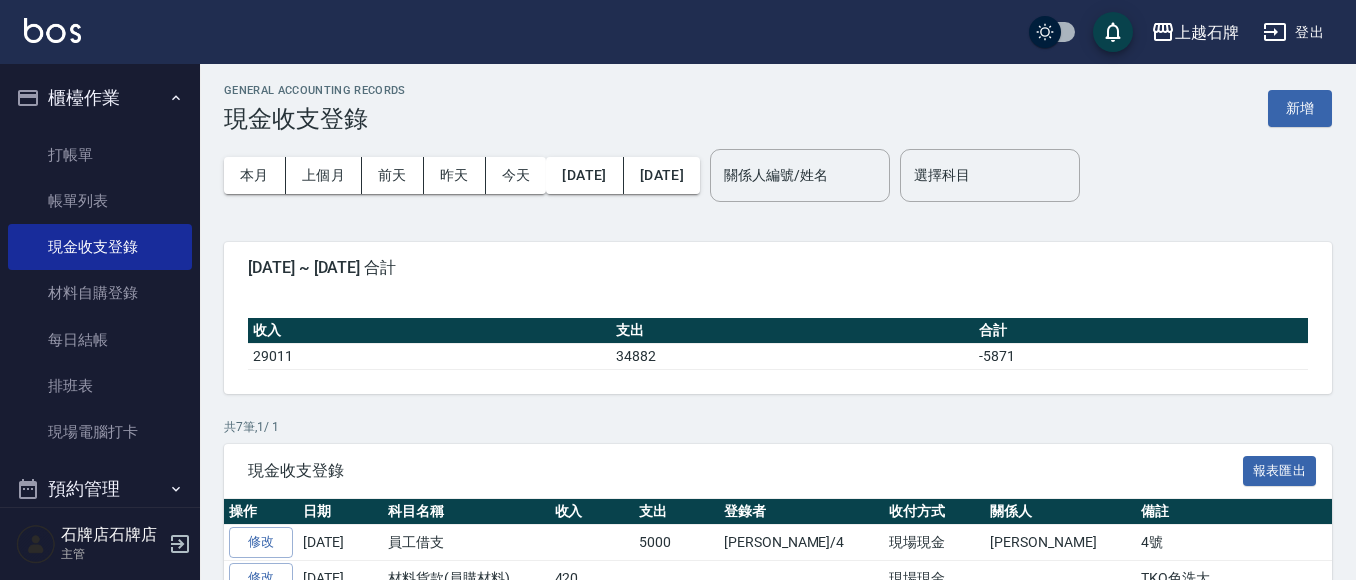 scroll, scrollTop: 0, scrollLeft: 0, axis: both 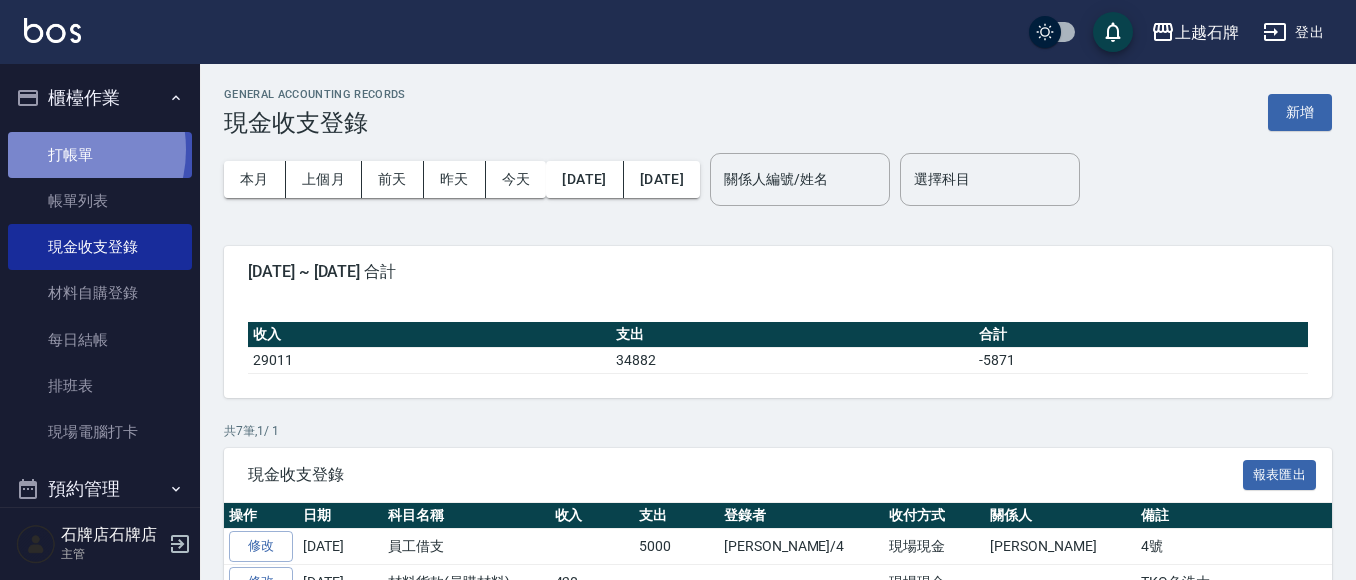 click on "打帳單" at bounding box center (100, 155) 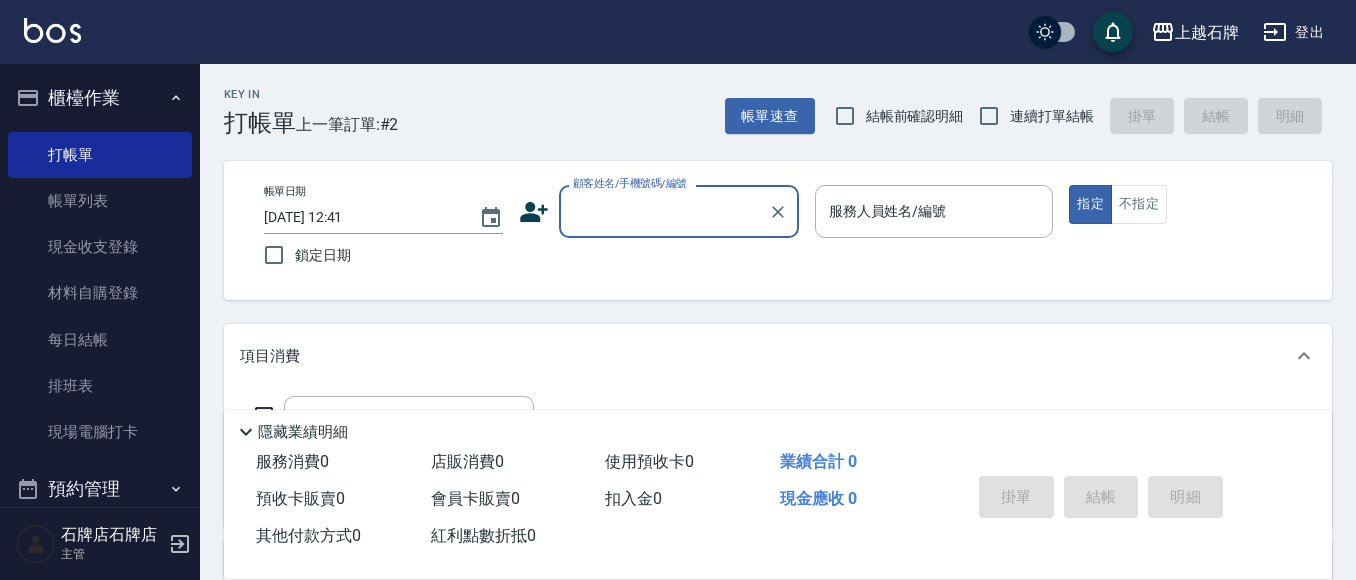 click on "櫃檯作業" at bounding box center [100, 98] 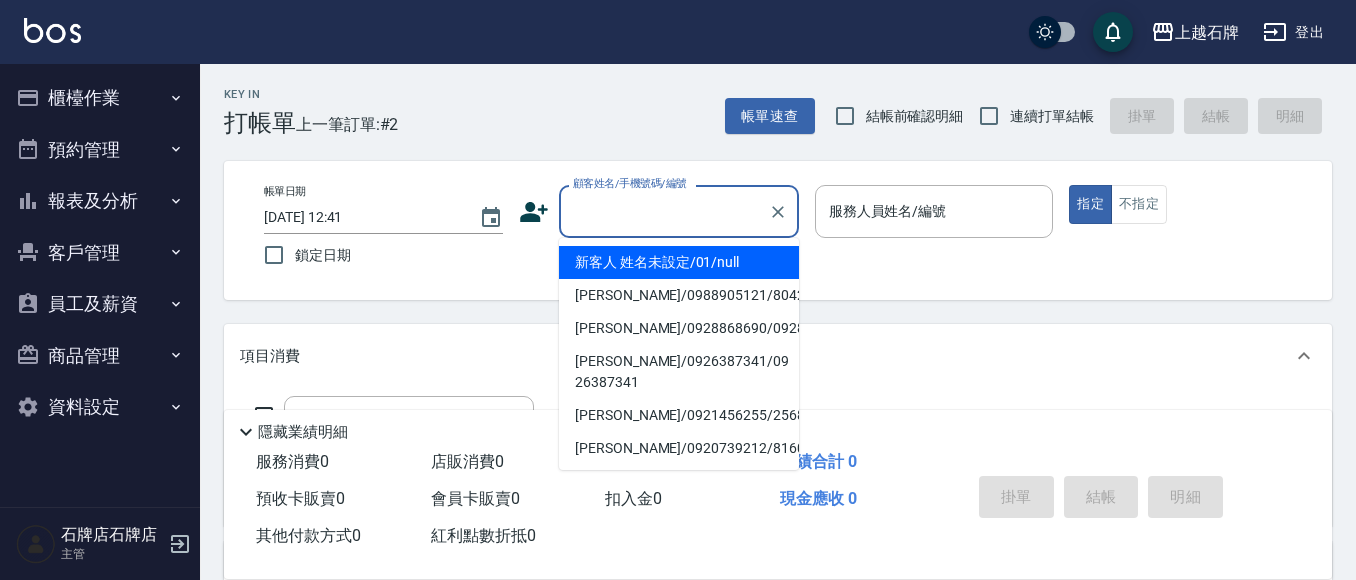 click on "顧客姓名/手機號碼/編號" at bounding box center (664, 211) 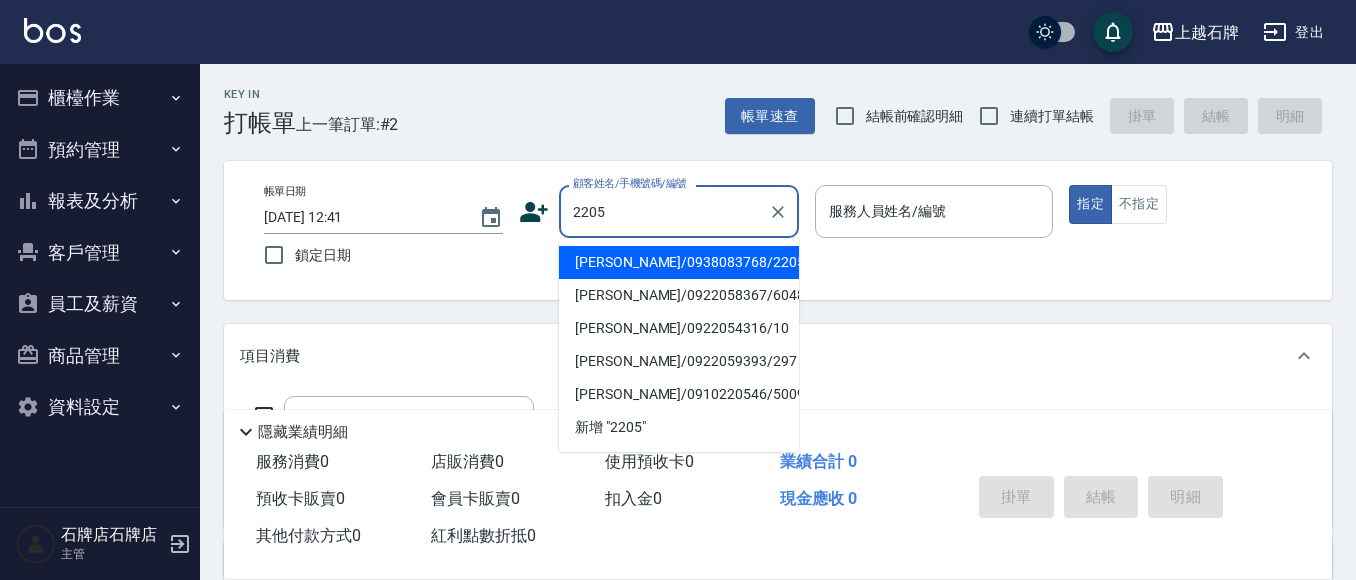 drag, startPoint x: 667, startPoint y: 256, endPoint x: 1065, endPoint y: 211, distance: 400.5359 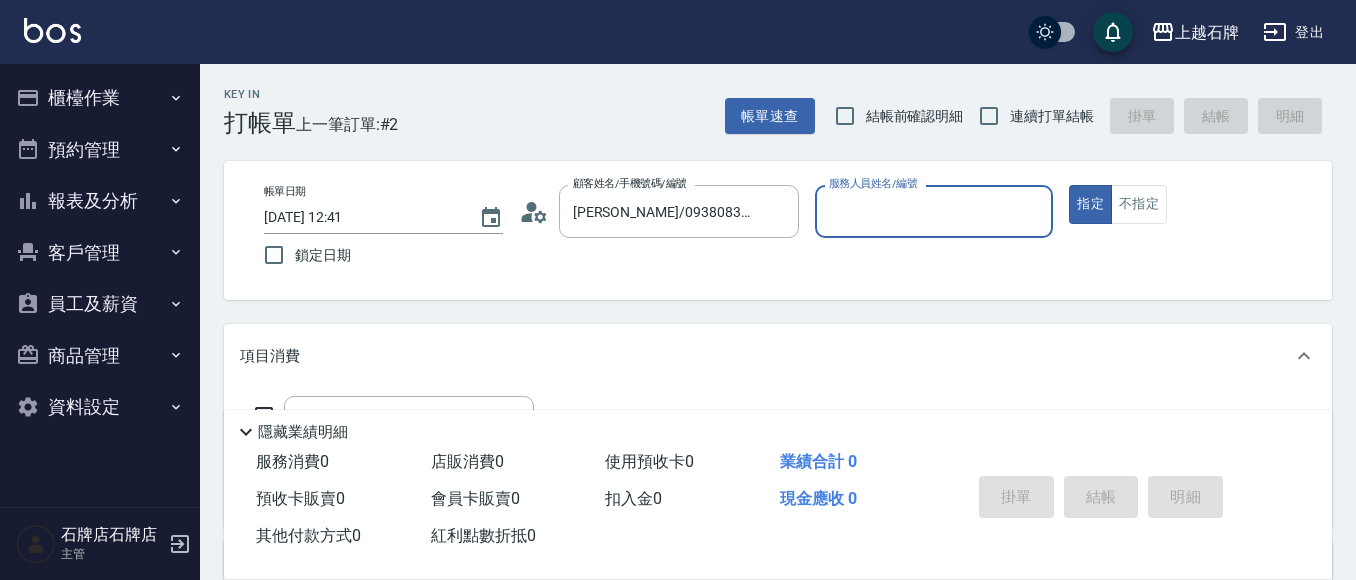 drag, startPoint x: 899, startPoint y: 214, endPoint x: 904, endPoint y: 228, distance: 14.866069 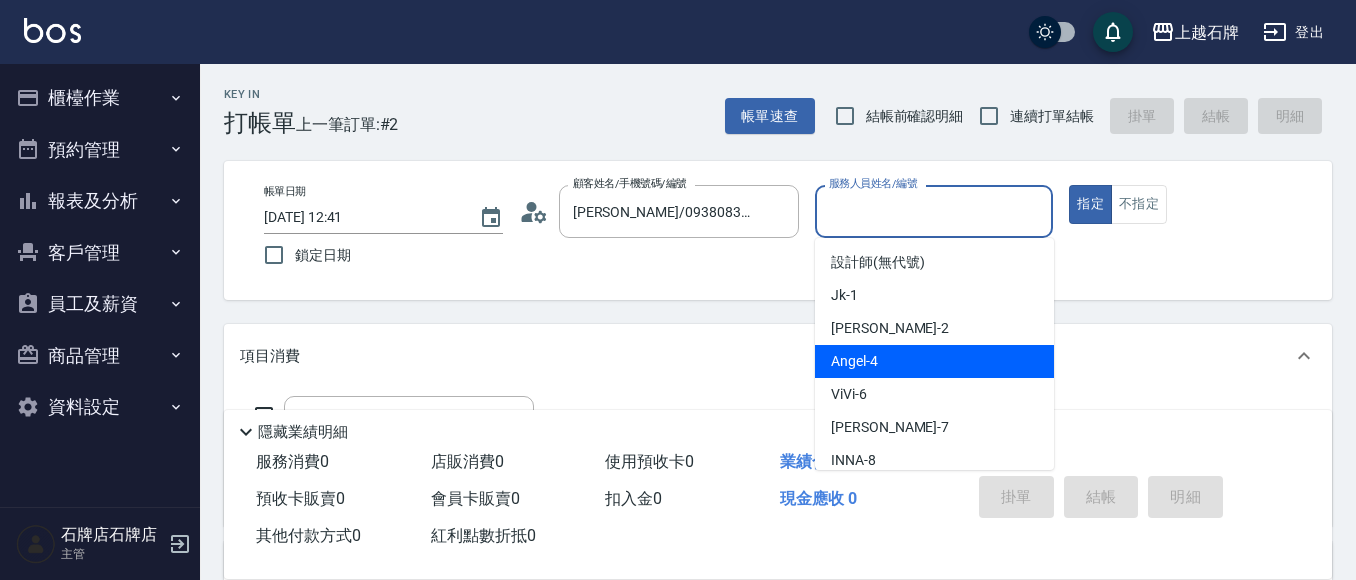 click on "Angel -4" at bounding box center (934, 361) 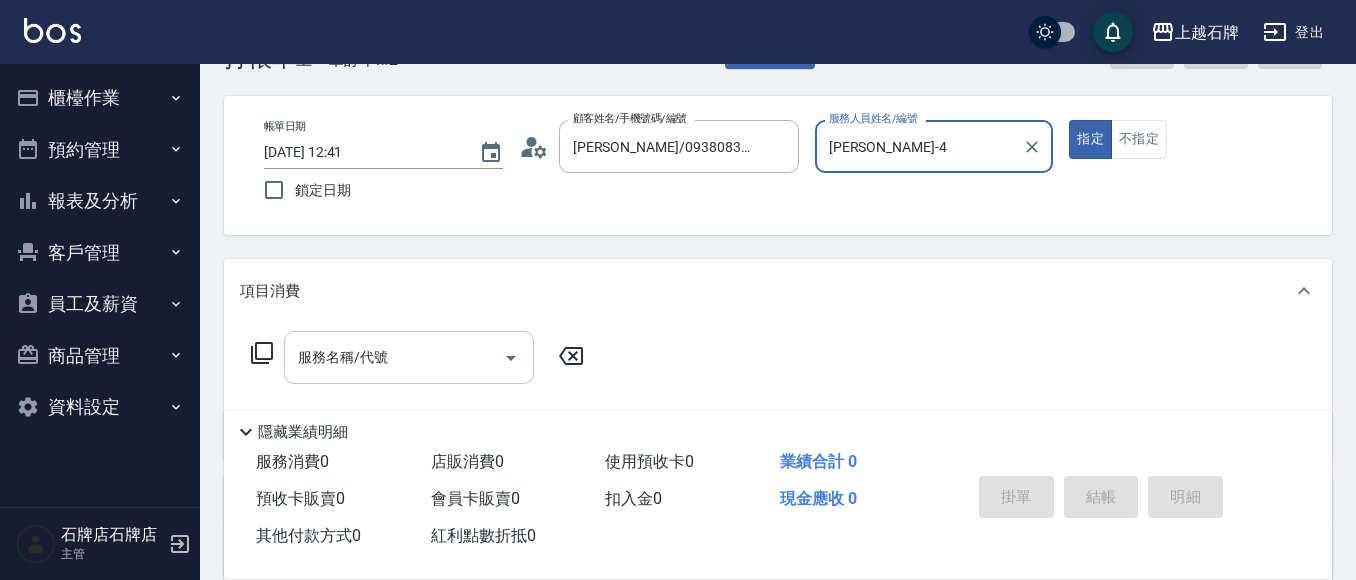 scroll, scrollTop: 100, scrollLeft: 0, axis: vertical 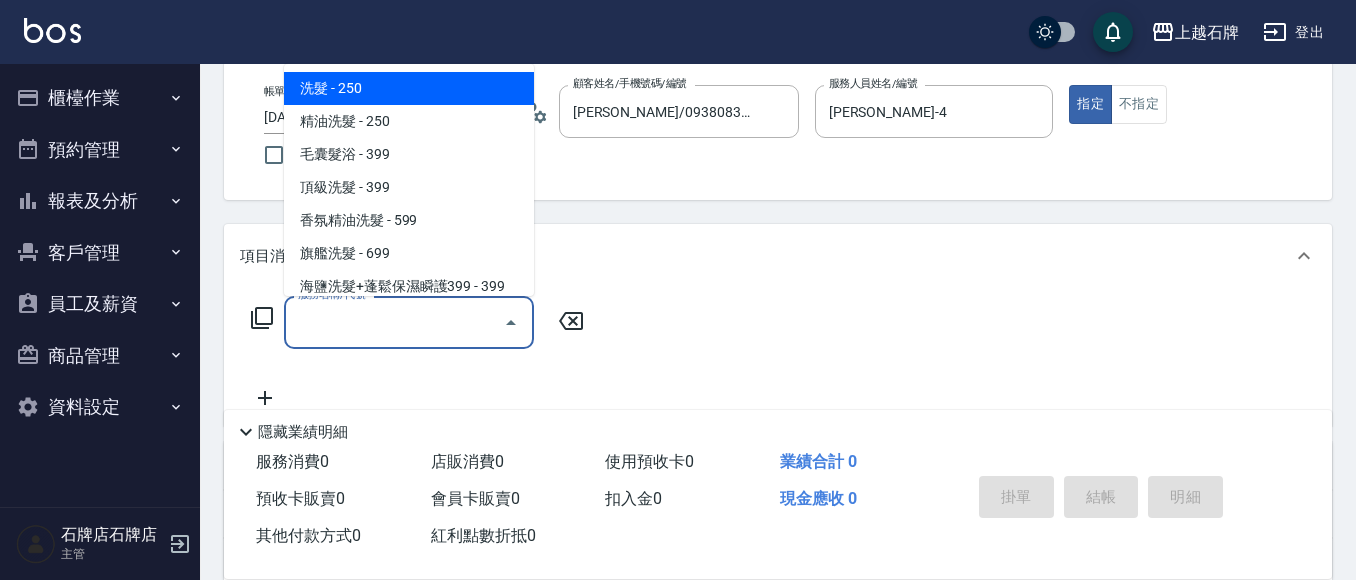 click on "服務名稱/代號 服務名稱/代號" at bounding box center (418, 353) 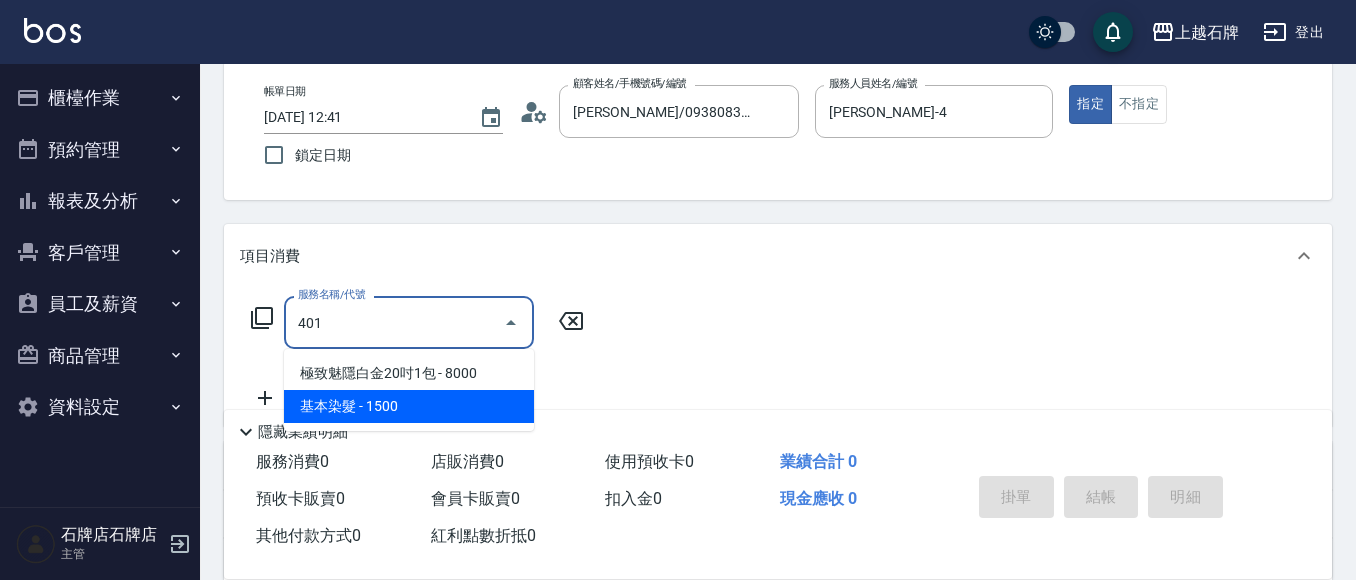 click on "基本染髮 - 1500" at bounding box center (409, 406) 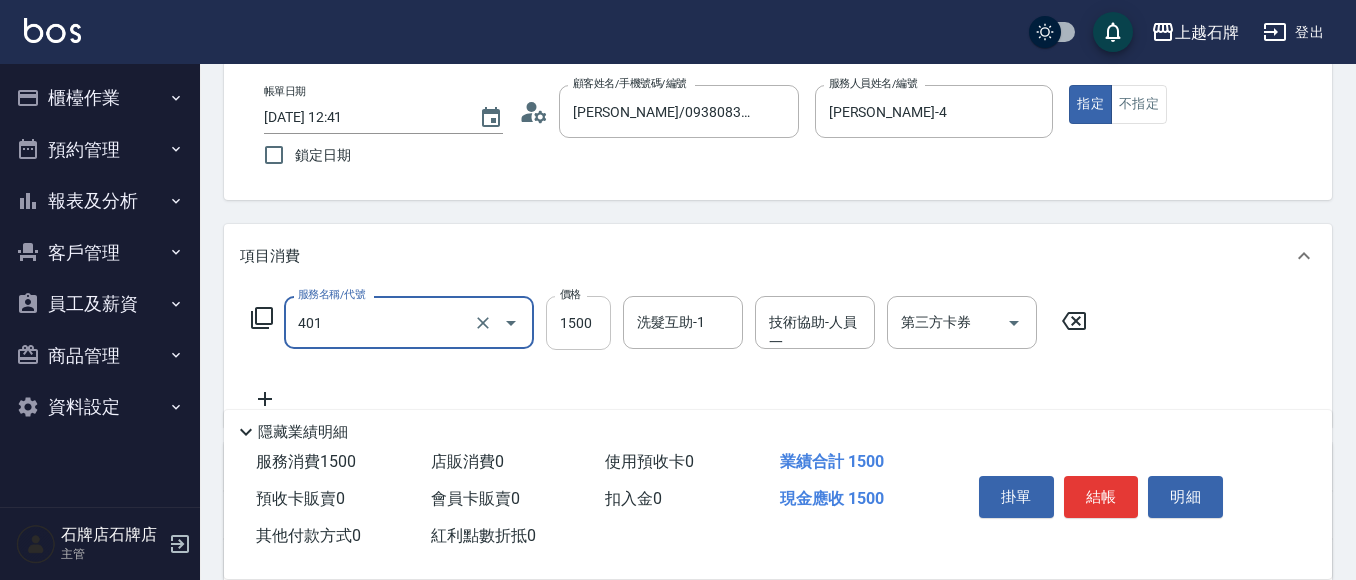type on "基本染髮(401)" 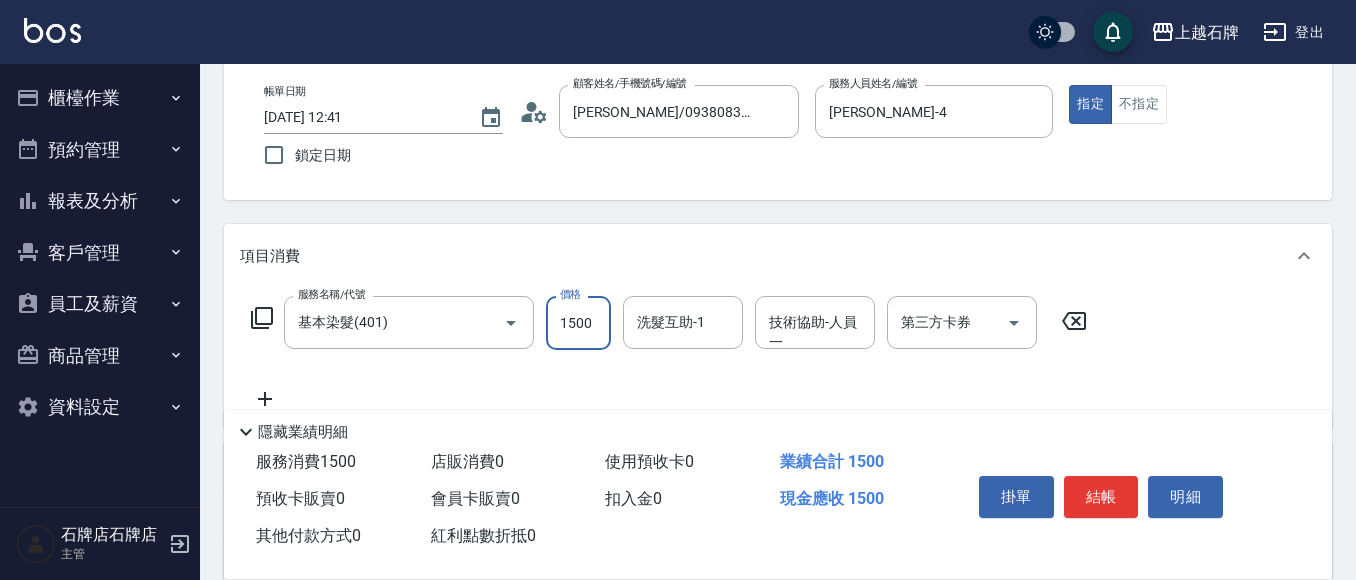 click on "1500" at bounding box center [578, 323] 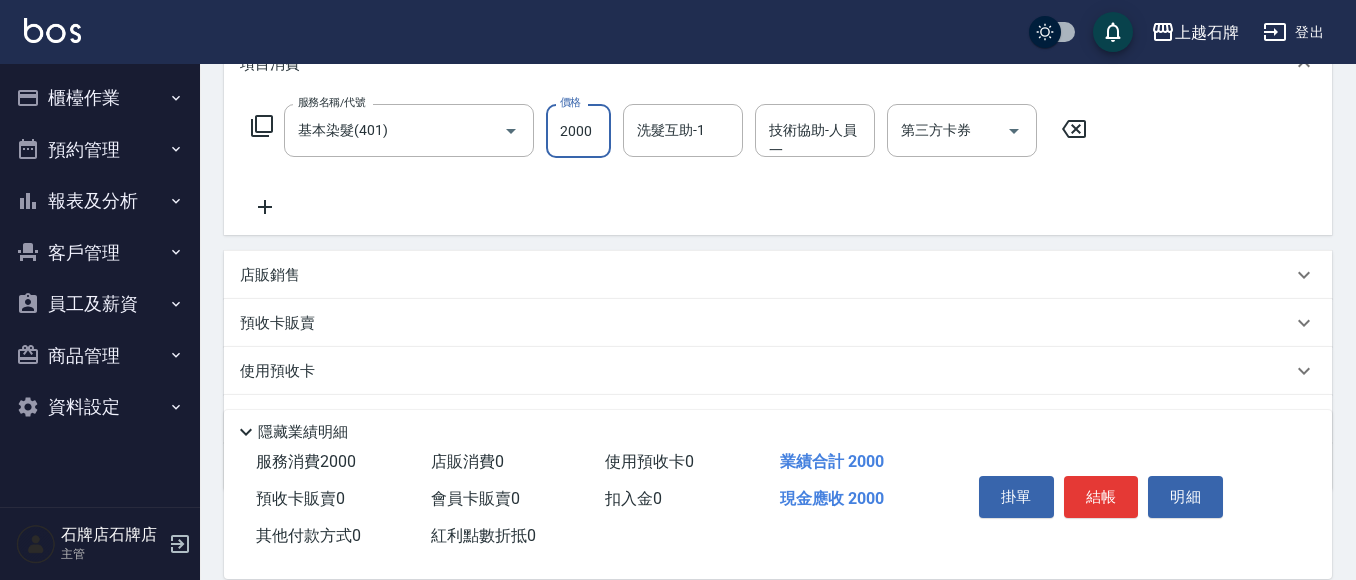 scroll, scrollTop: 300, scrollLeft: 0, axis: vertical 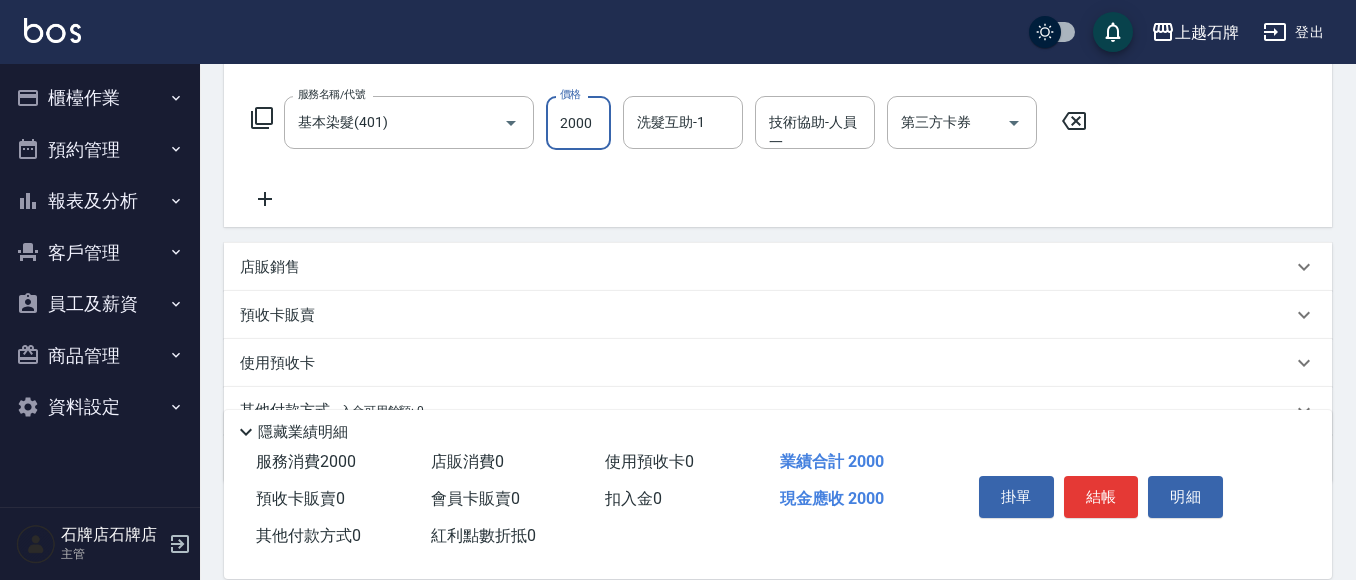 type on "2000" 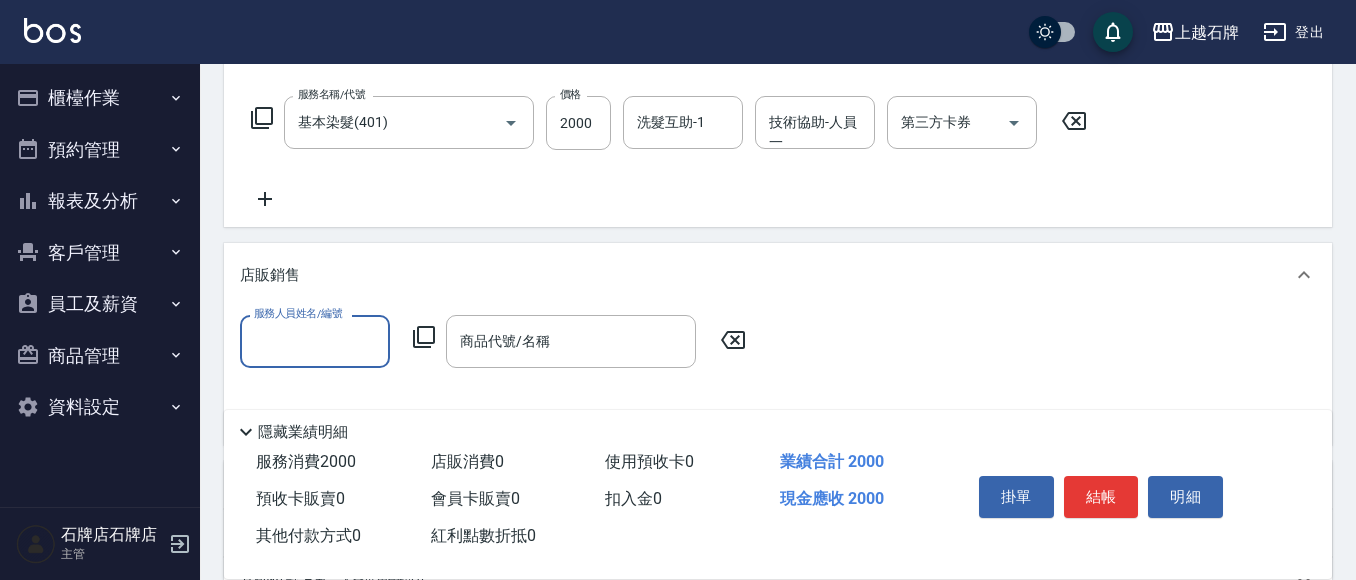 scroll, scrollTop: 0, scrollLeft: 0, axis: both 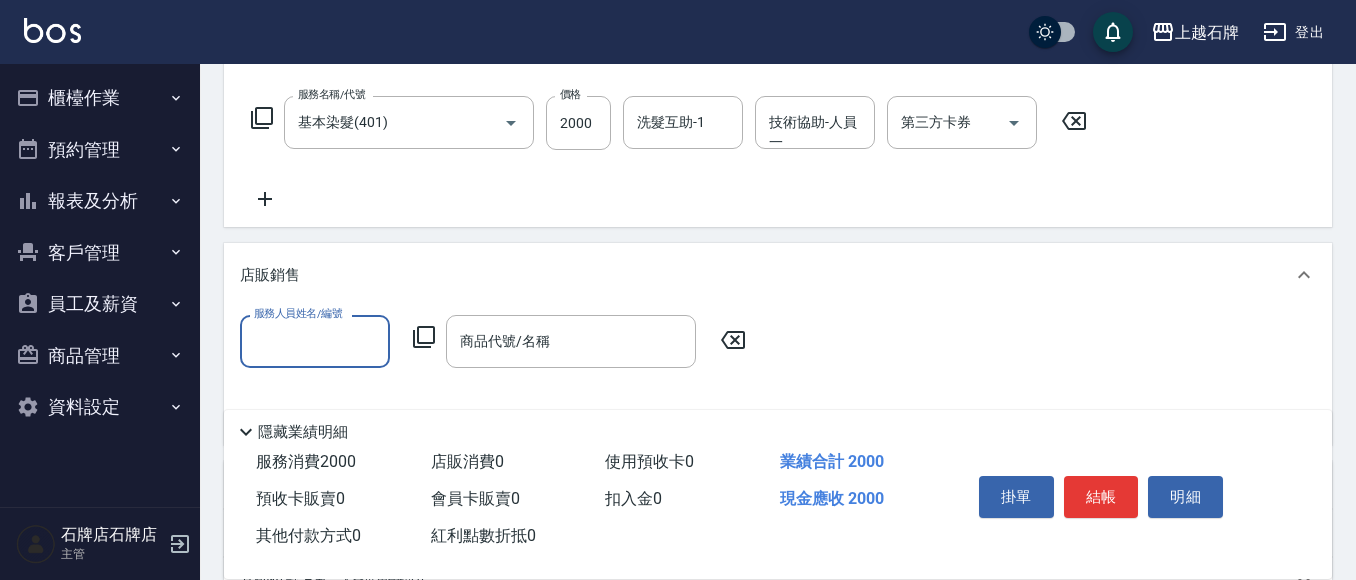 click on "服務人員姓名/編號" at bounding box center [315, 341] 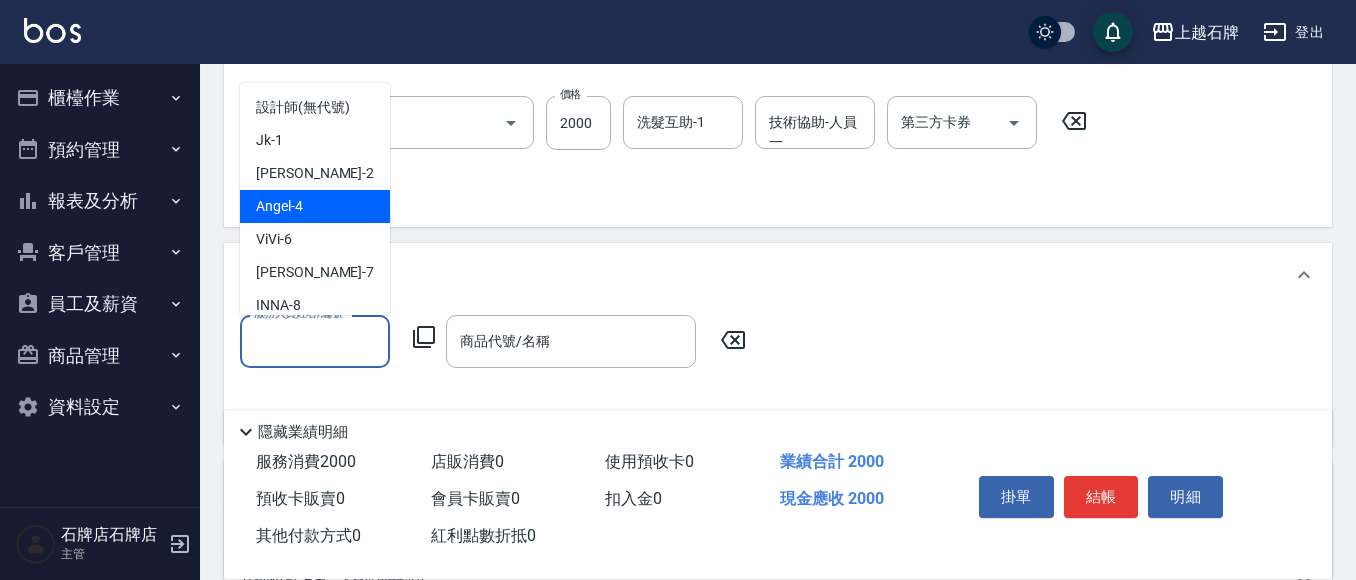 drag, startPoint x: 340, startPoint y: 207, endPoint x: 457, endPoint y: 282, distance: 138.97482 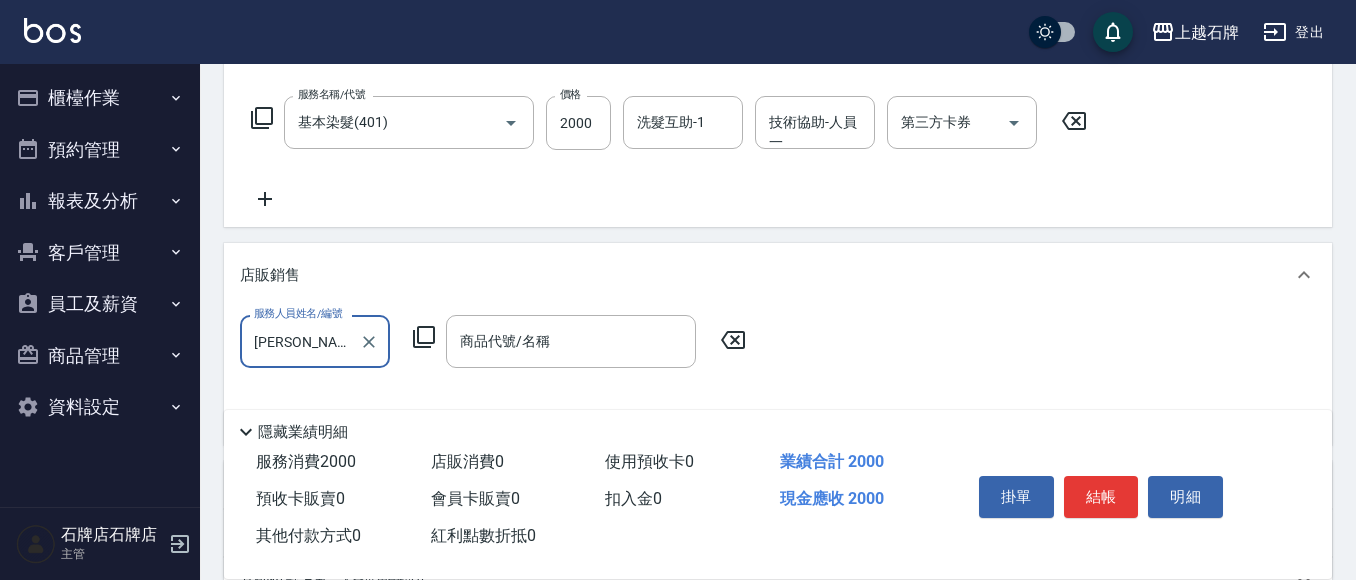 click 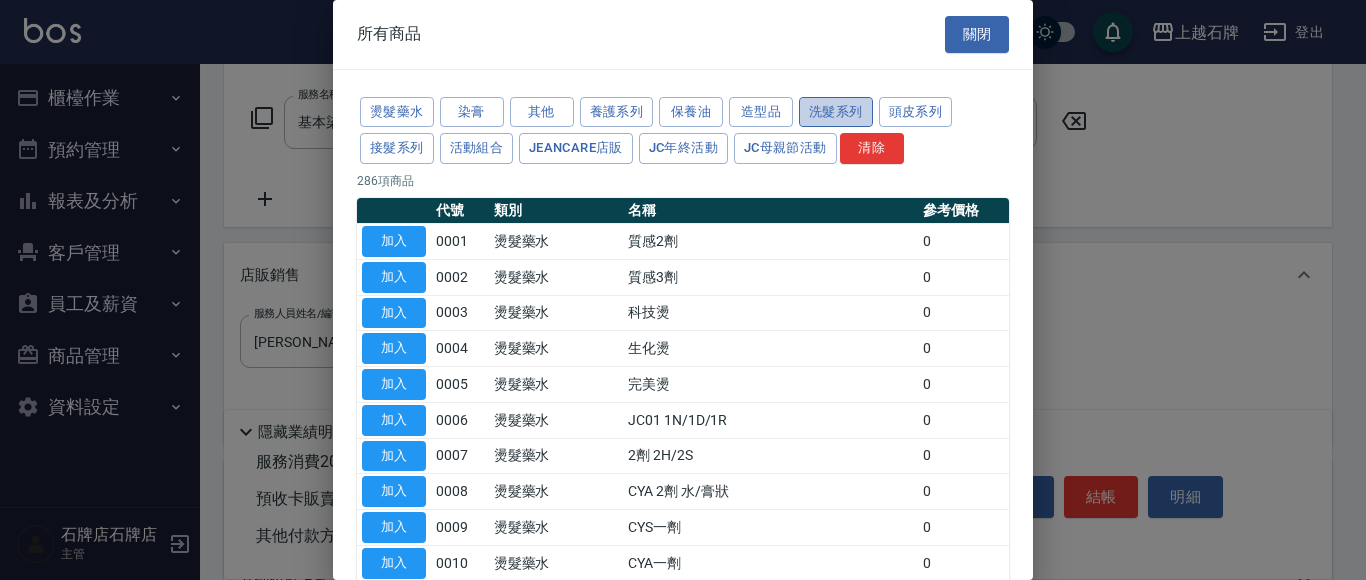 click on "洗髮系列" at bounding box center (836, 112) 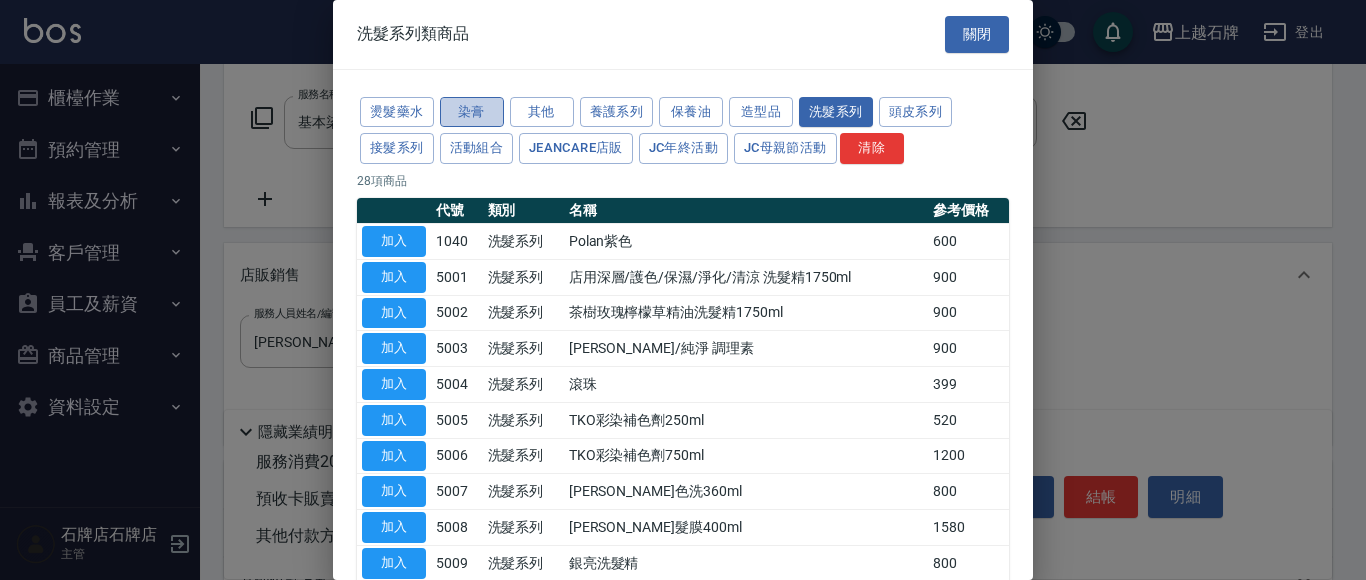 click on "染膏" at bounding box center (472, 112) 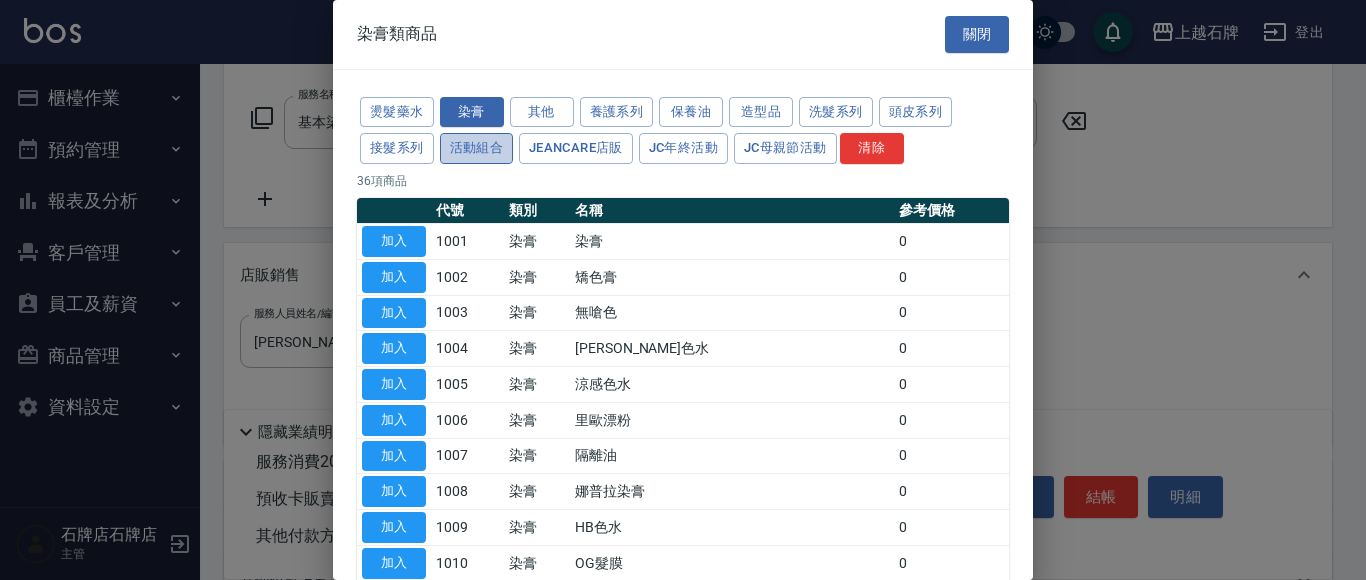 click on "活動組合" at bounding box center (477, 148) 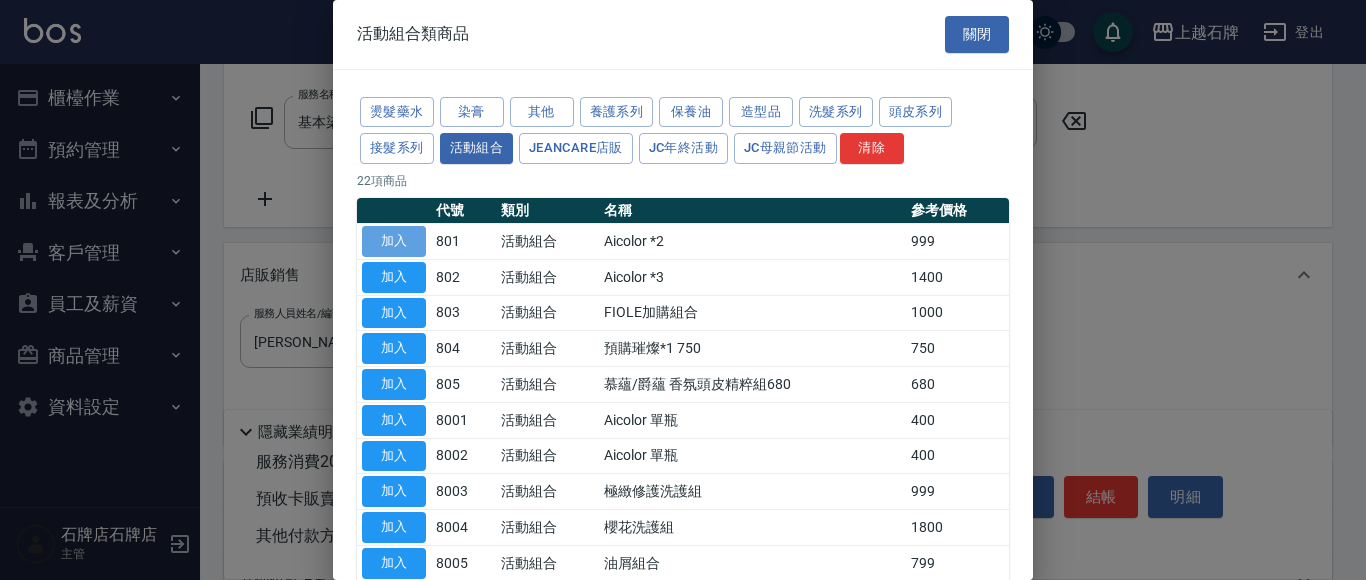 click on "加入" at bounding box center [394, 241] 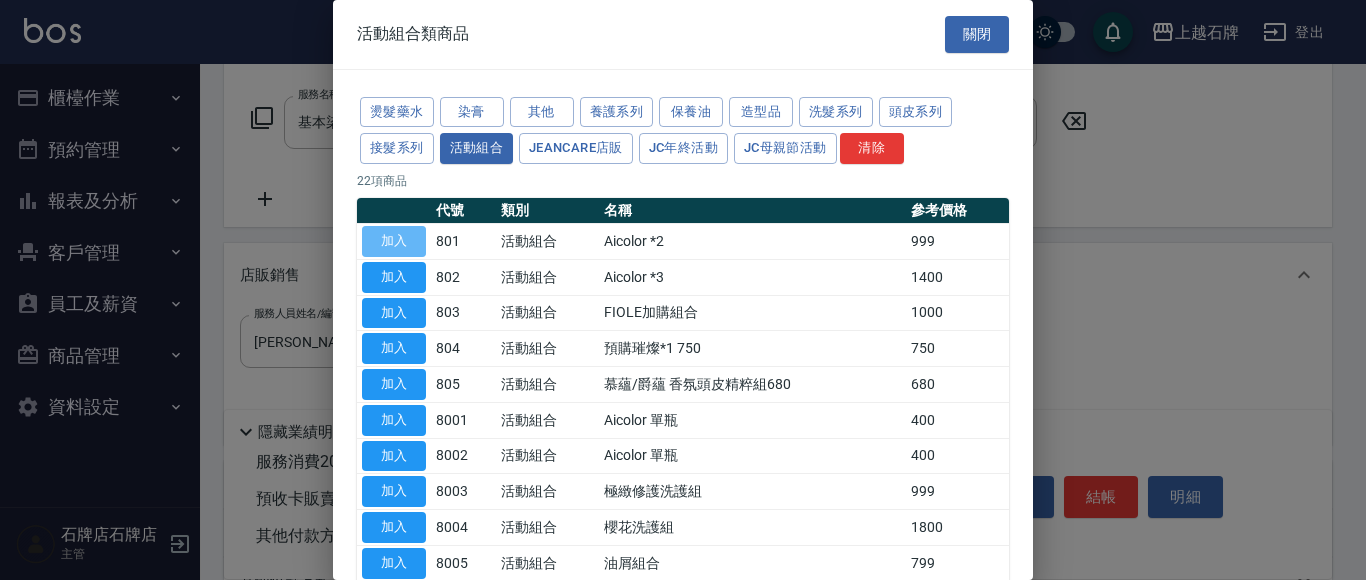 type on "Aicolor *2" 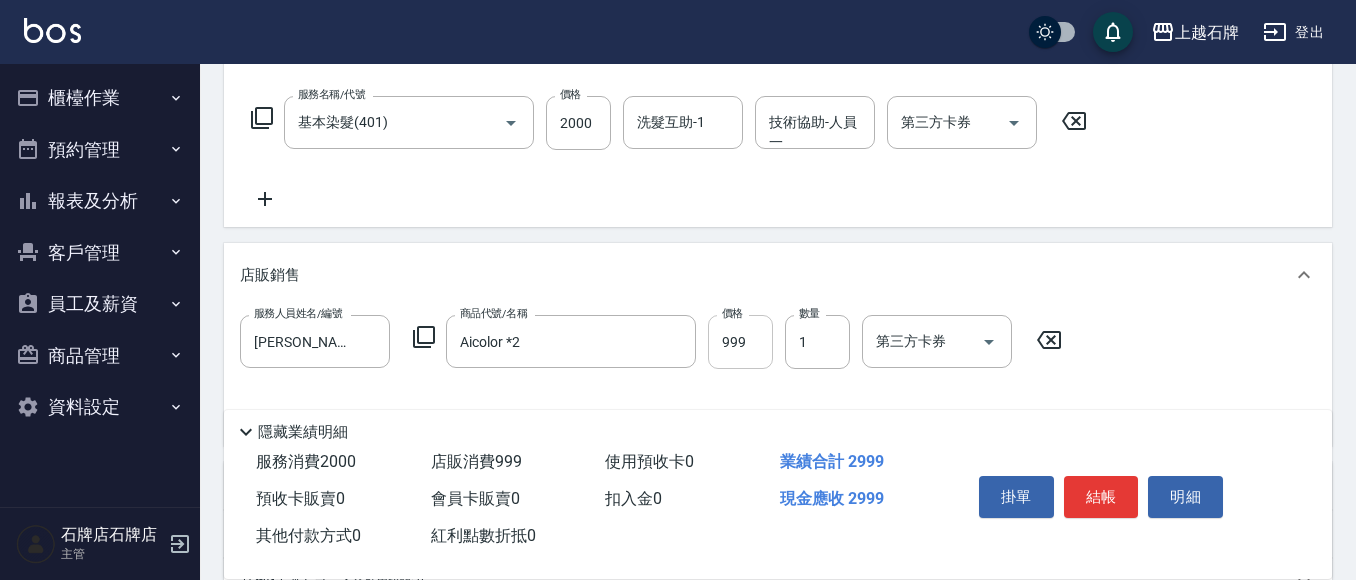 click on "999" at bounding box center [740, 342] 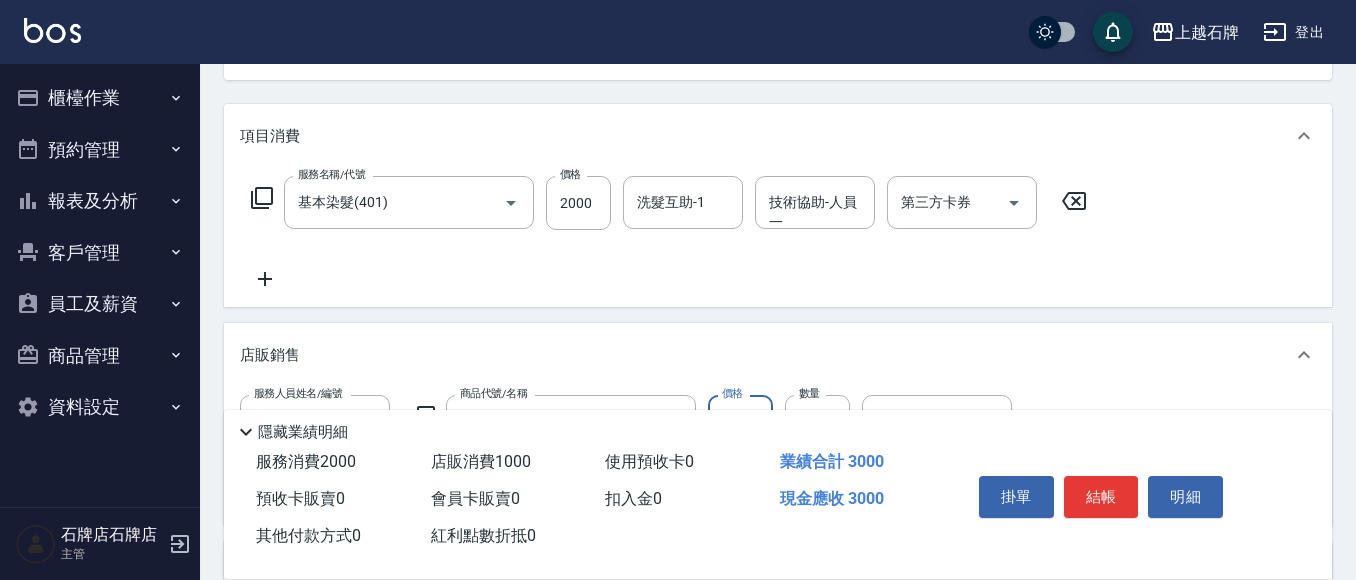 scroll, scrollTop: 100, scrollLeft: 0, axis: vertical 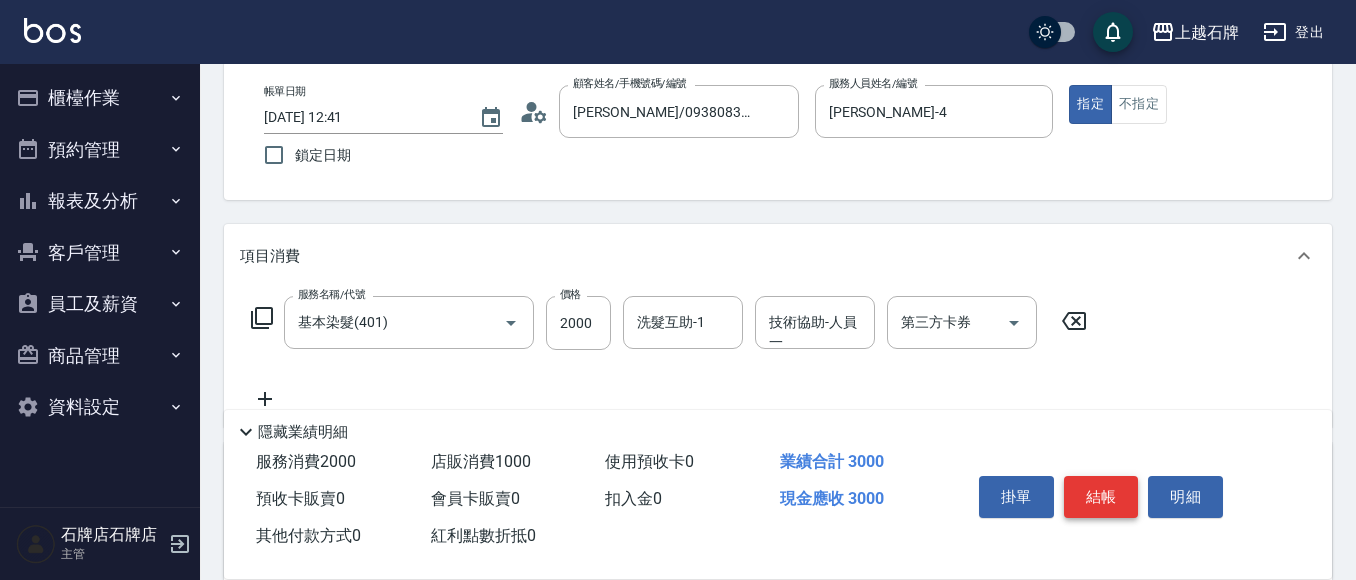 type on "1000" 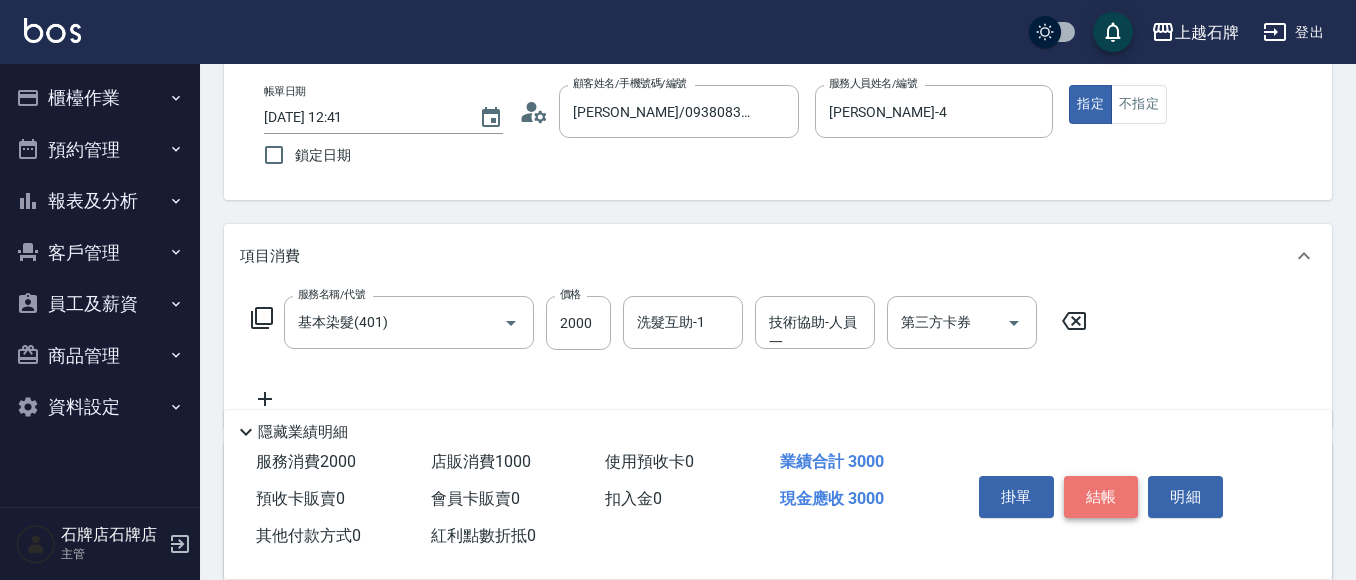 click on "結帳" at bounding box center [1101, 497] 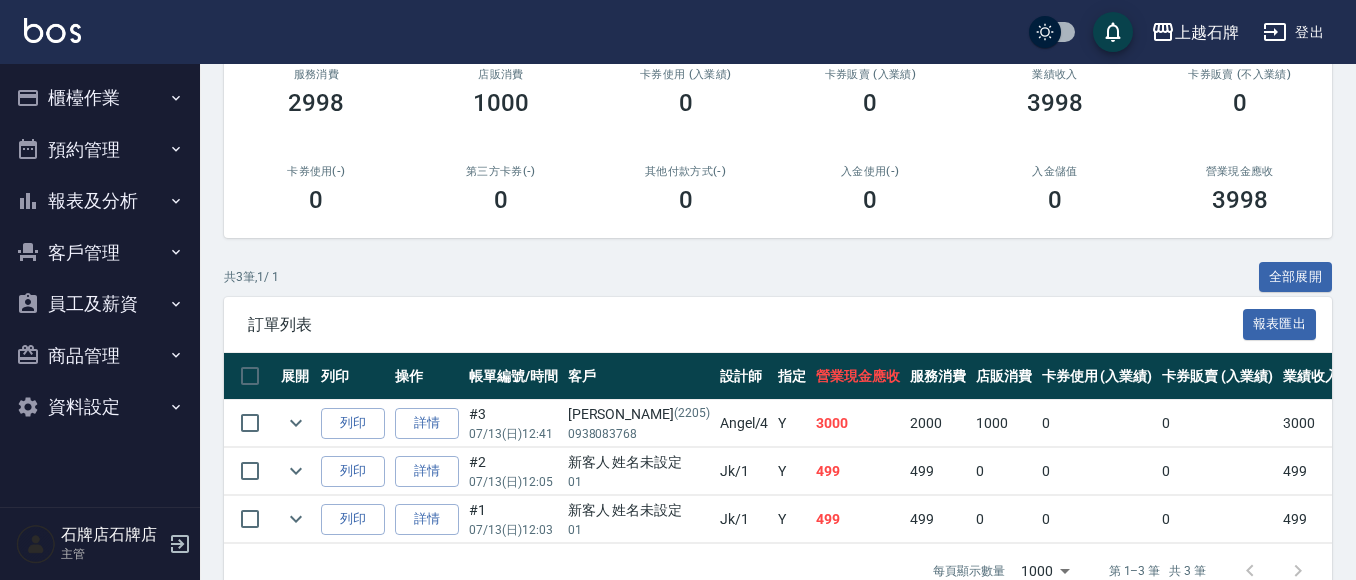 scroll, scrollTop: 300, scrollLeft: 0, axis: vertical 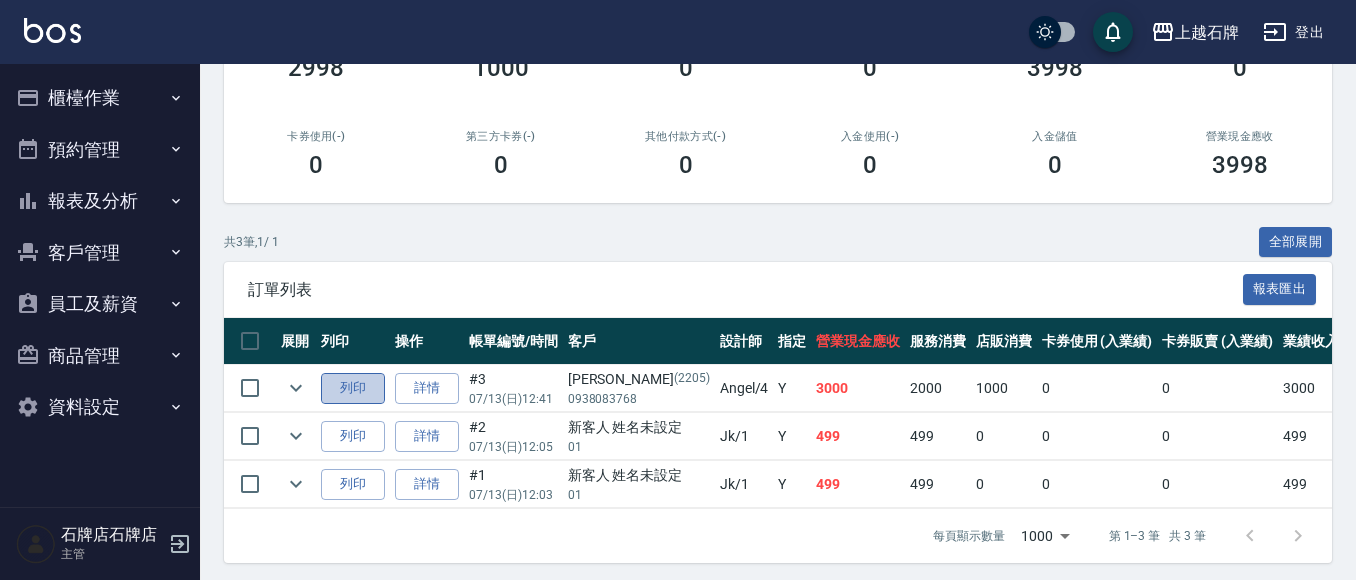 click on "列印" at bounding box center (353, 388) 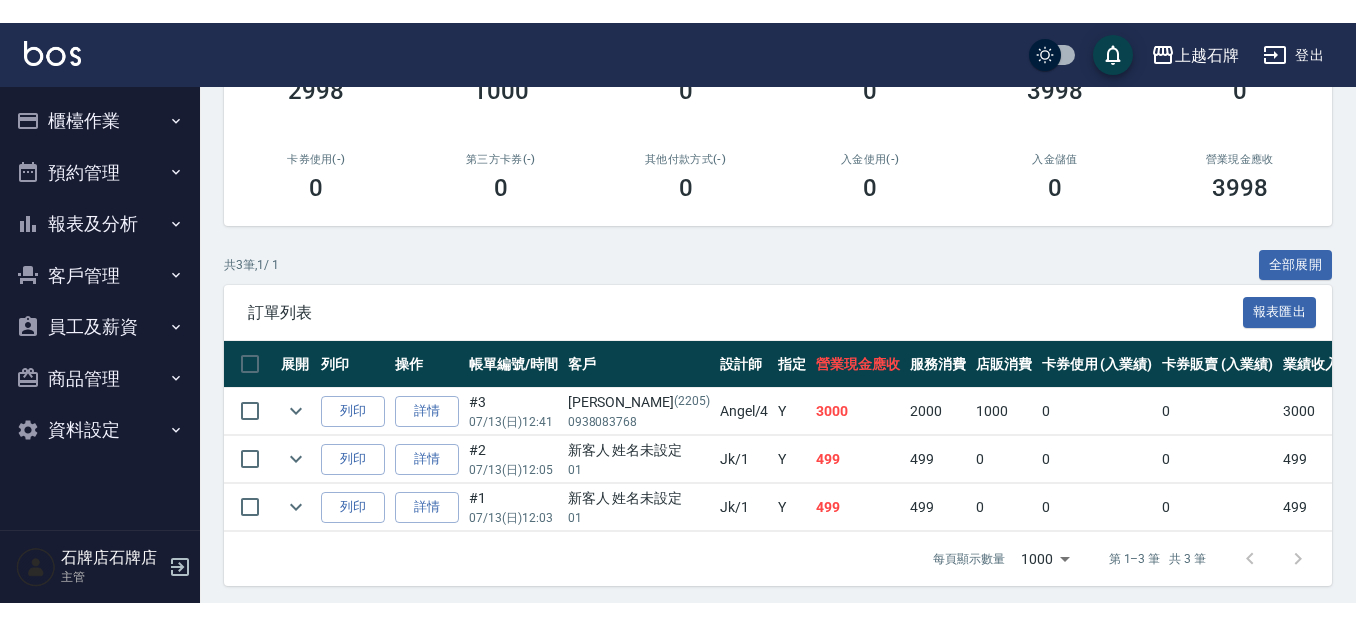 scroll, scrollTop: 279, scrollLeft: 0, axis: vertical 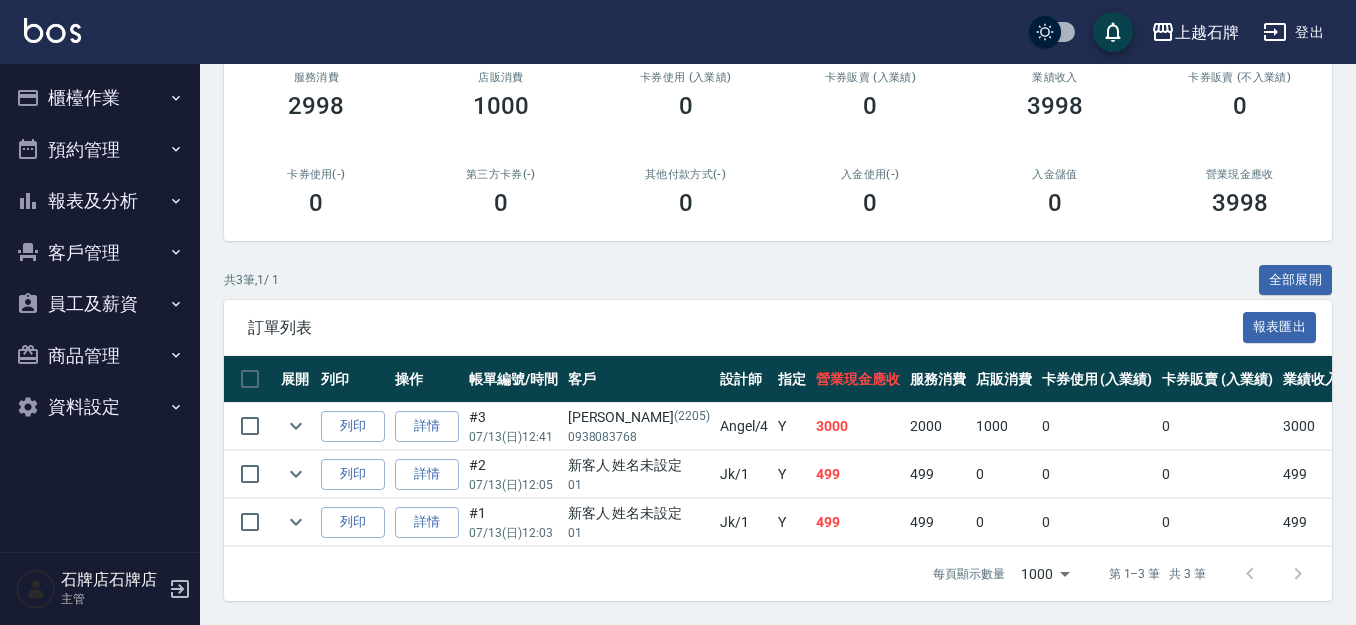 click on "櫃檯作業" at bounding box center [100, 98] 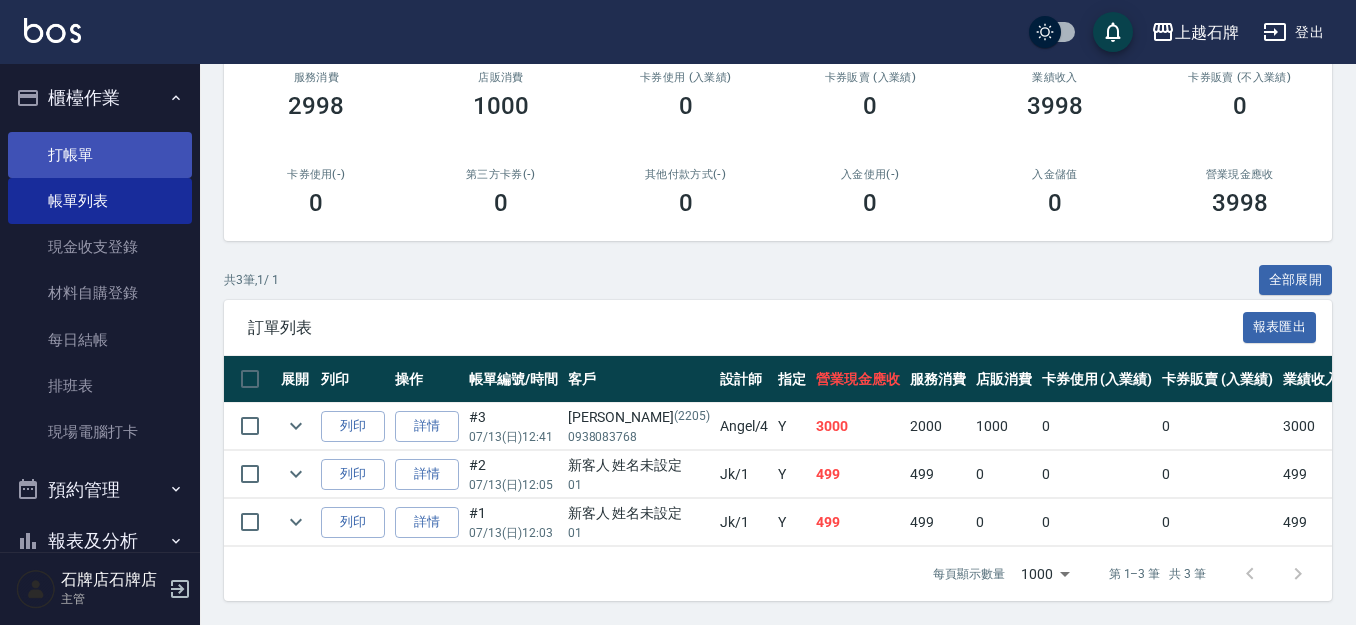 click on "打帳單" at bounding box center (100, 155) 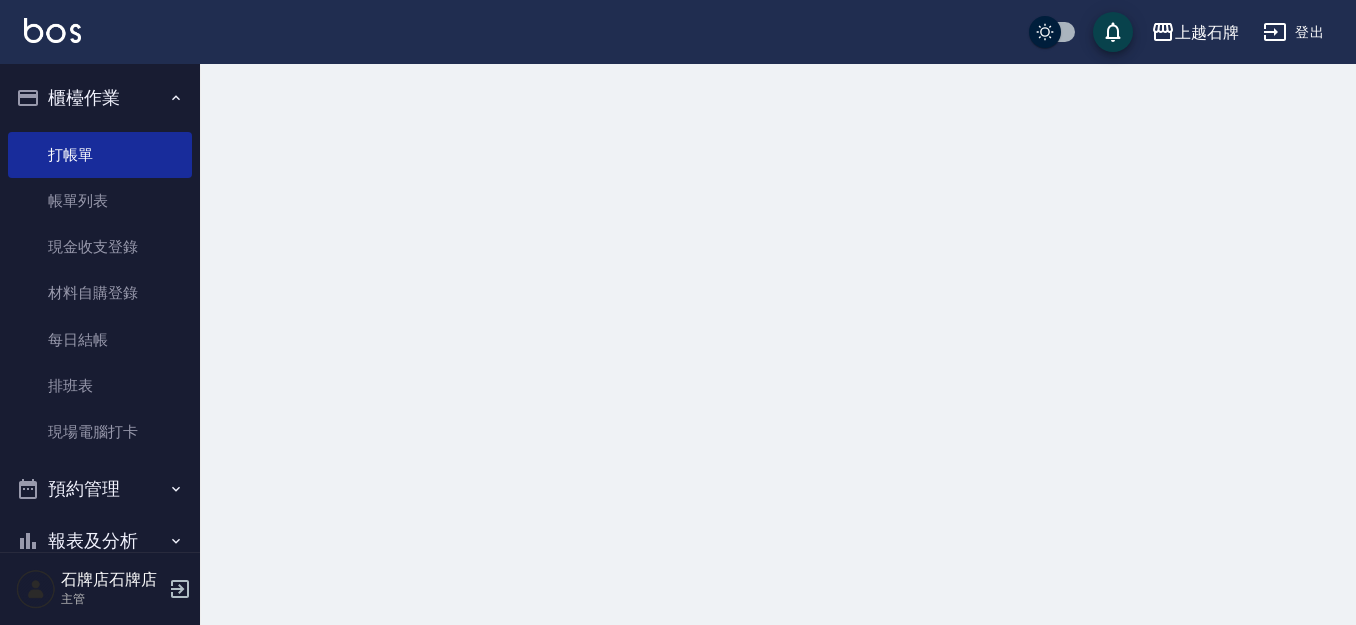 scroll, scrollTop: 0, scrollLeft: 0, axis: both 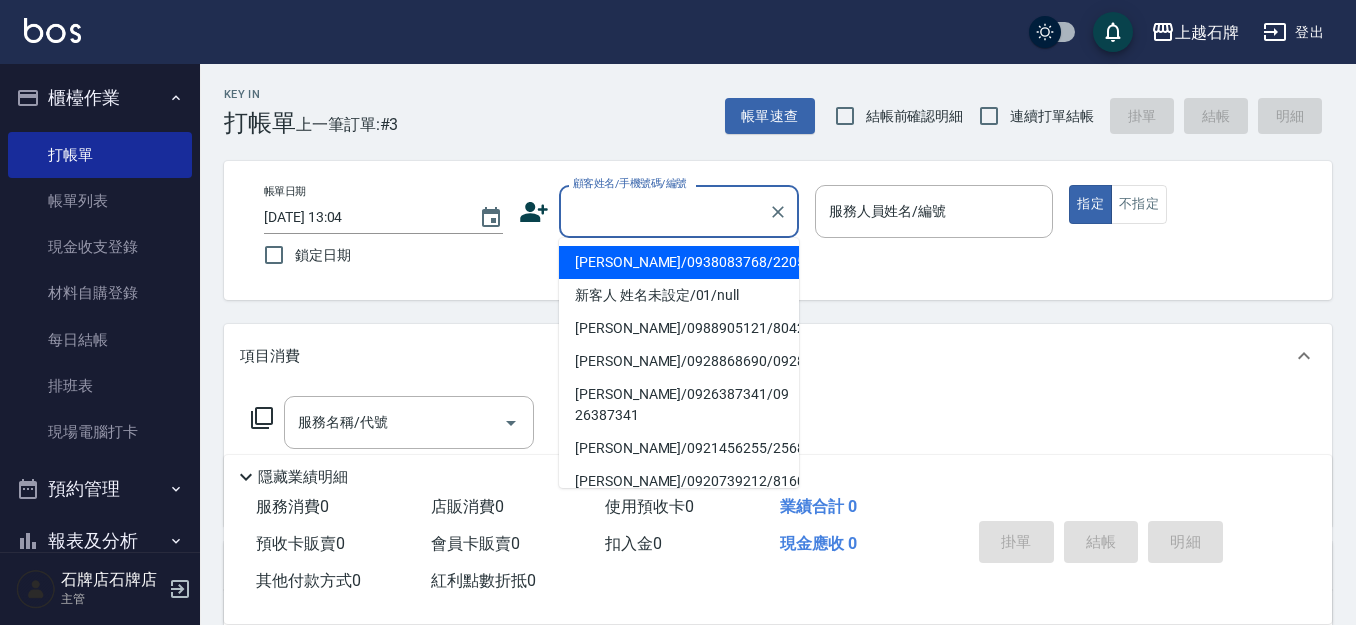click on "顧客姓名/手機號碼/編號" at bounding box center (664, 211) 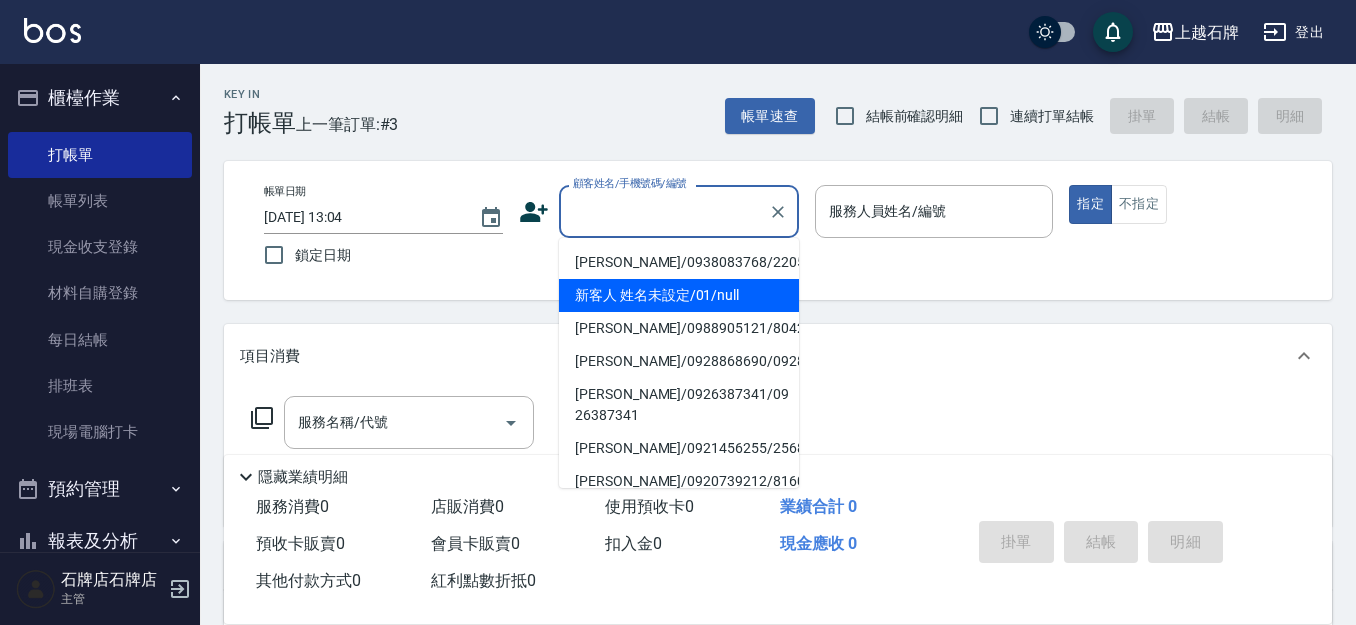 click on "新客人 姓名未設定/01/null" at bounding box center (679, 295) 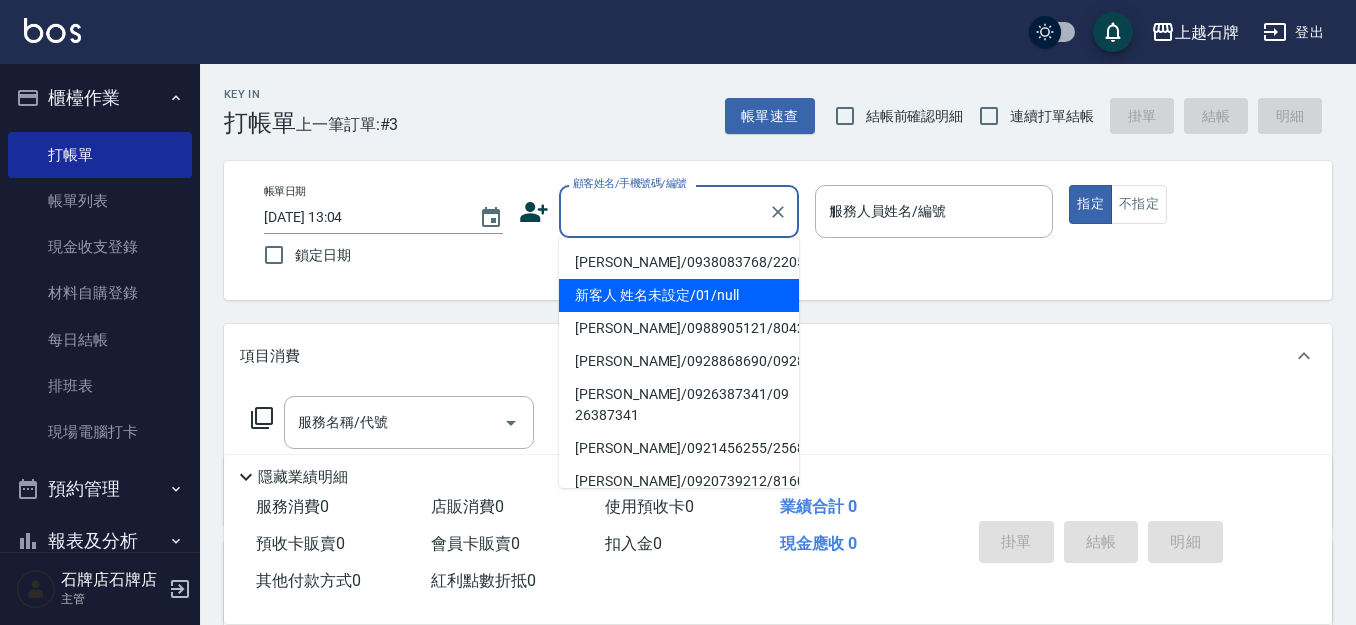 type on "新客人 姓名未設定/01/null" 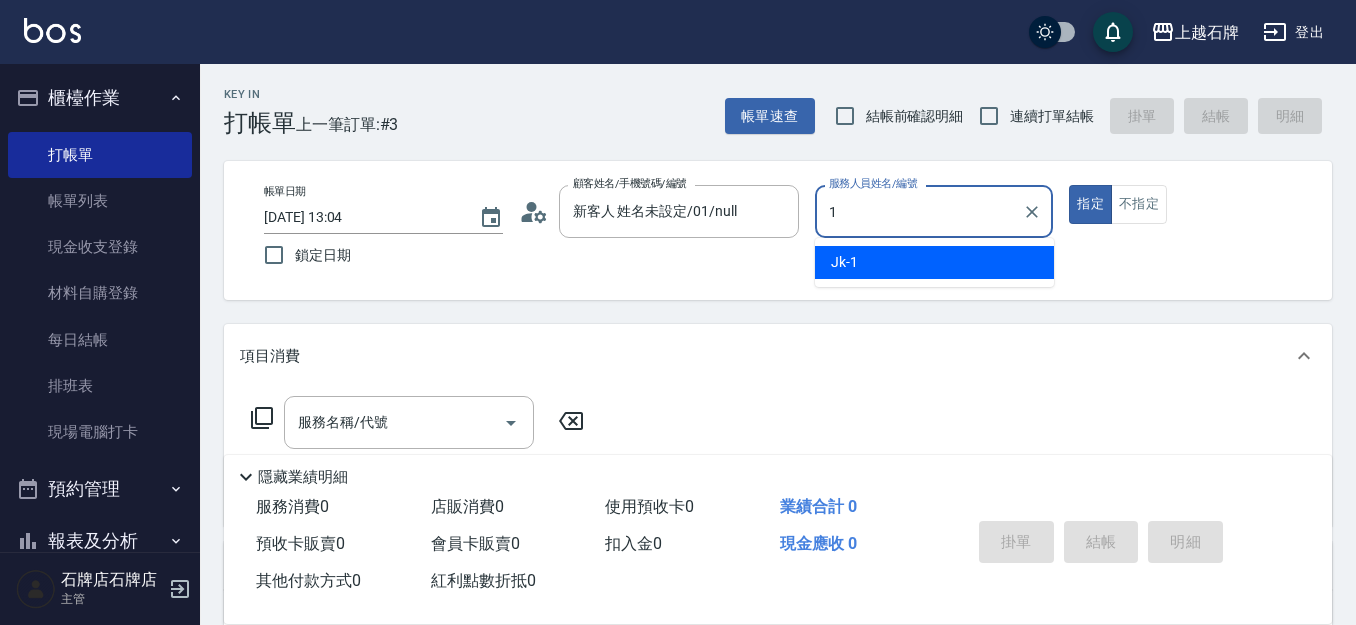 click on "Jk -1" at bounding box center (934, 262) 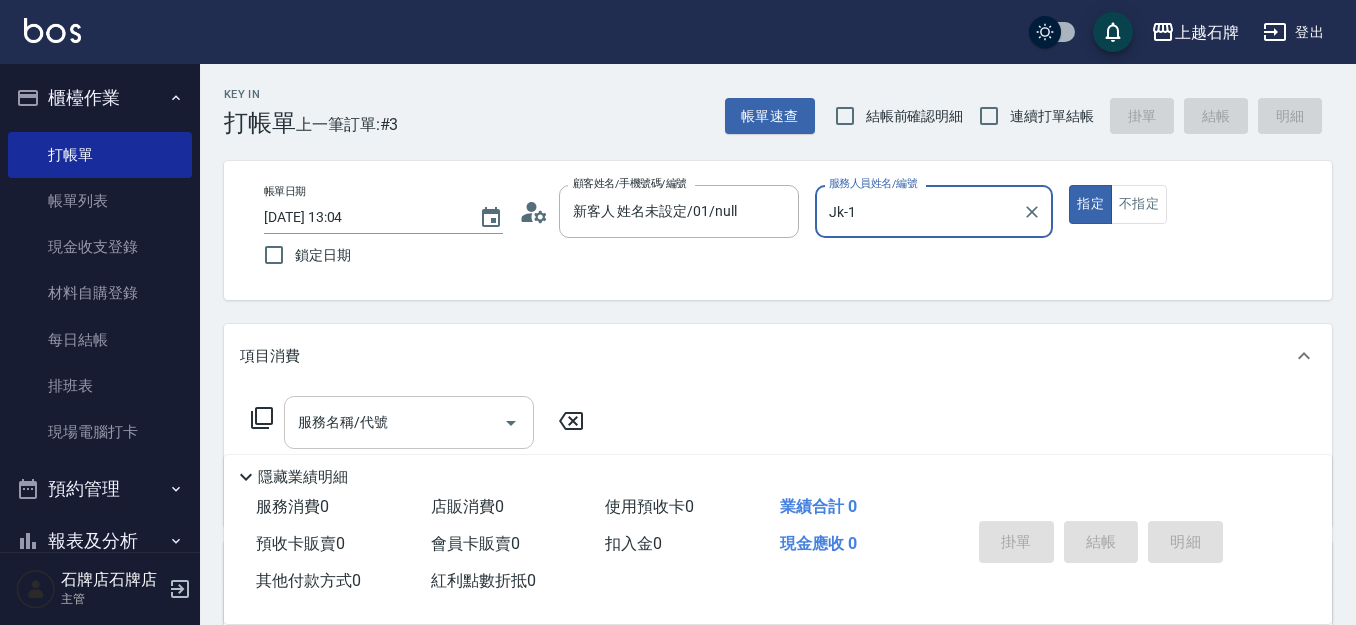type on "Jk-1" 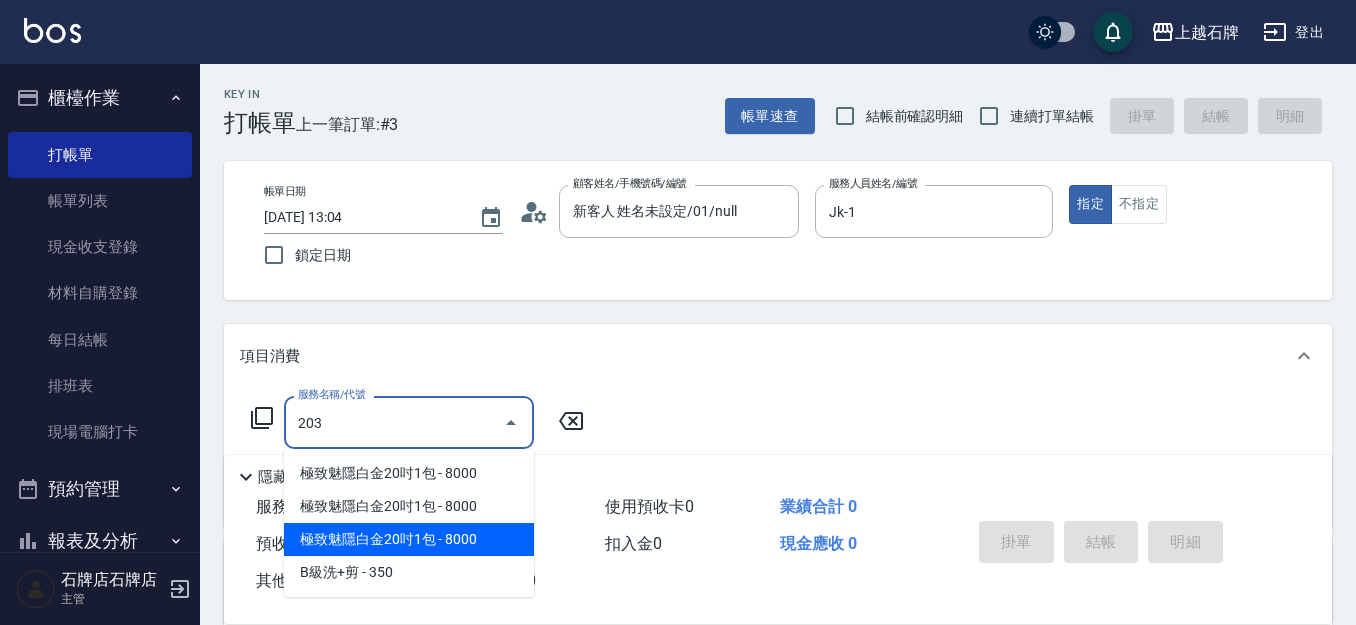 drag, startPoint x: 421, startPoint y: 592, endPoint x: 436, endPoint y: 586, distance: 16.155495 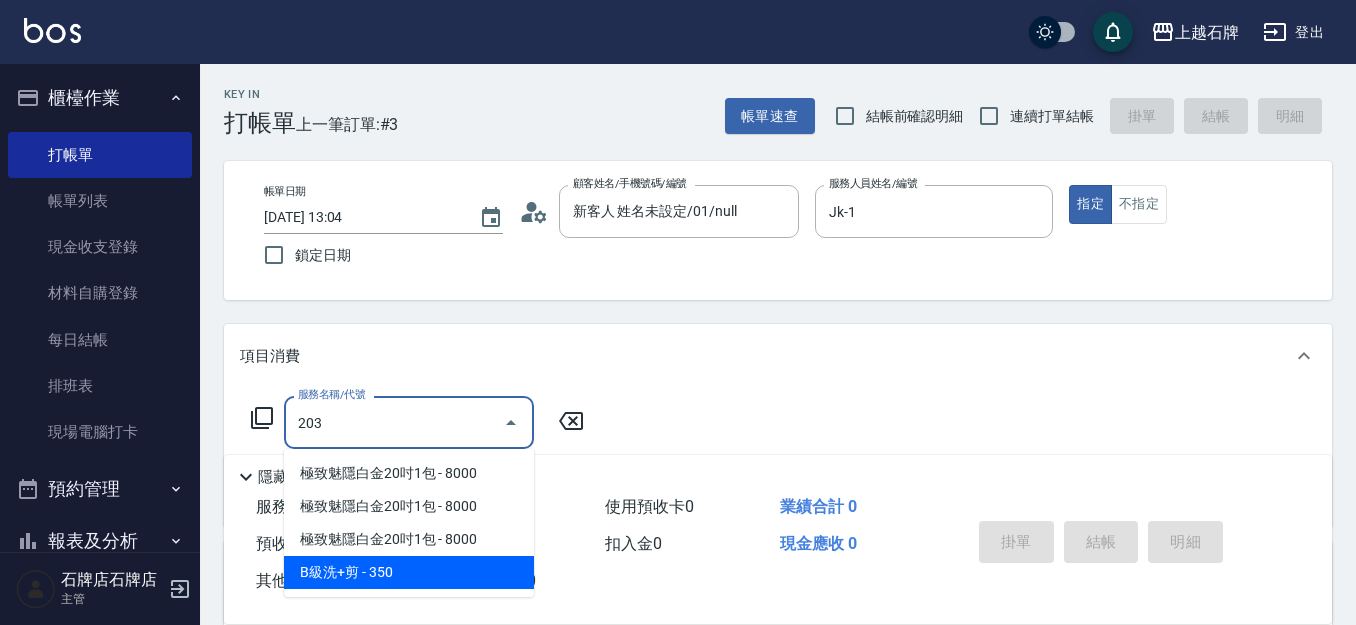 drag, startPoint x: 464, startPoint y: 573, endPoint x: 615, endPoint y: 449, distance: 195.38936 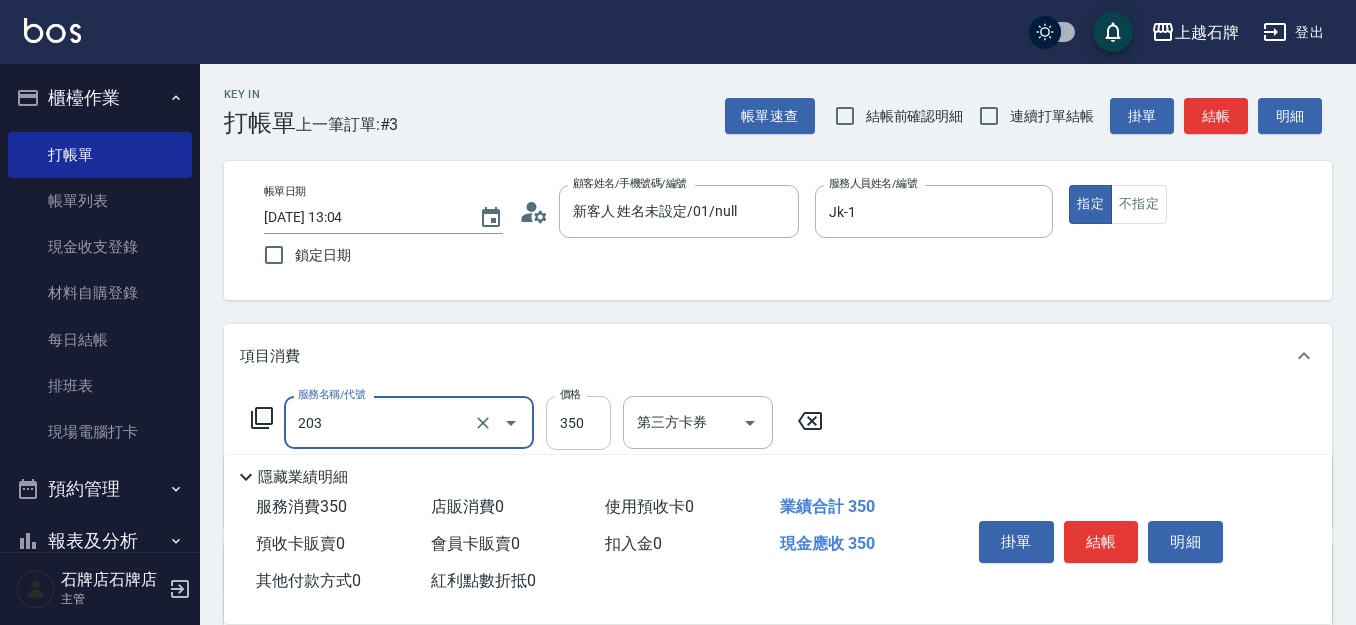 type on "B級洗+剪(203)" 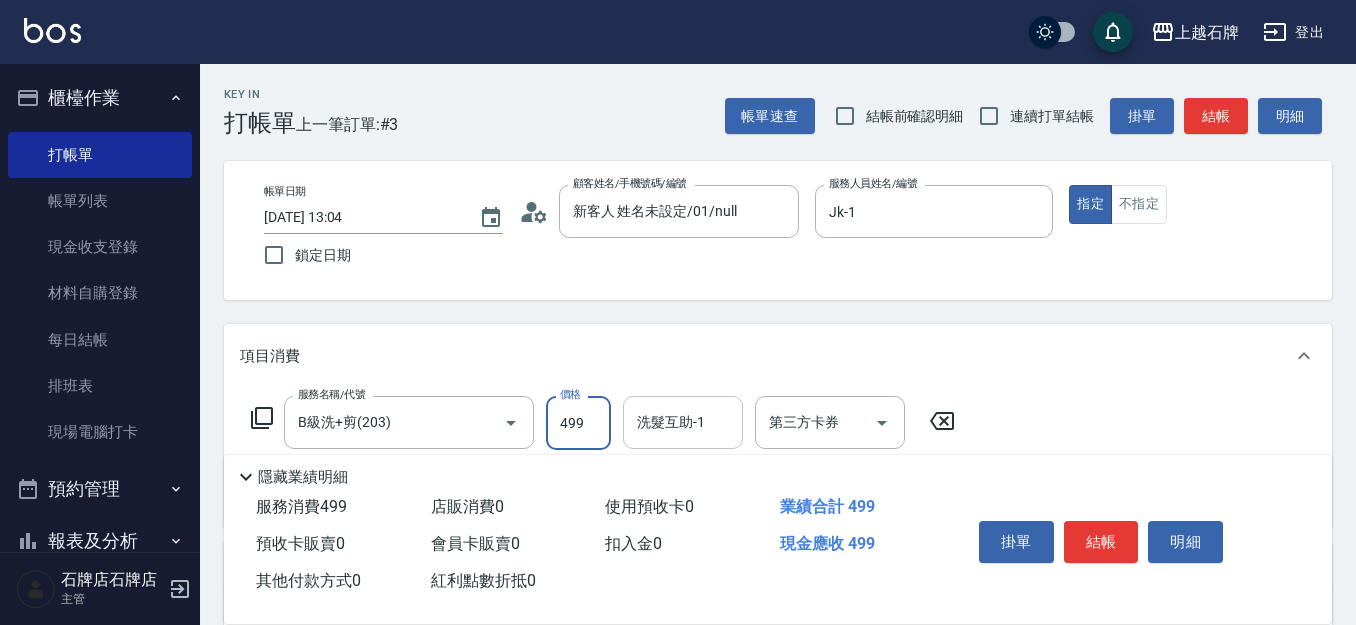 type on "499" 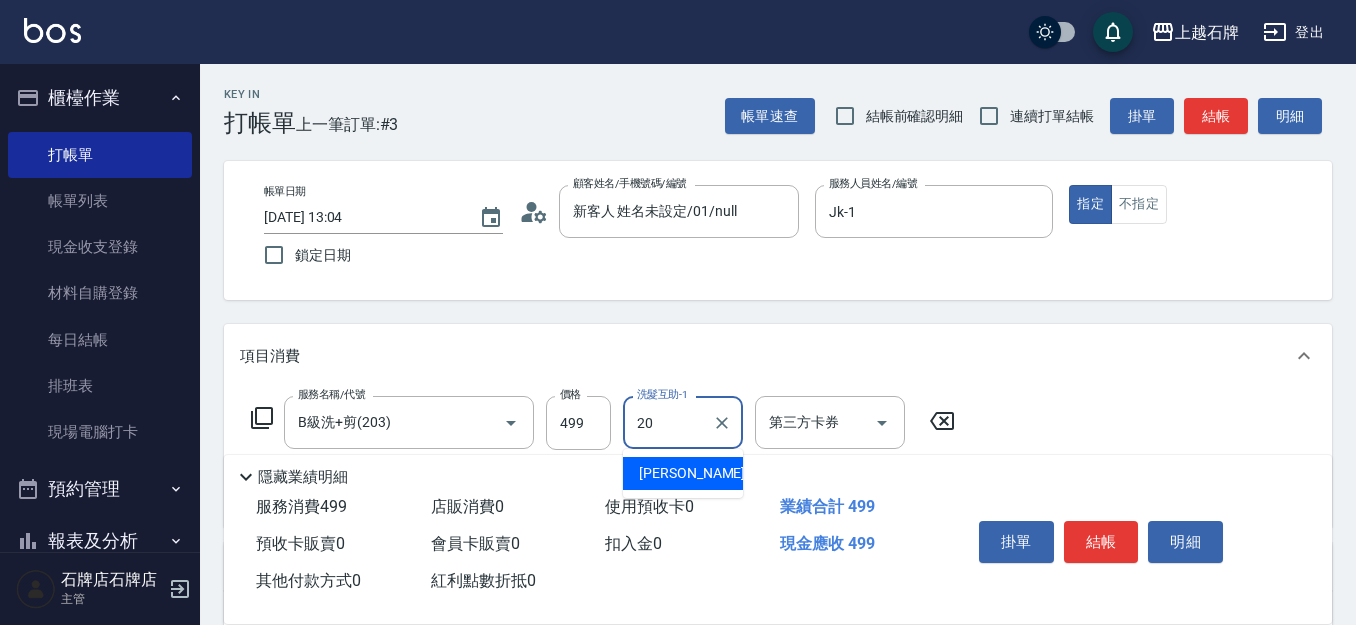 drag, startPoint x: 693, startPoint y: 471, endPoint x: 886, endPoint y: 454, distance: 193.74725 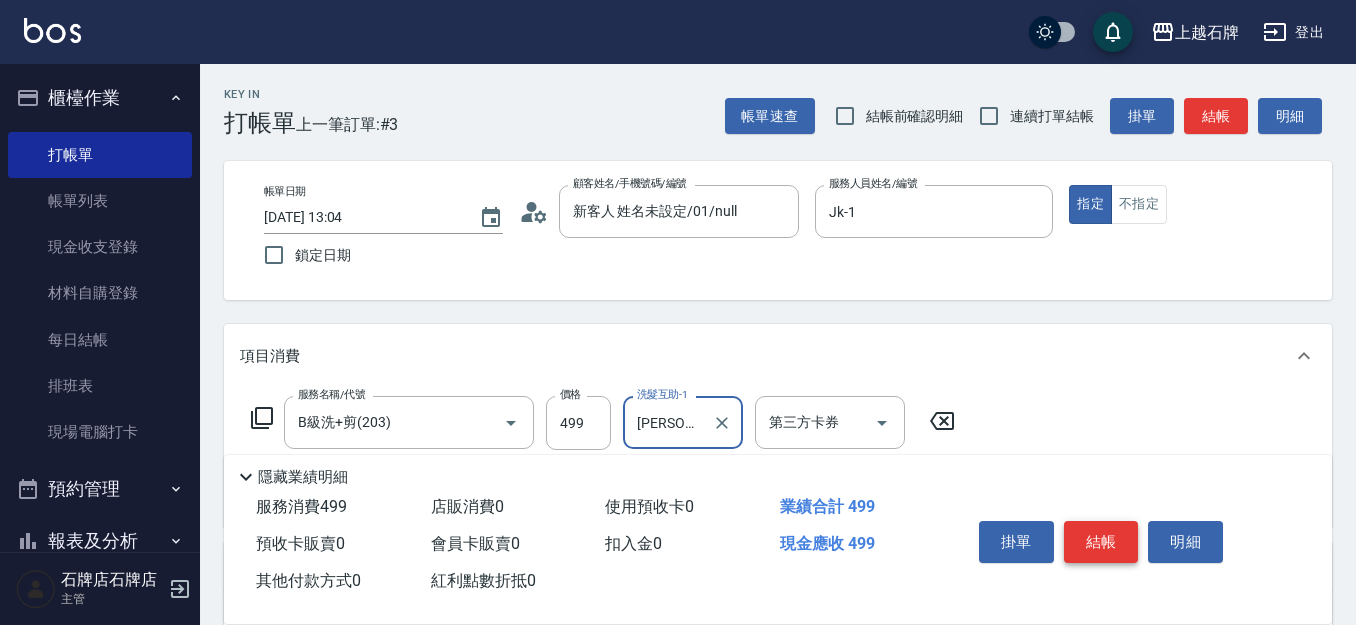 type on "[PERSON_NAME]-20" 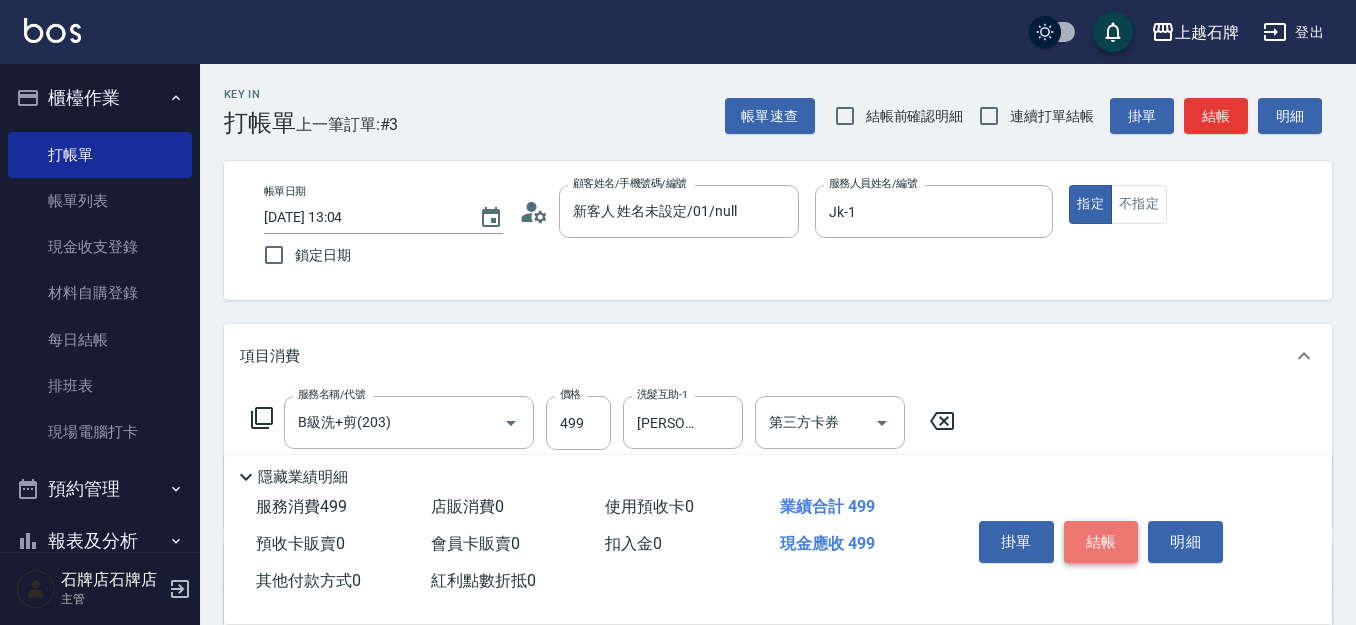 click on "結帳" at bounding box center (1101, 542) 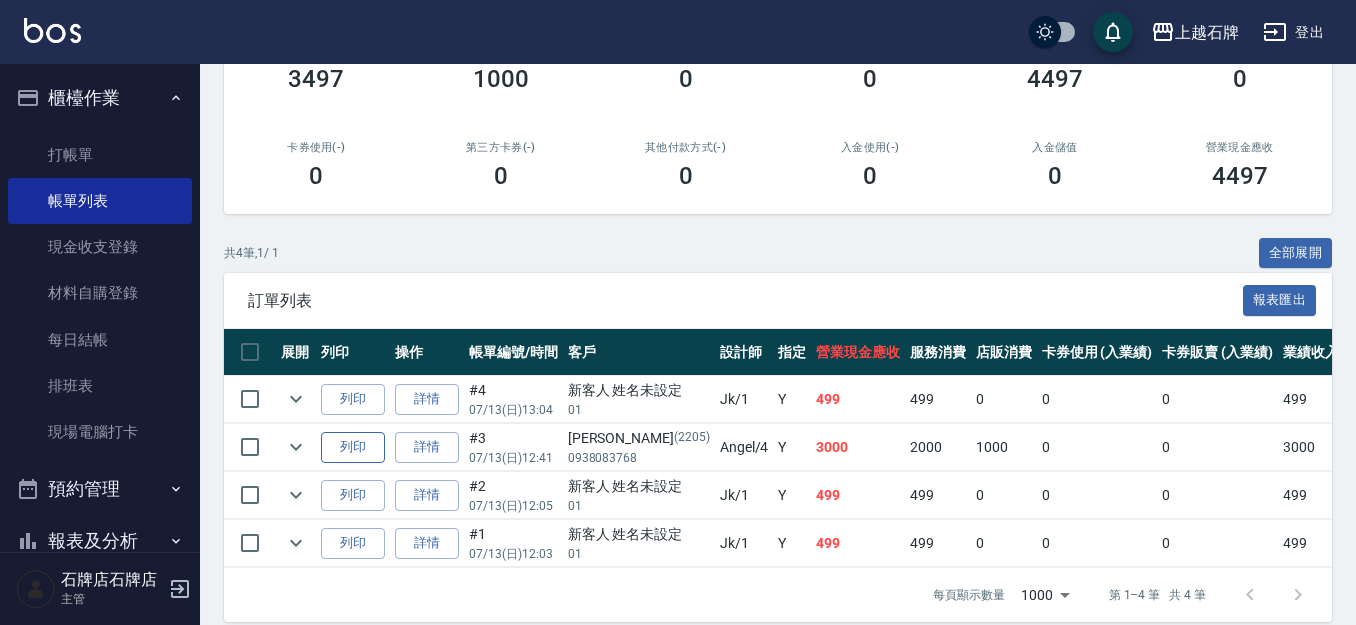 scroll, scrollTop: 327, scrollLeft: 0, axis: vertical 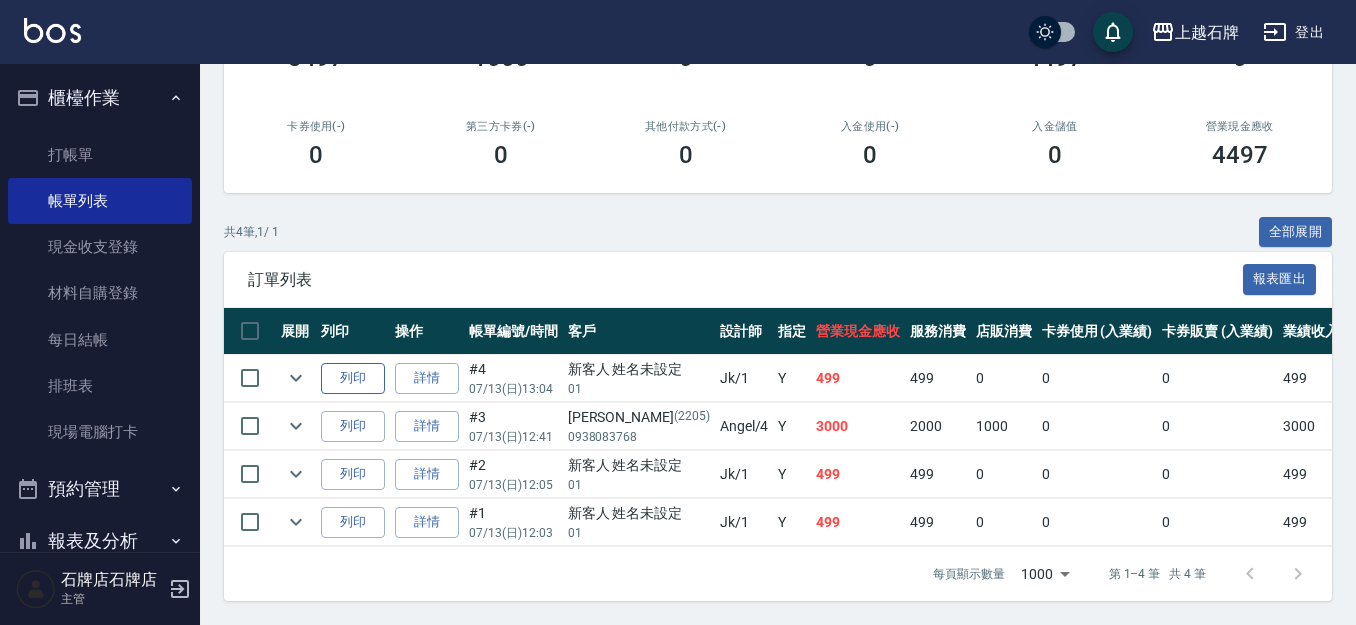 click on "列印" at bounding box center [353, 378] 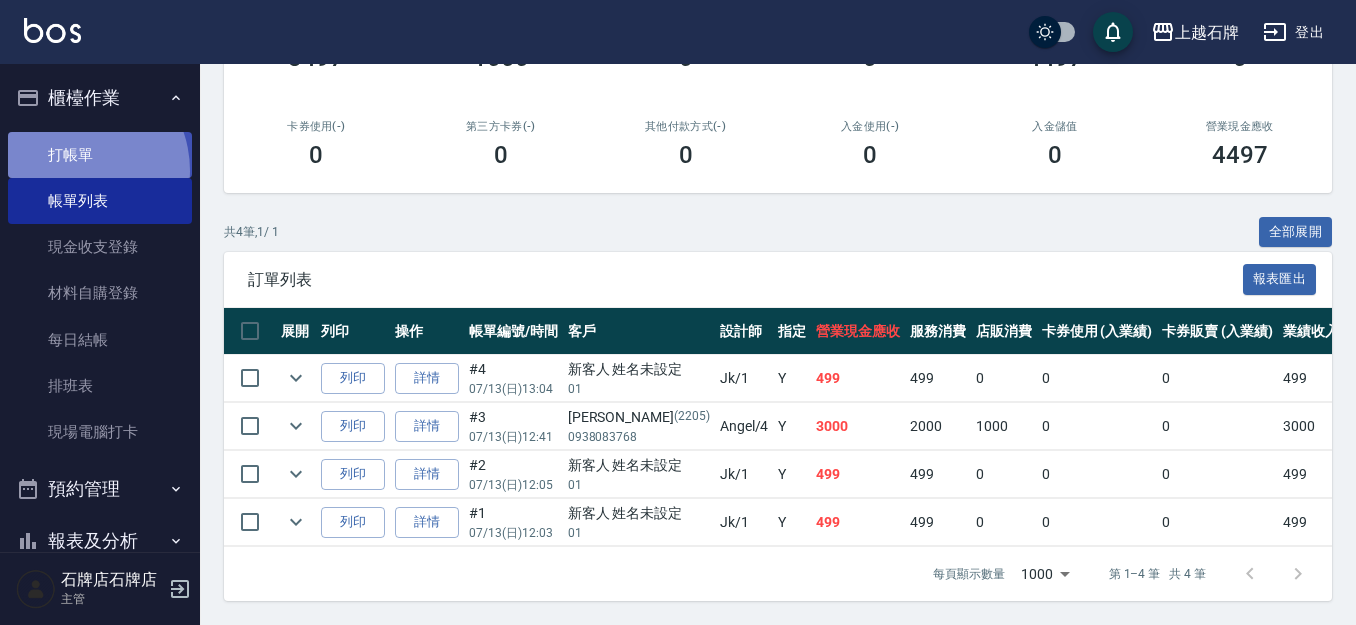 click on "打帳單" at bounding box center (100, 155) 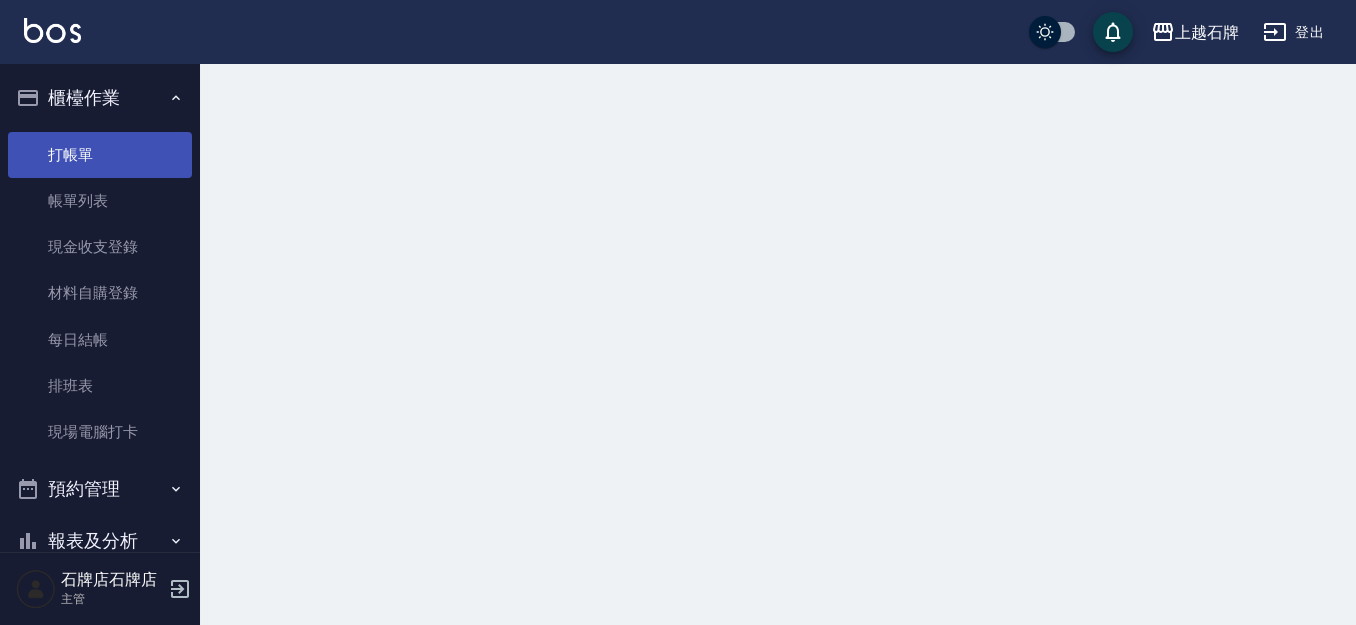 scroll, scrollTop: 0, scrollLeft: 0, axis: both 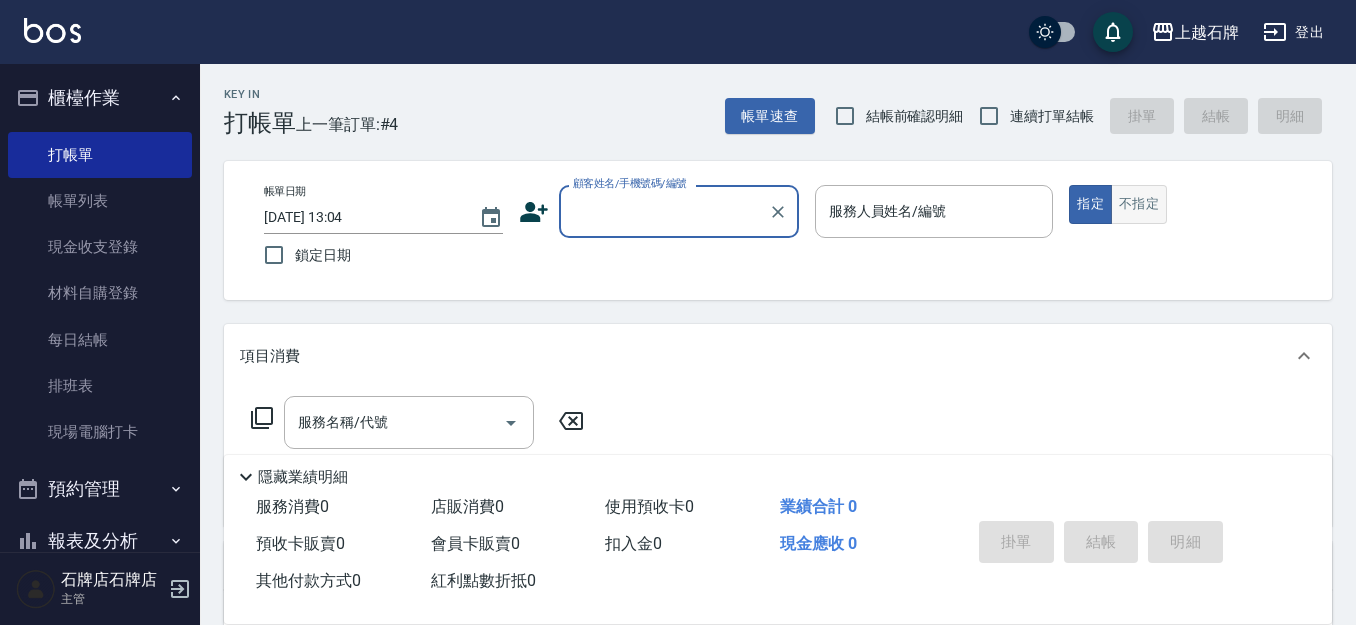 click on "不指定" at bounding box center [1139, 204] 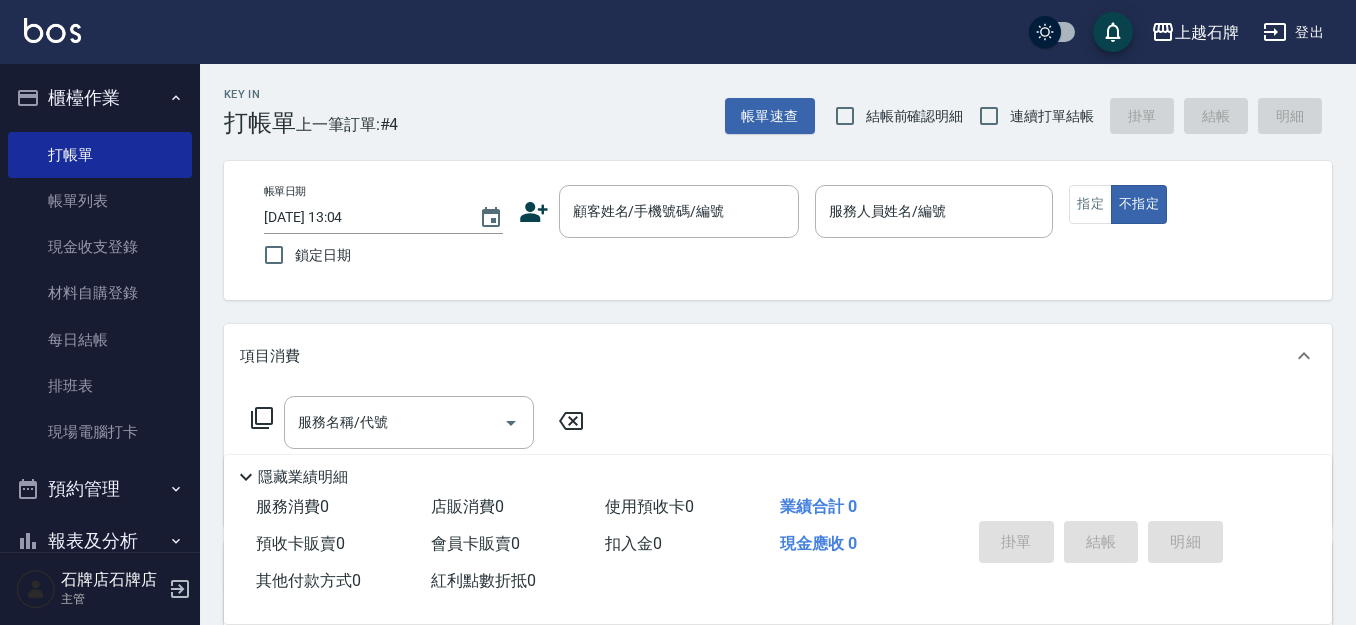 click on "Key In 打帳單 上一筆訂單:#4 帳單速查 結帳前確認明細 連續打單結帳 掛單 結帳 明細" at bounding box center (766, 100) 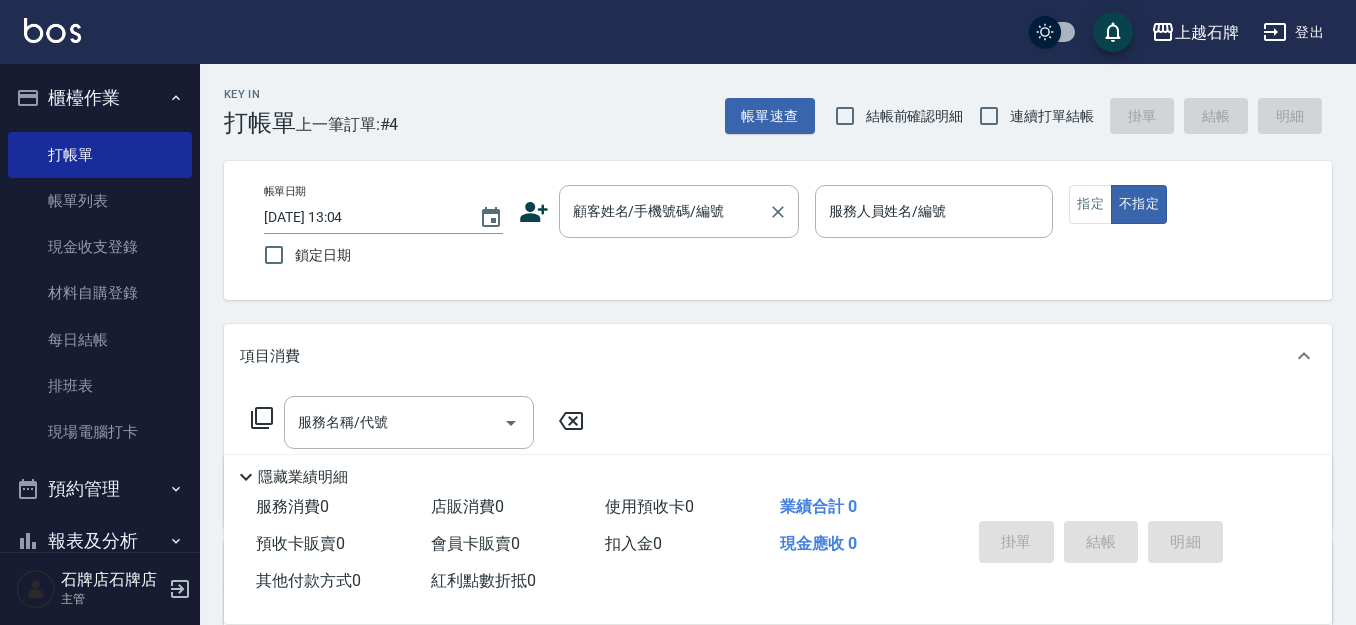 click on "顧客姓名/手機號碼/編號" at bounding box center [664, 211] 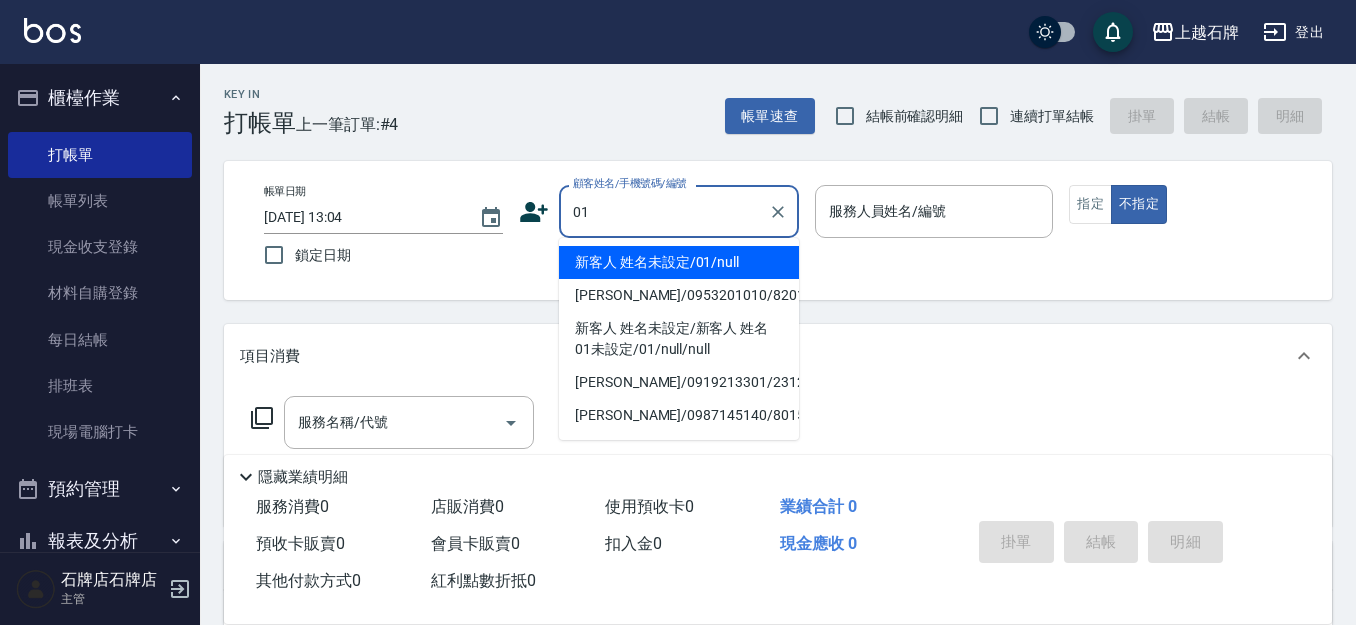 click on "新客人 姓名未設定/01/null" at bounding box center (679, 262) 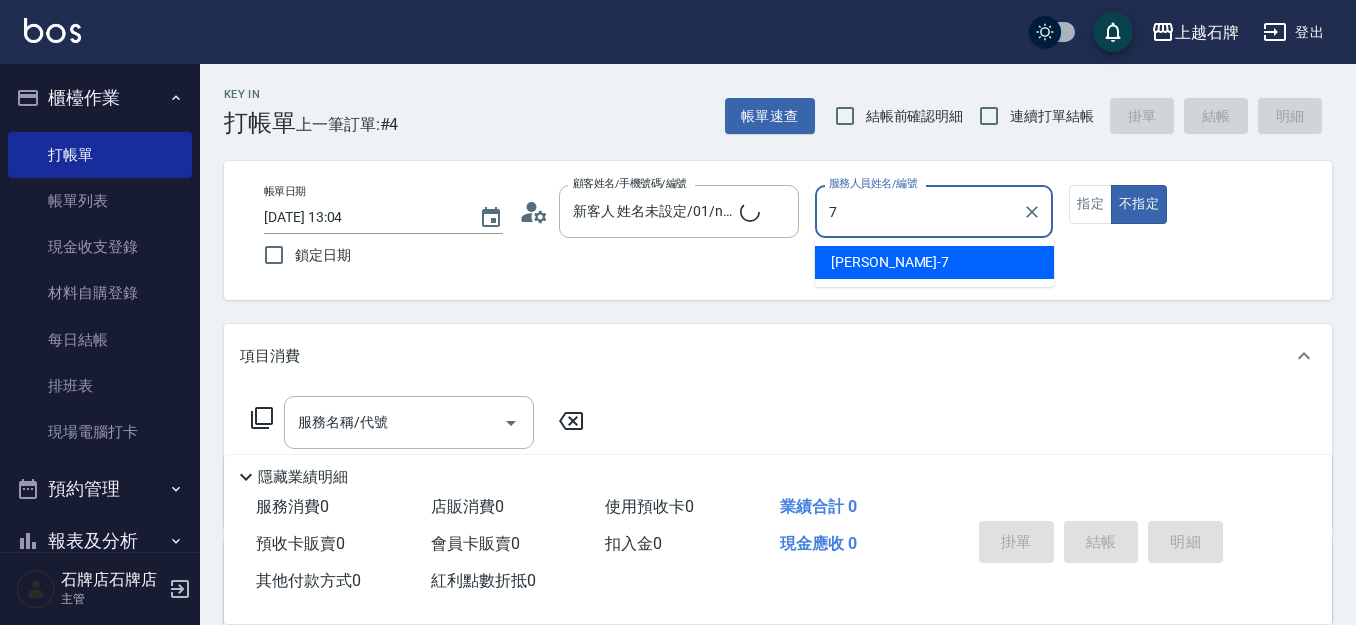 click on "Lisa -7" at bounding box center [934, 262] 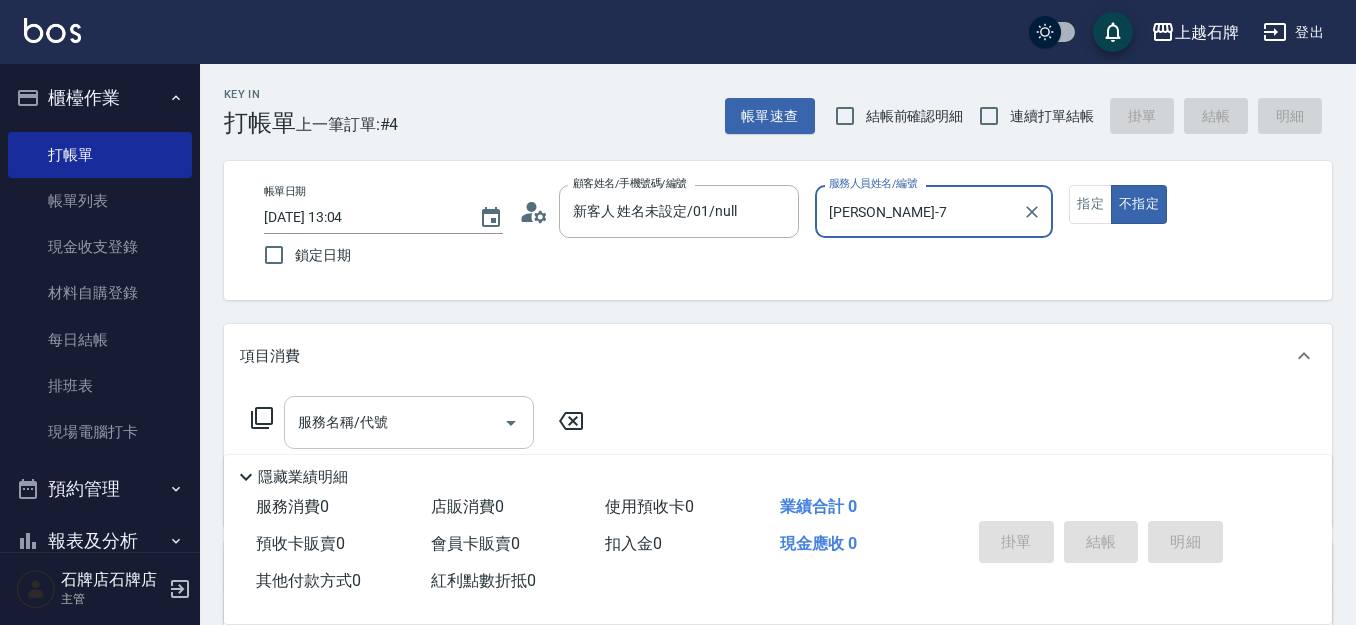 type on "Lisa-7" 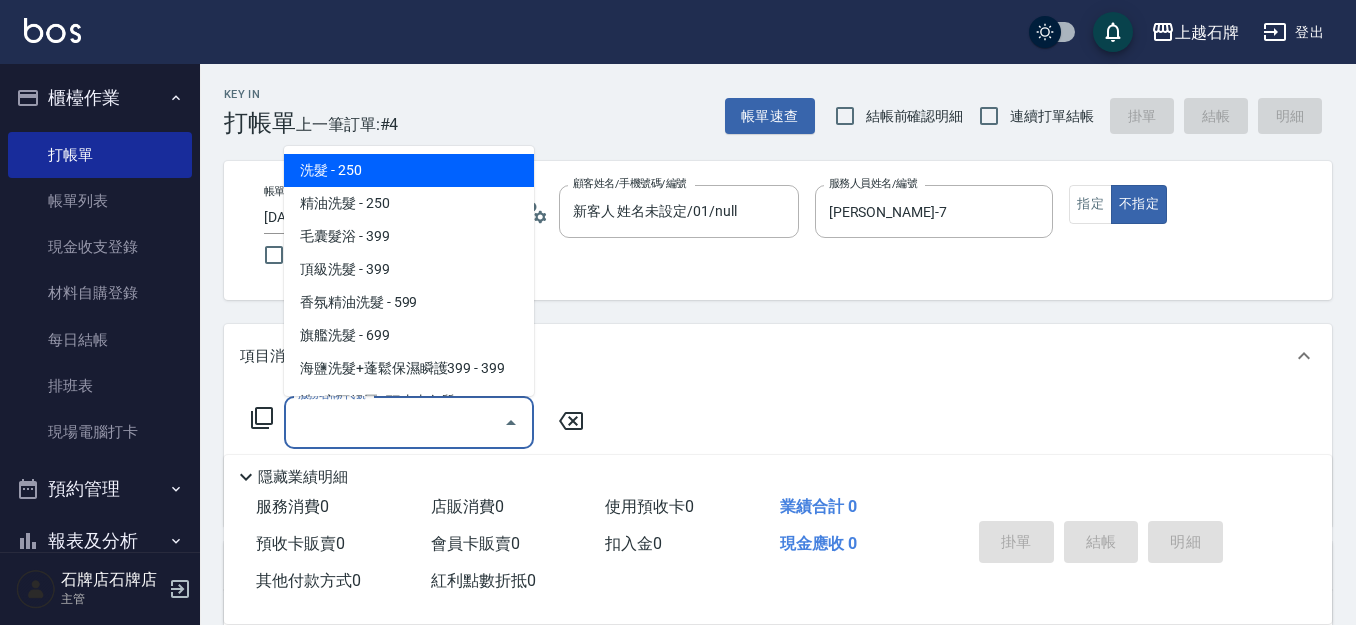 click on "服務名稱/代號 服務名稱/代號" at bounding box center [409, 422] 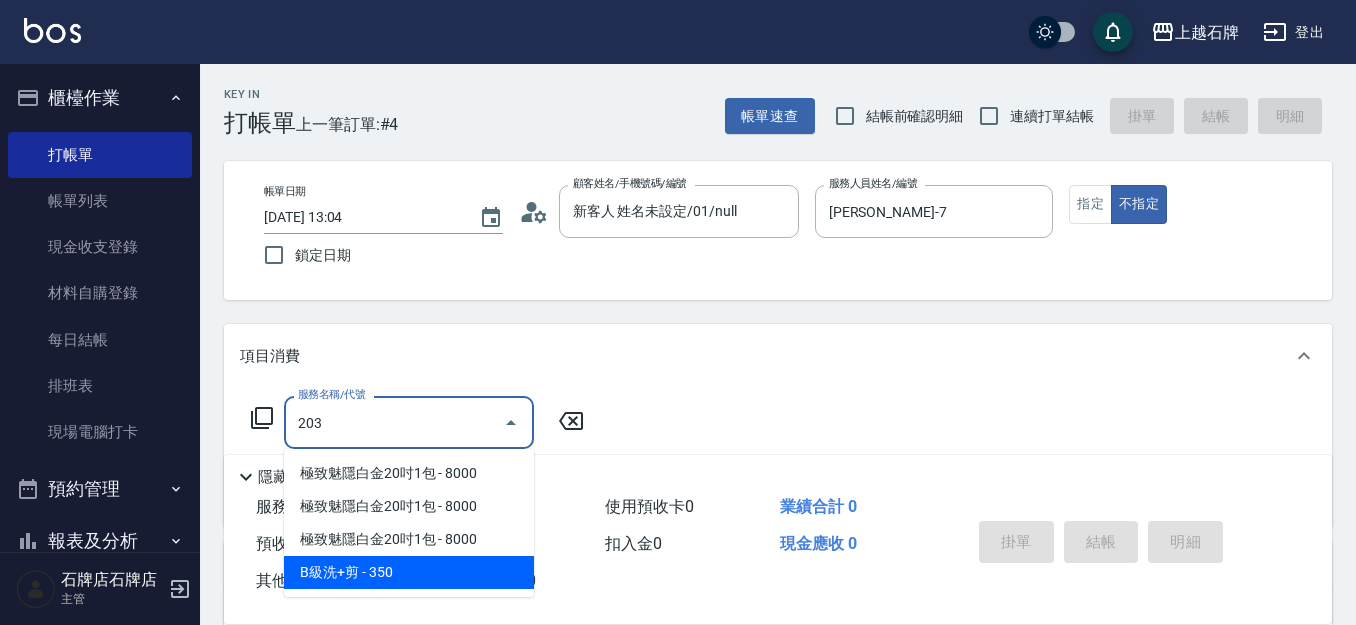 click on "B級洗+剪 - 350" at bounding box center [409, 572] 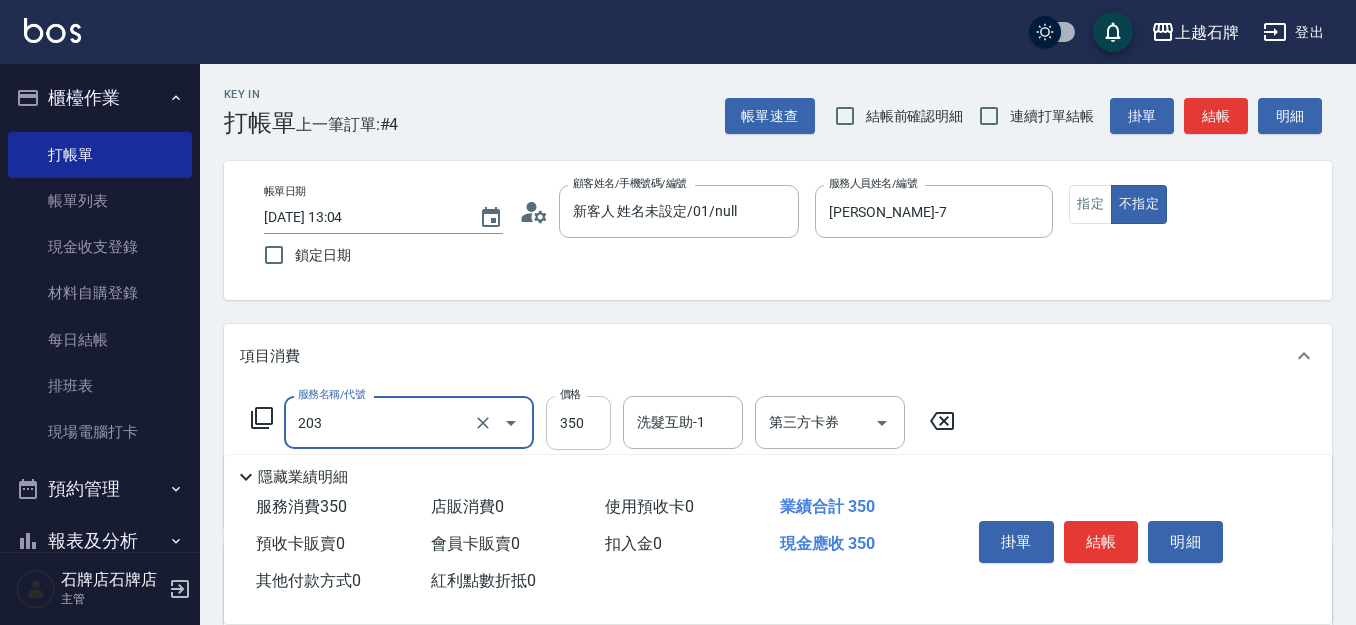 type on "B級洗+剪(203)" 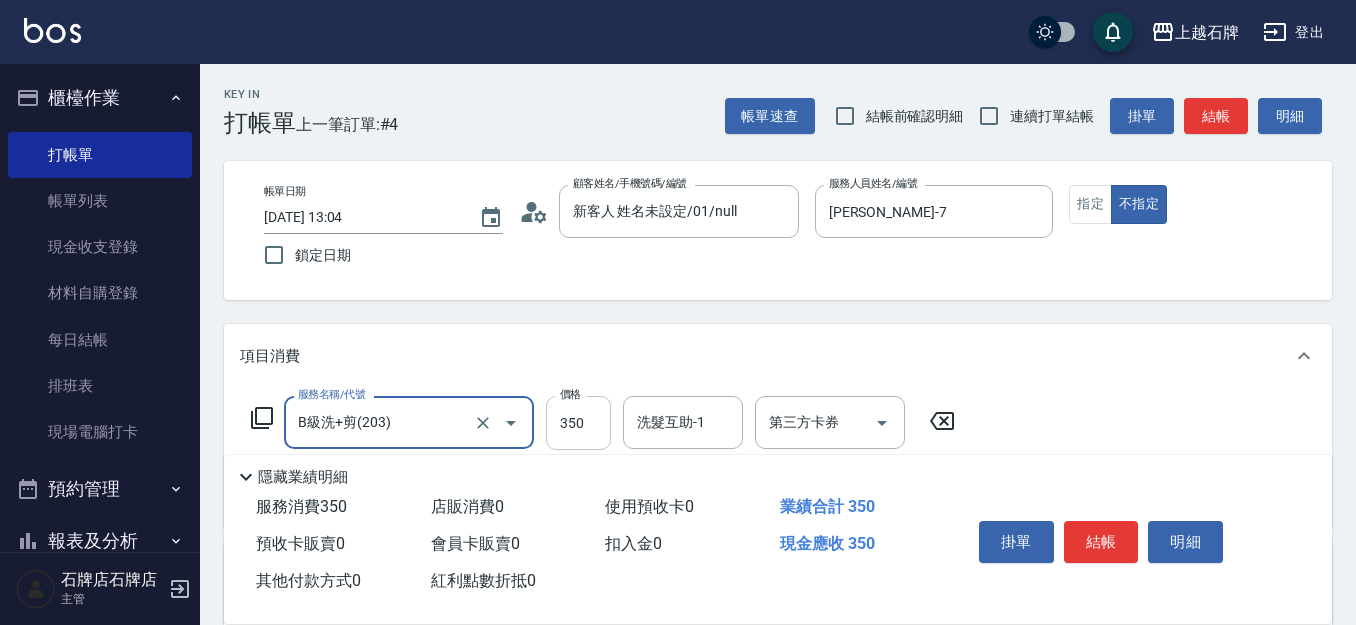 click on "350" at bounding box center (578, 423) 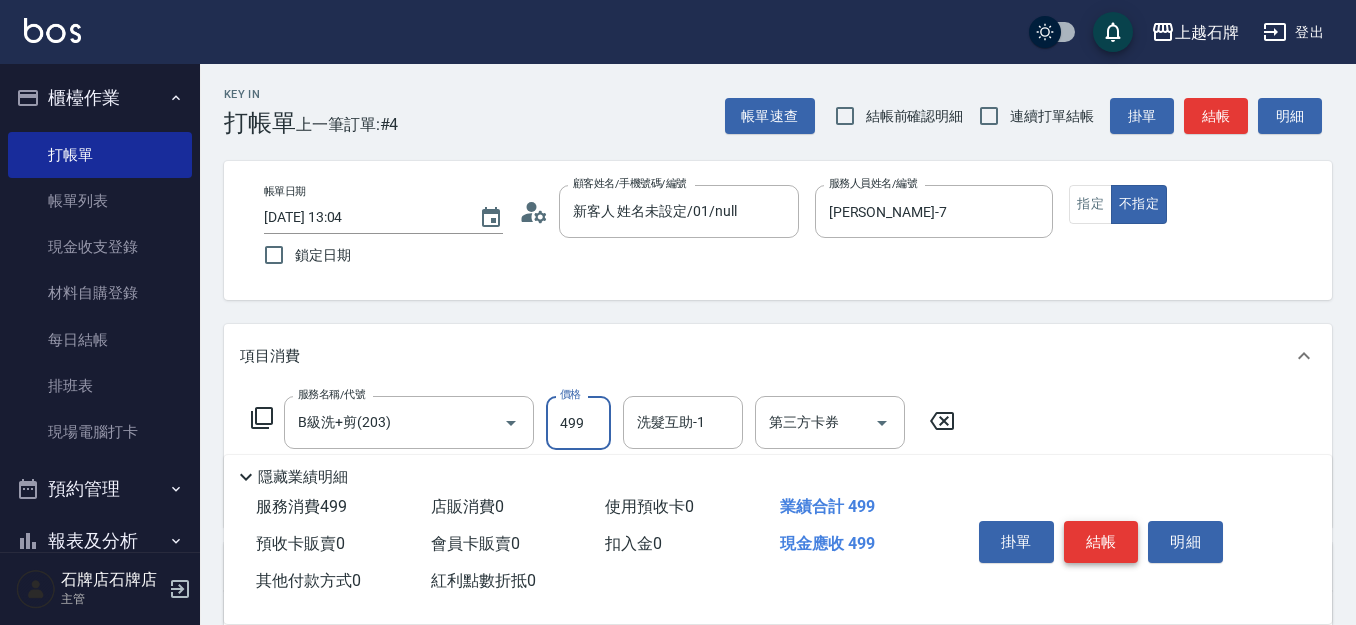type on "499" 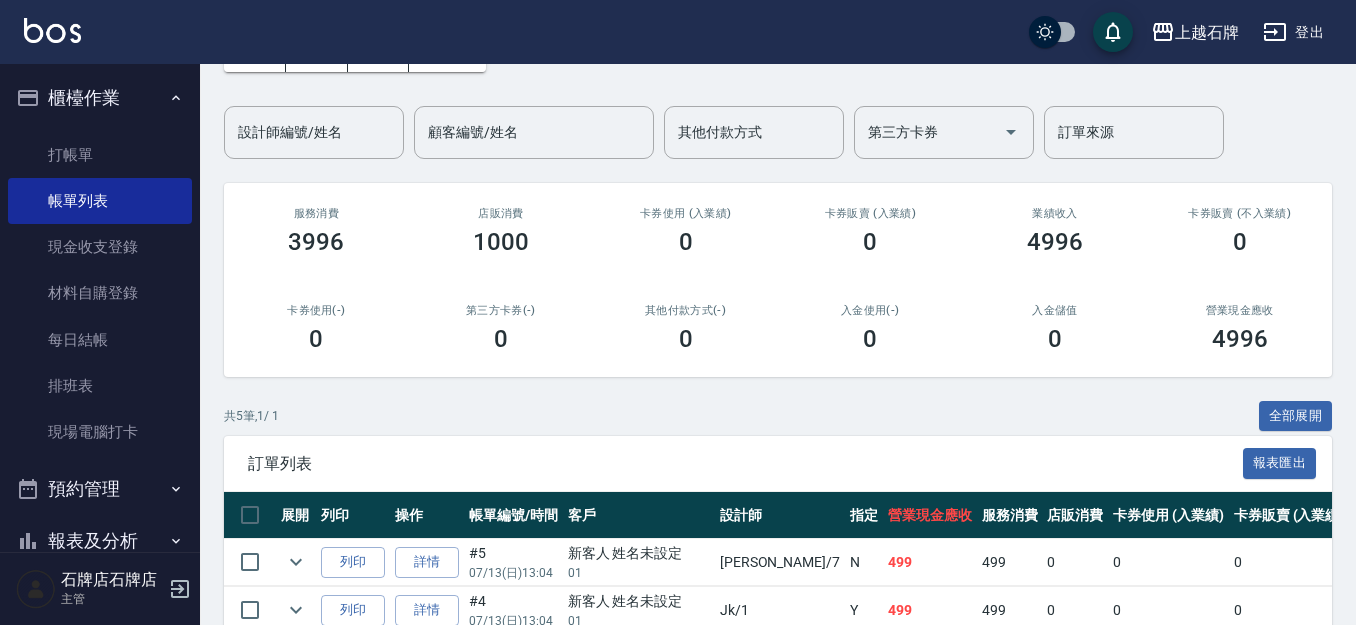scroll, scrollTop: 300, scrollLeft: 0, axis: vertical 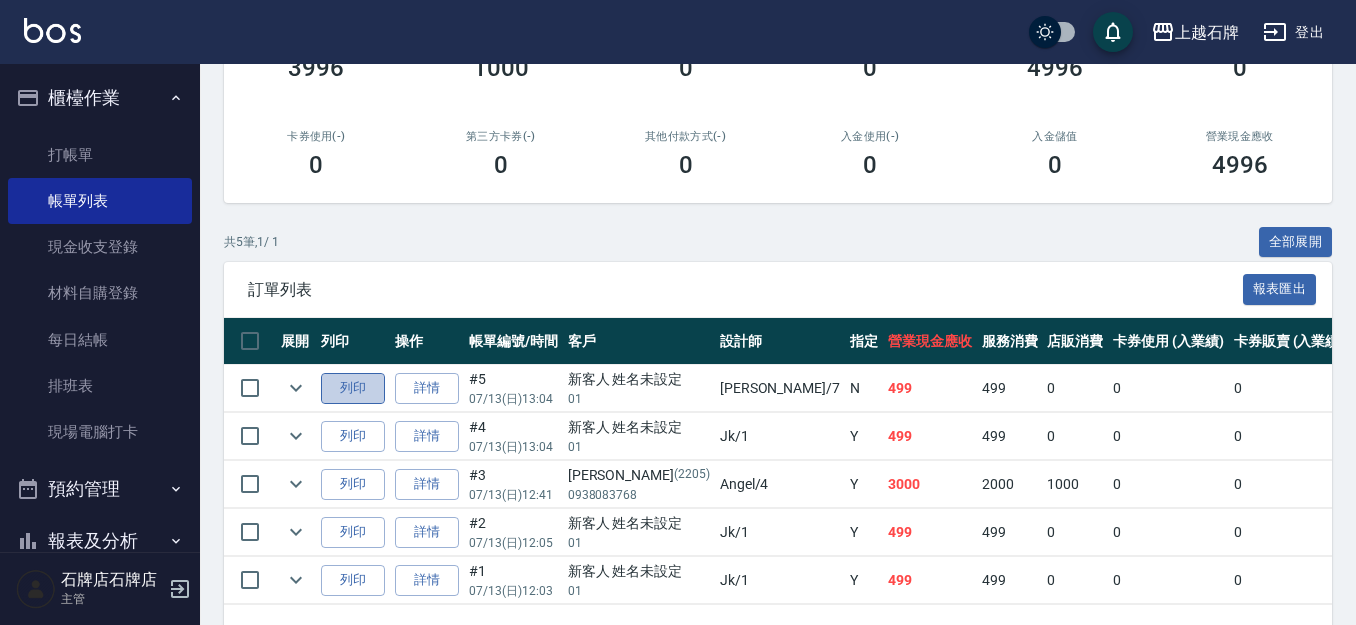 click on "列印" at bounding box center (353, 388) 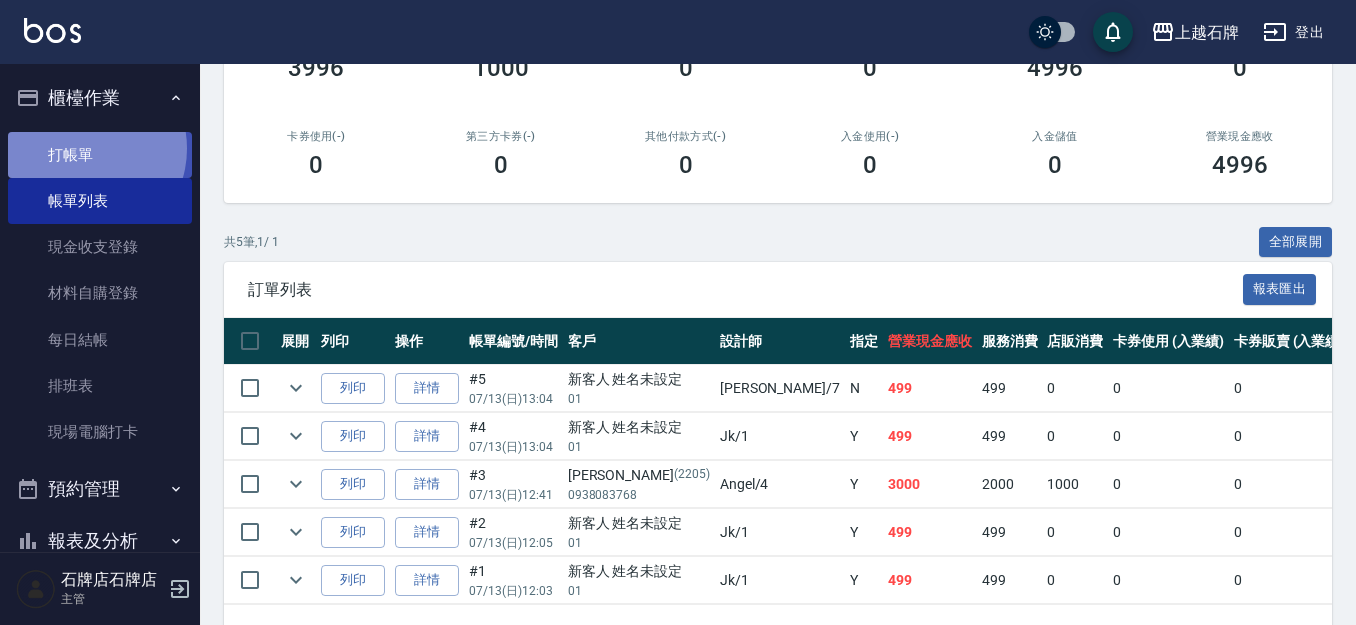 click on "打帳單" at bounding box center (100, 155) 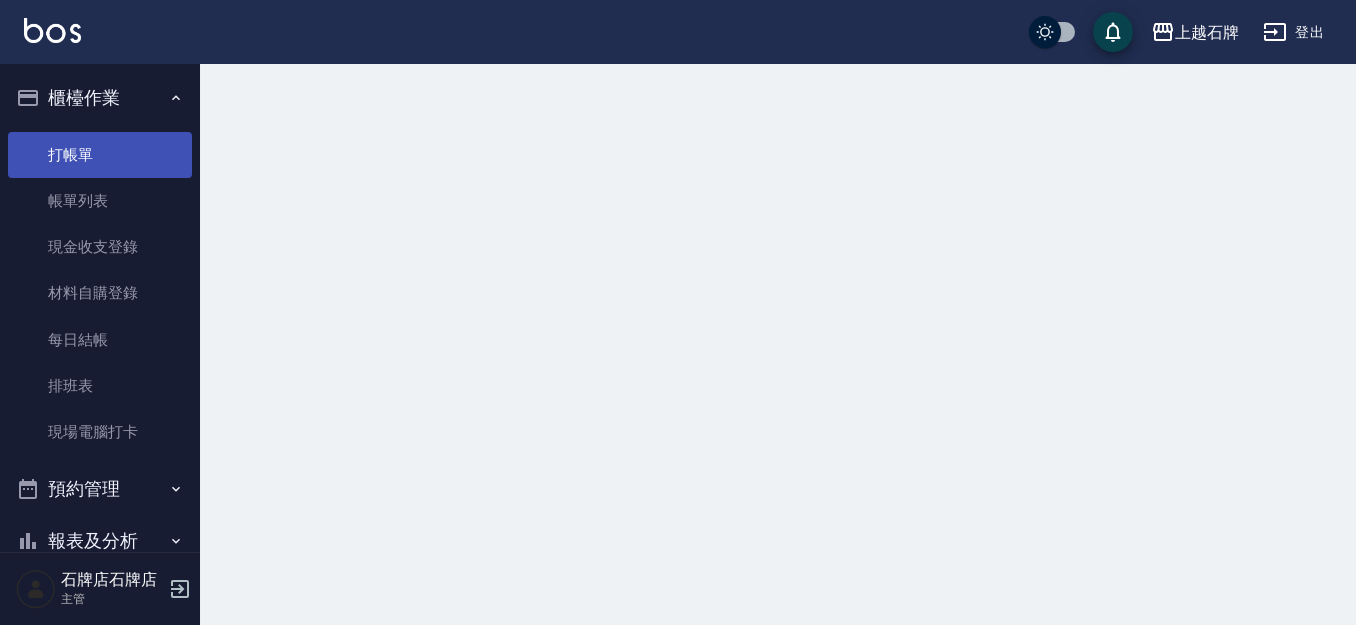 scroll, scrollTop: 0, scrollLeft: 0, axis: both 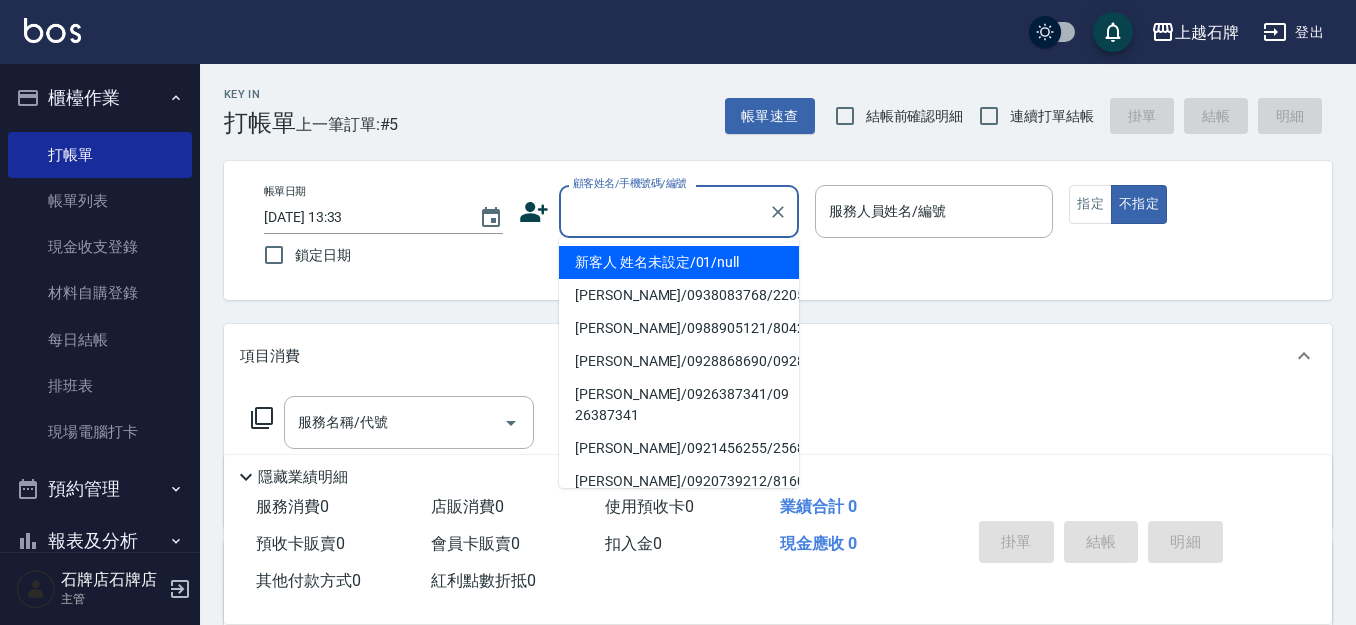 click on "顧客姓名/手機號碼/編號" at bounding box center (664, 211) 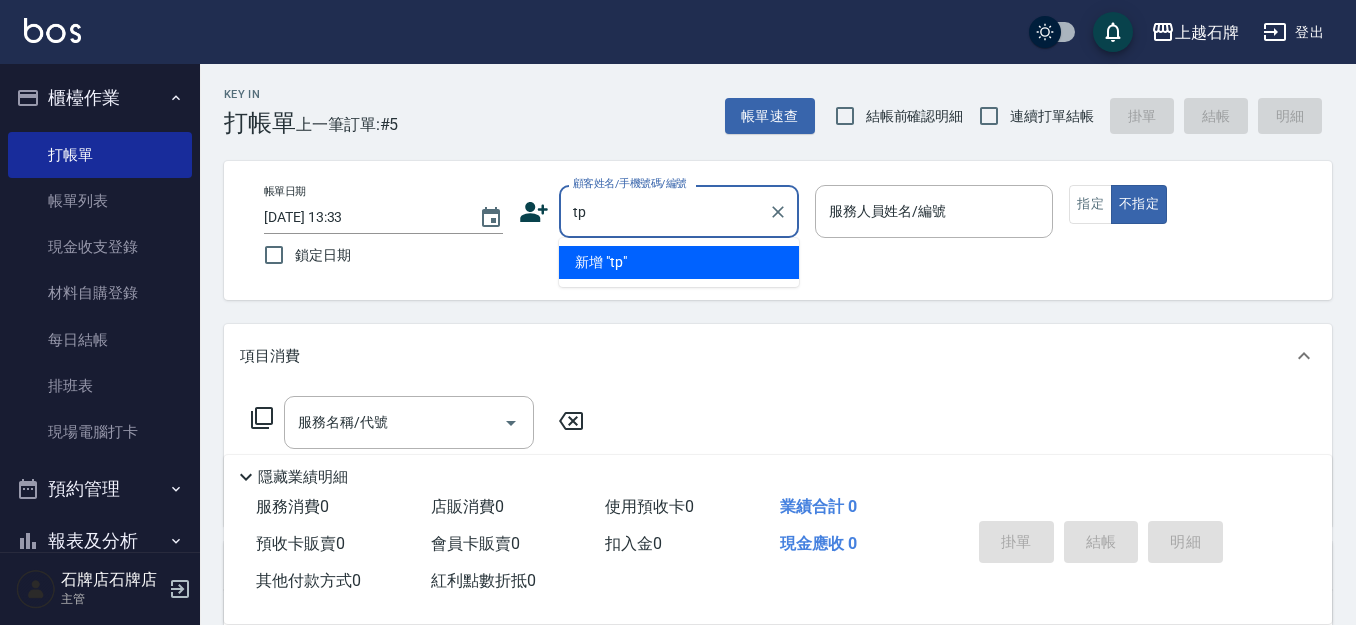 type on "tp6" 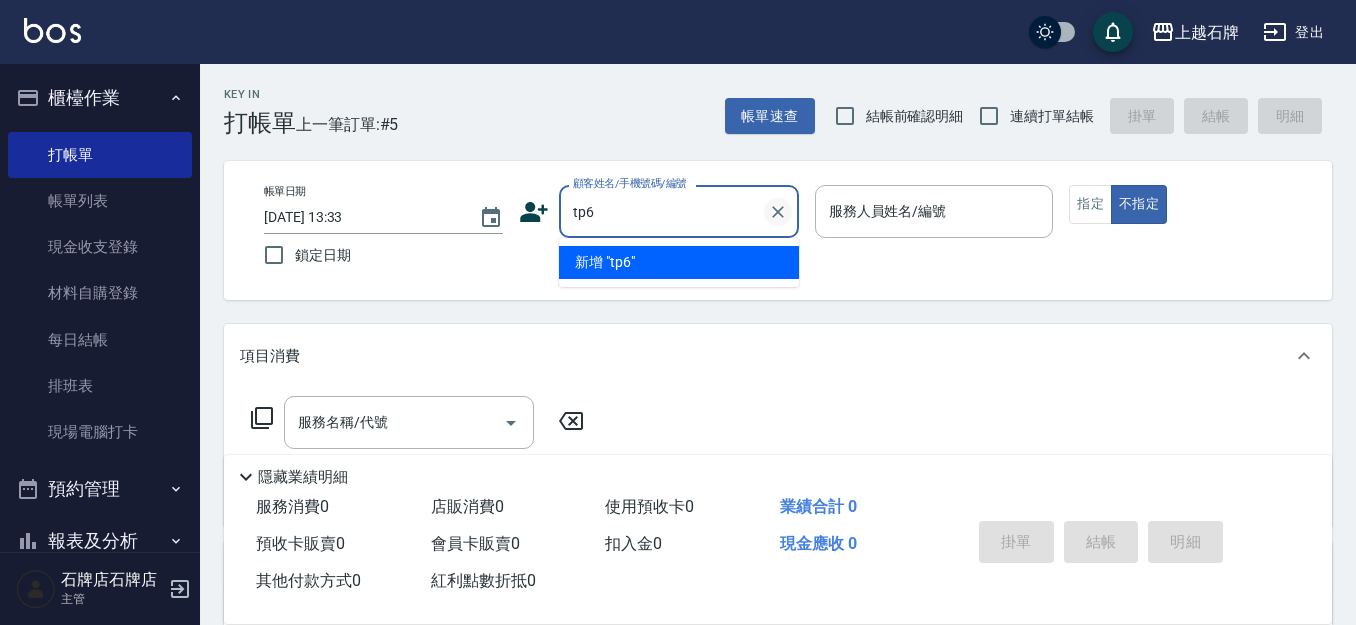 click 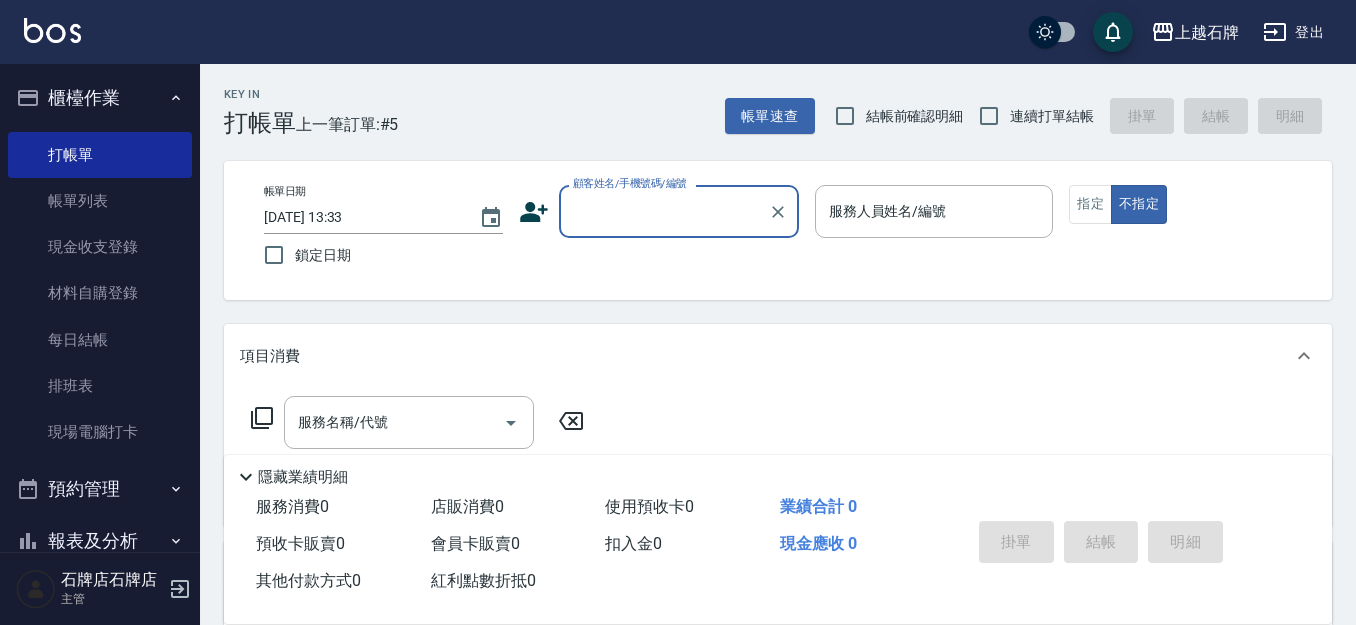 click on "顧客姓名/手機號碼/編號 顧客姓名/手機號碼/編號" at bounding box center (679, 211) 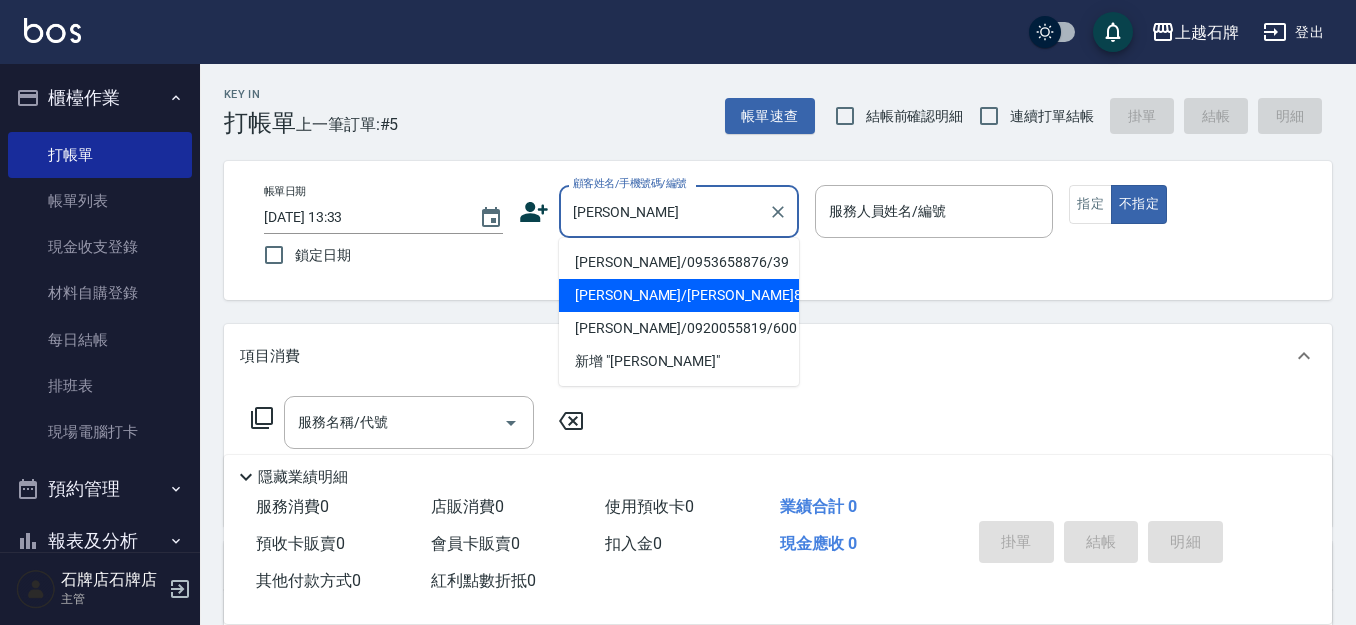 click on "陳瑞珍/陳瑞珍852/852" at bounding box center (679, 295) 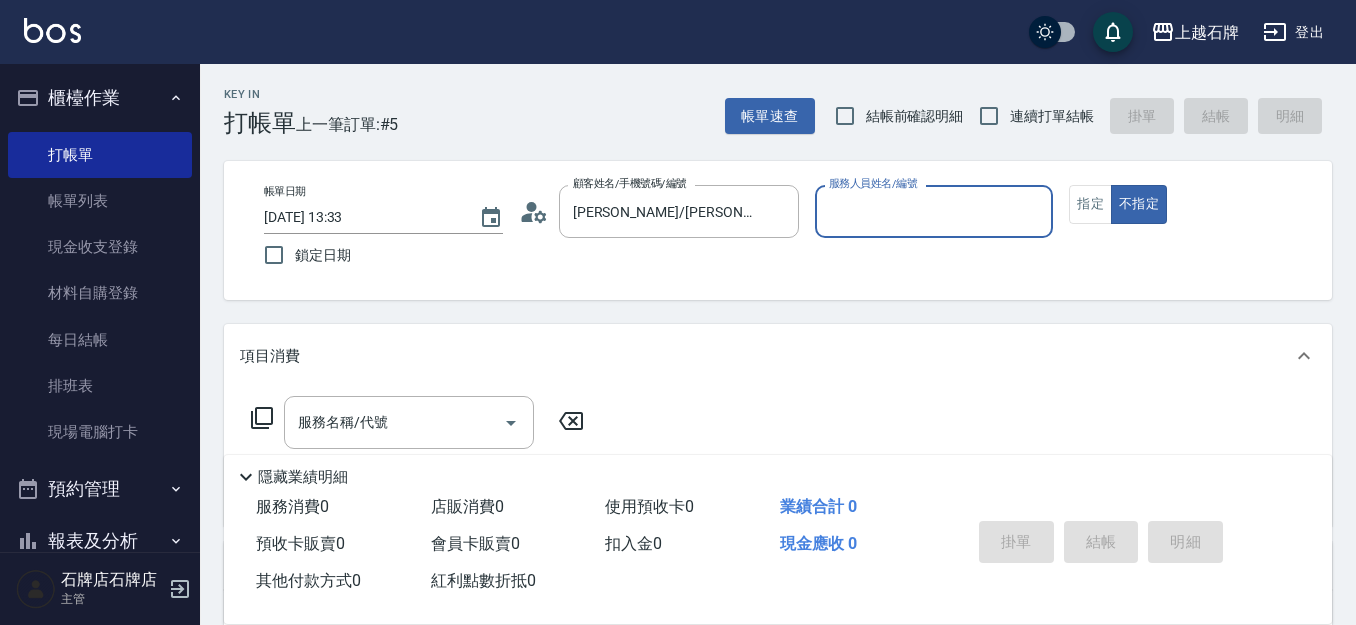 click on "服務人員姓名/編號" at bounding box center (934, 211) 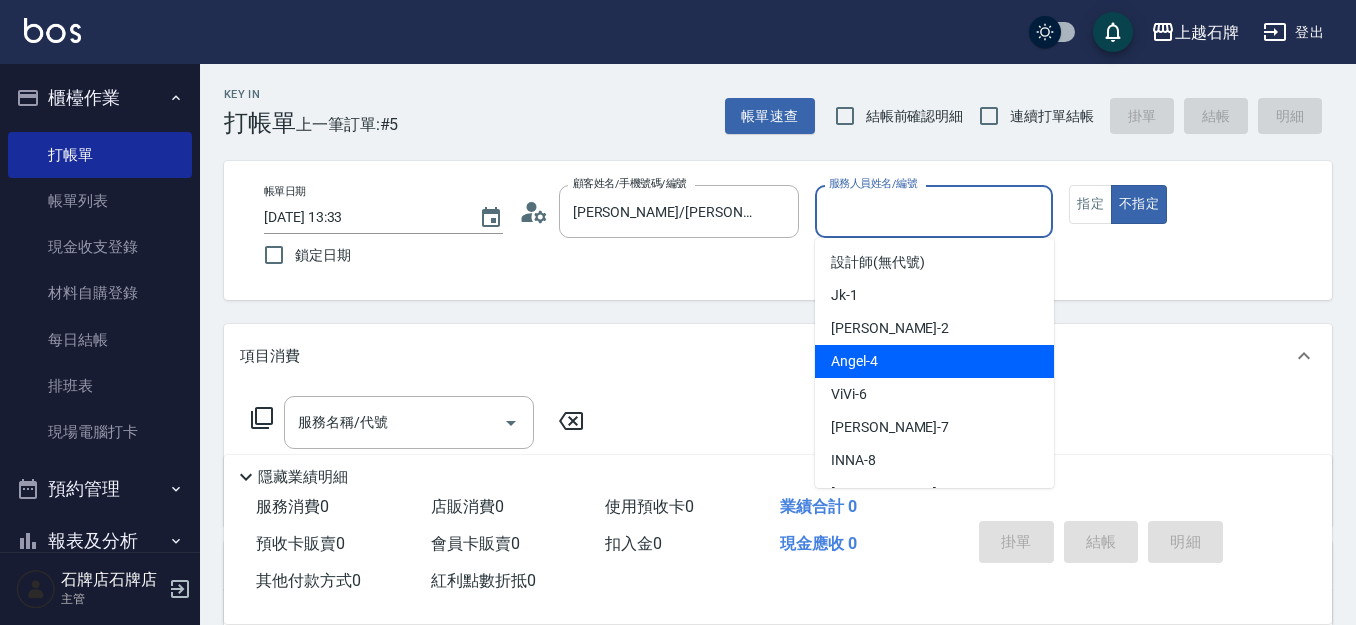 click on "Angel -4" at bounding box center [854, 361] 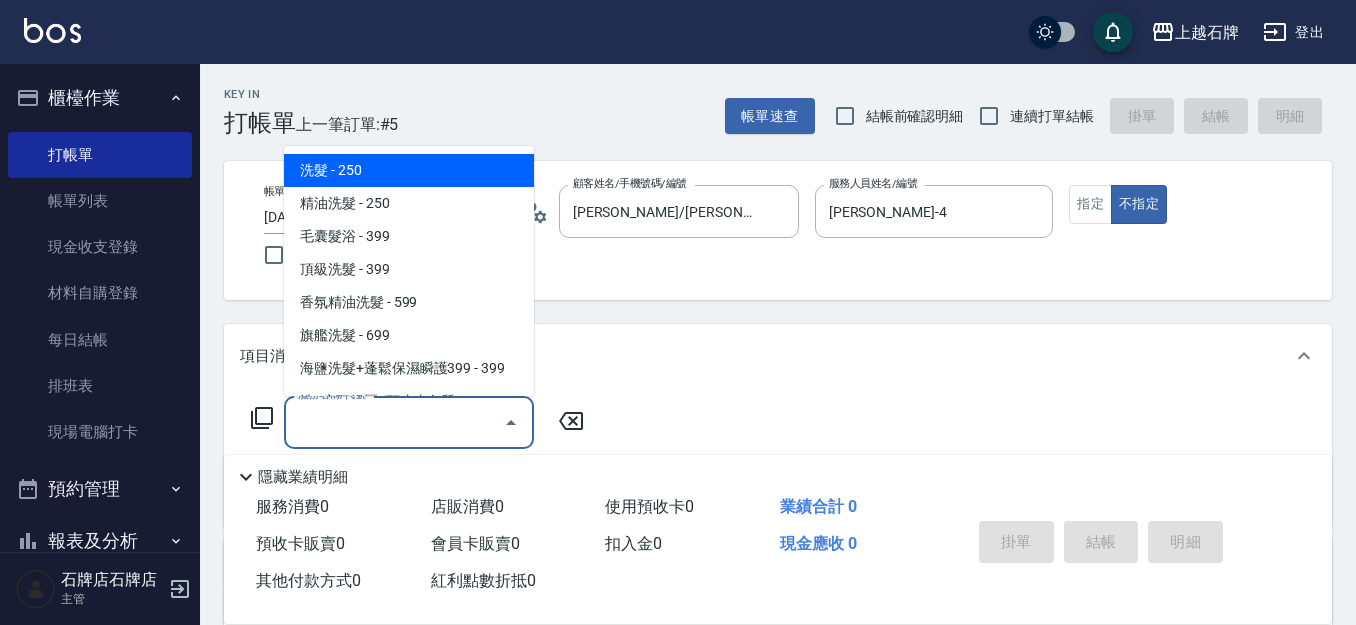 click on "服務名稱/代號" at bounding box center [394, 422] 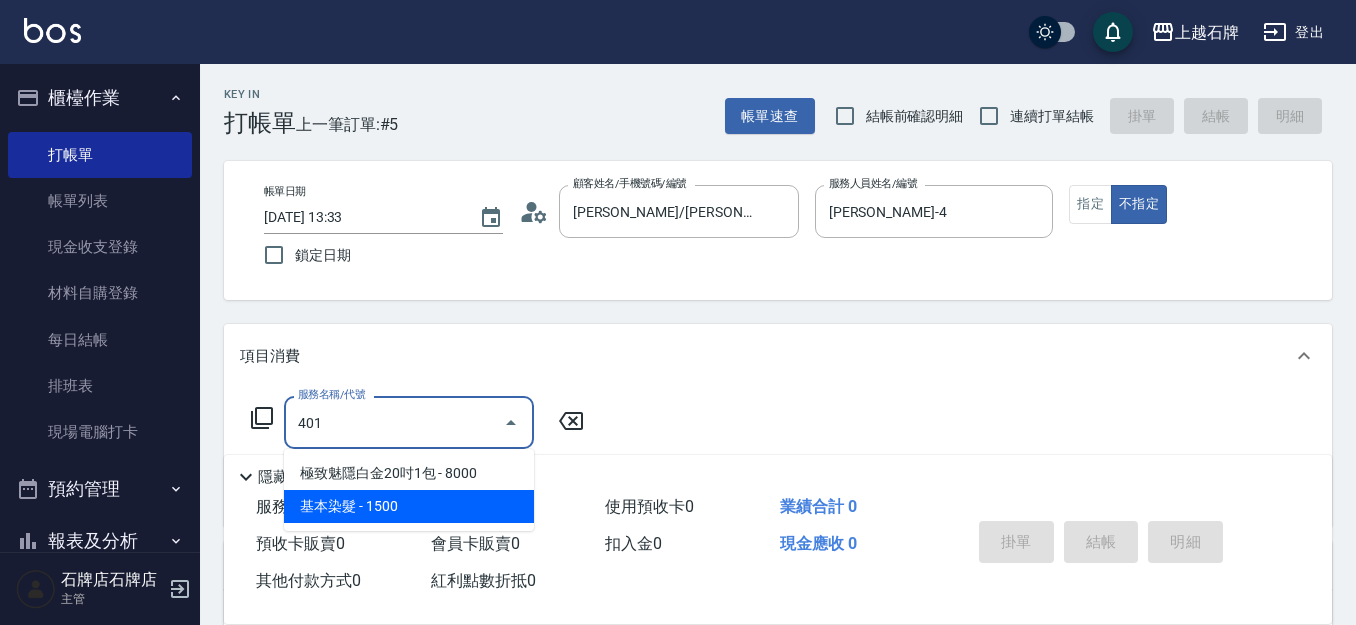 click on "基本染髮 - 1500" at bounding box center [409, 506] 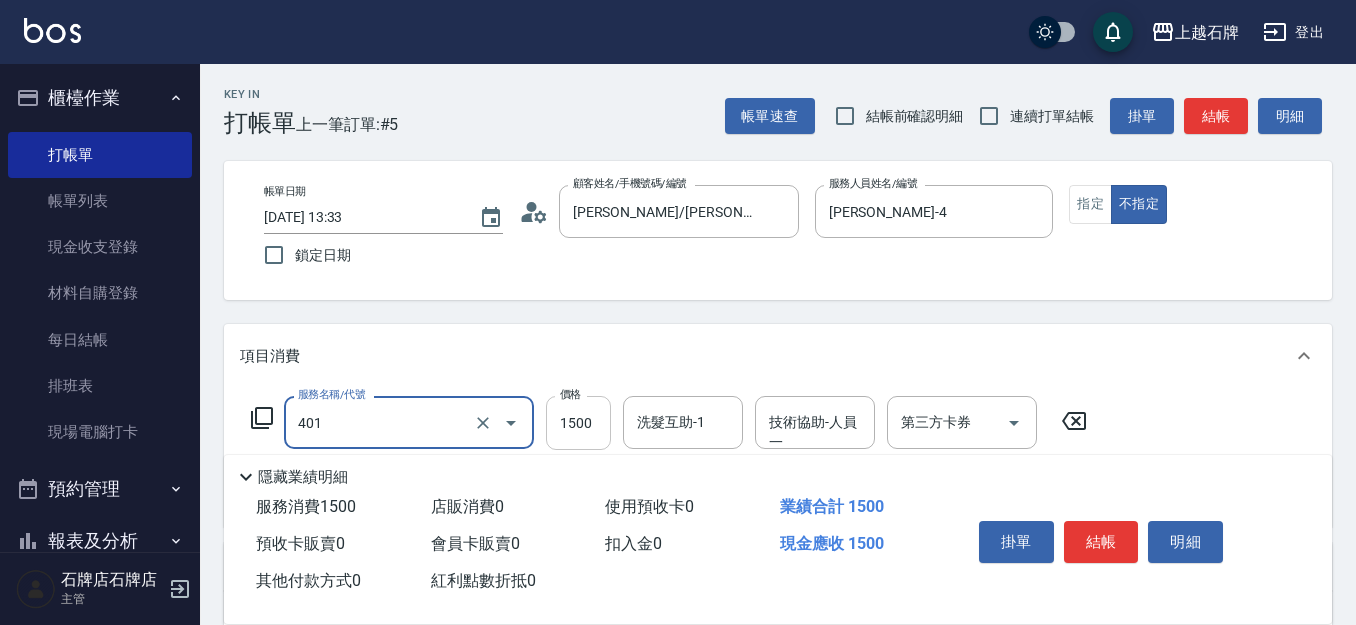 type on "基本染髮(401)" 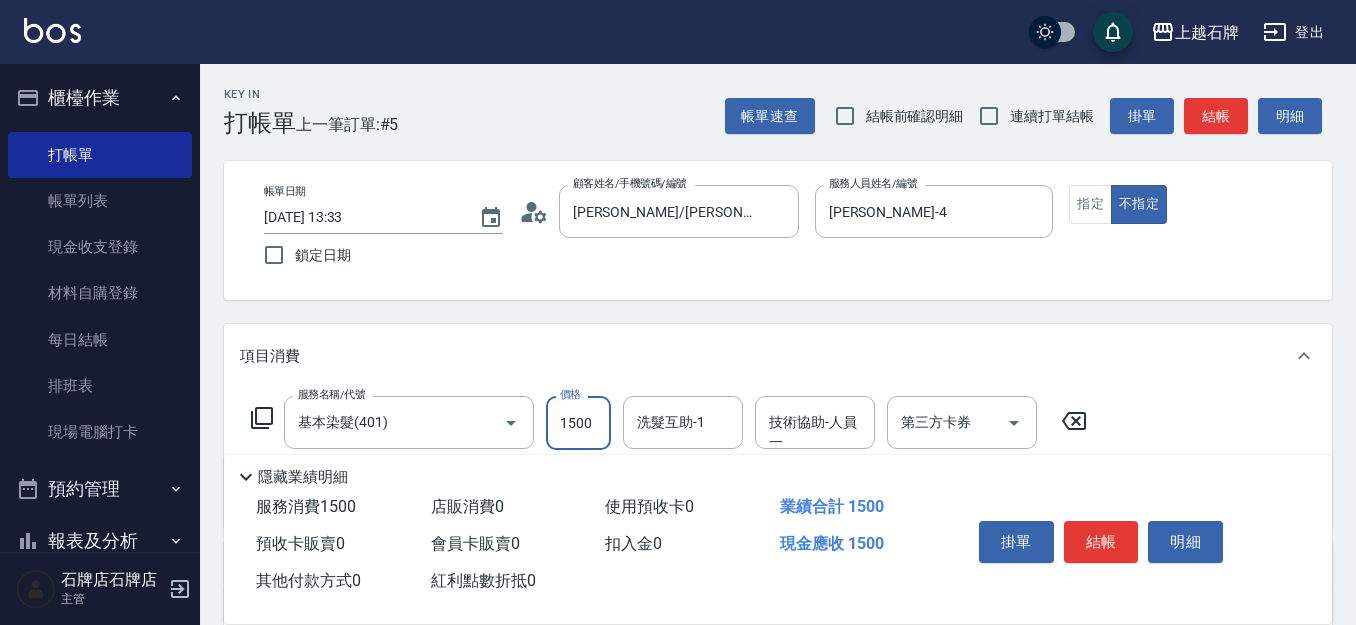 click on "1500" at bounding box center (578, 423) 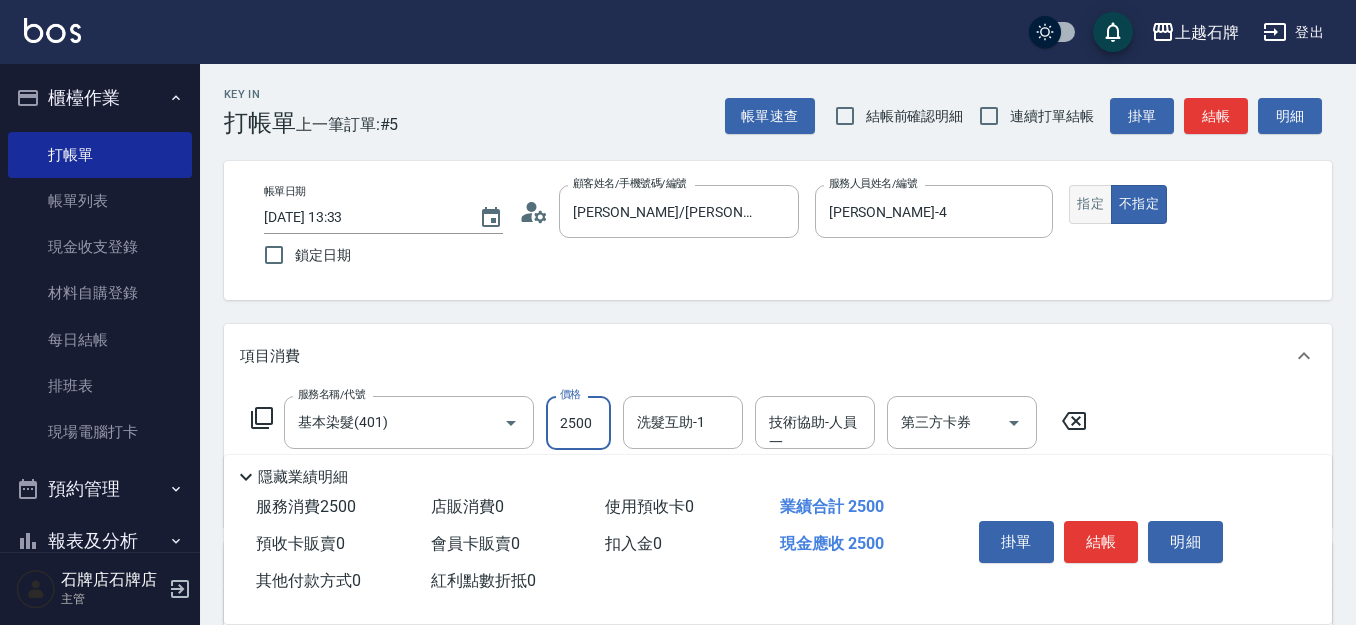 type on "2500" 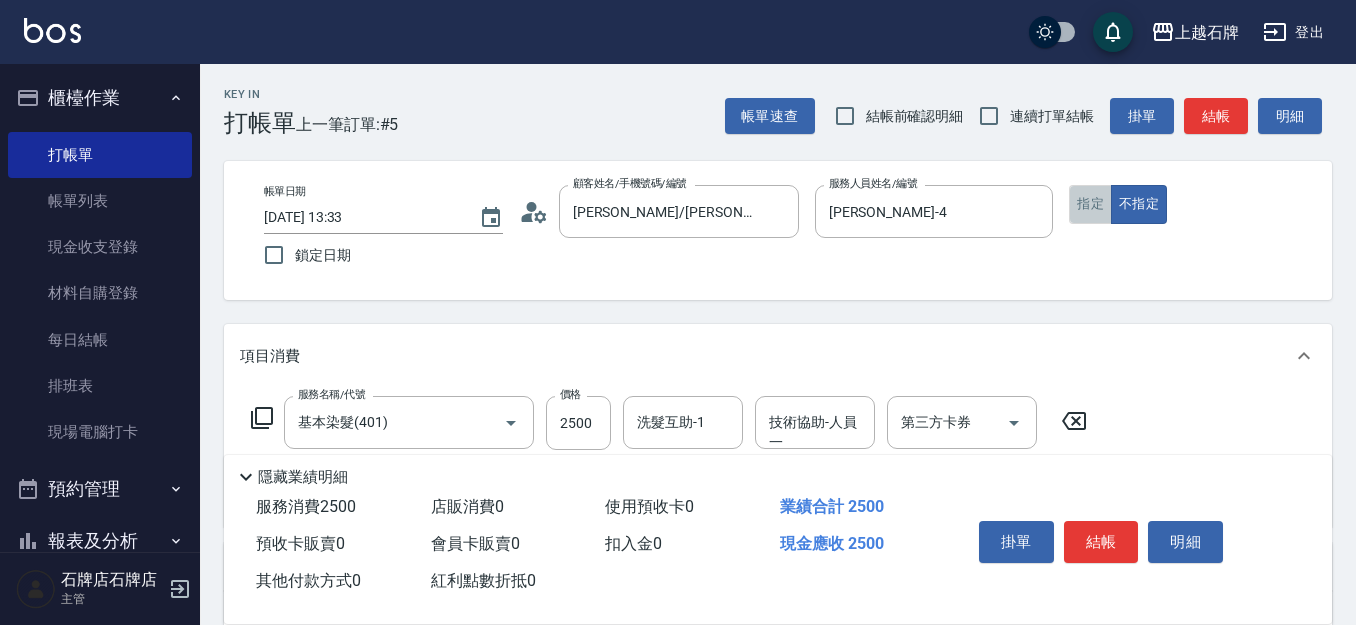 click on "指定" at bounding box center (1090, 204) 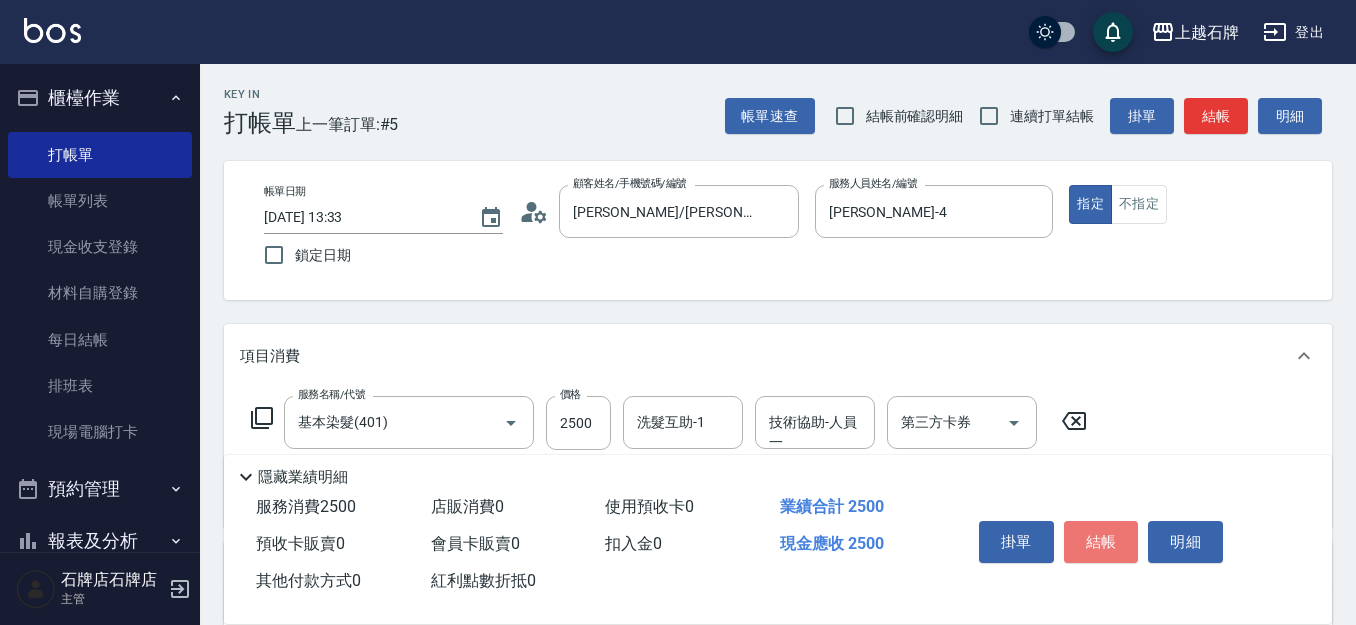 drag, startPoint x: 1084, startPoint y: 531, endPoint x: 1181, endPoint y: 448, distance: 127.66362 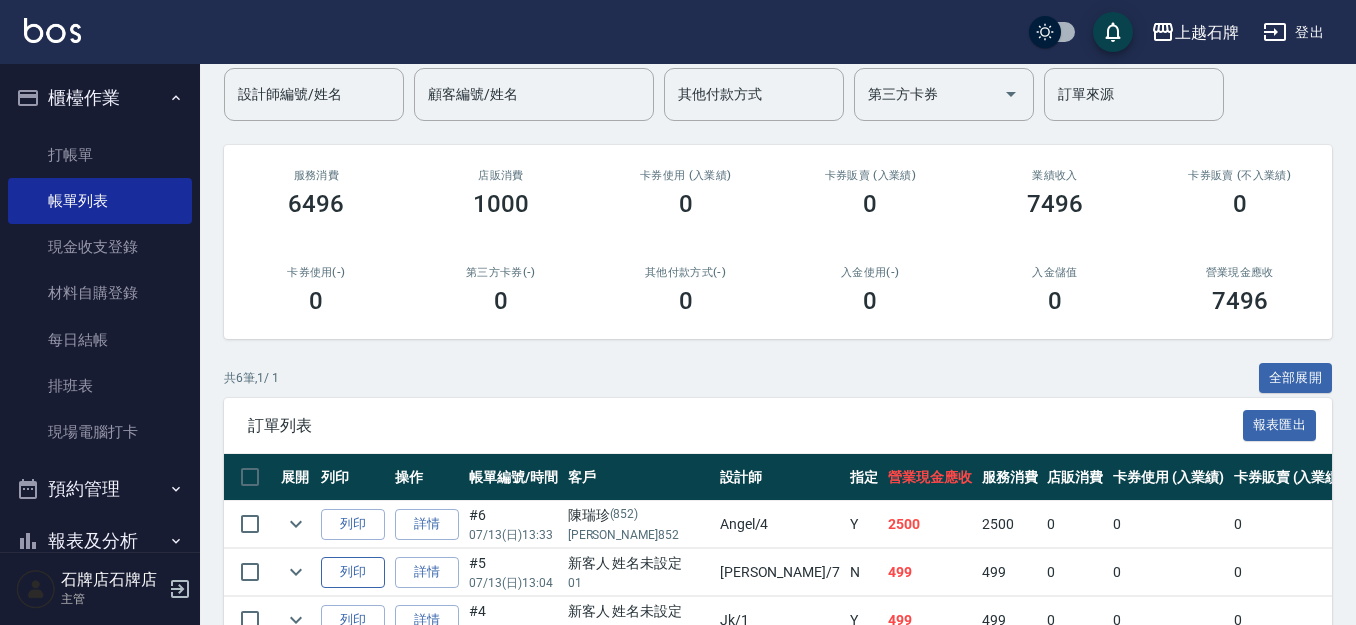 scroll, scrollTop: 200, scrollLeft: 0, axis: vertical 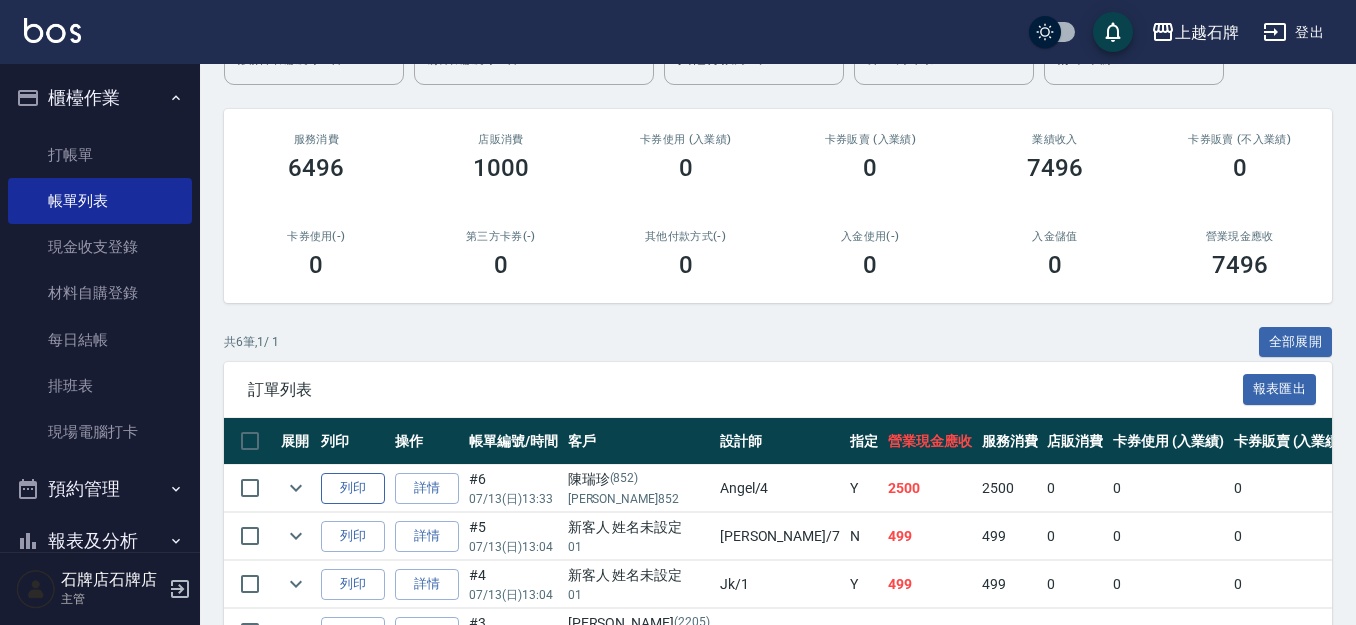 click on "列印" at bounding box center (353, 488) 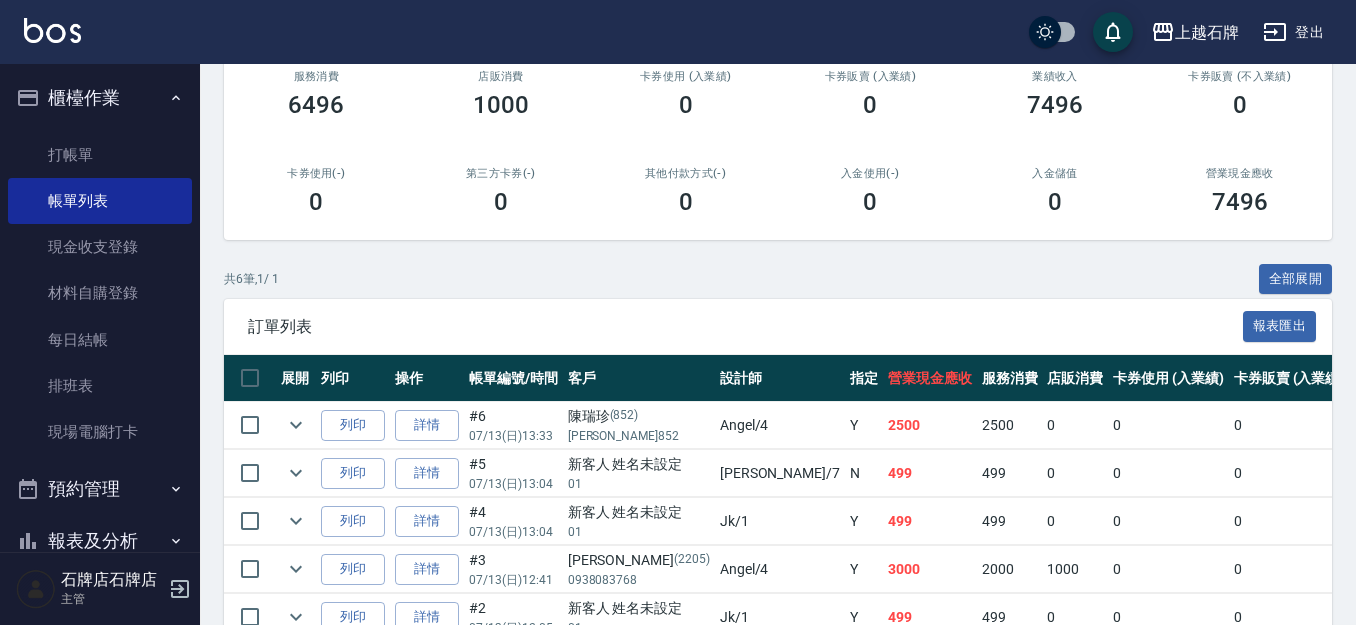 scroll, scrollTop: 300, scrollLeft: 0, axis: vertical 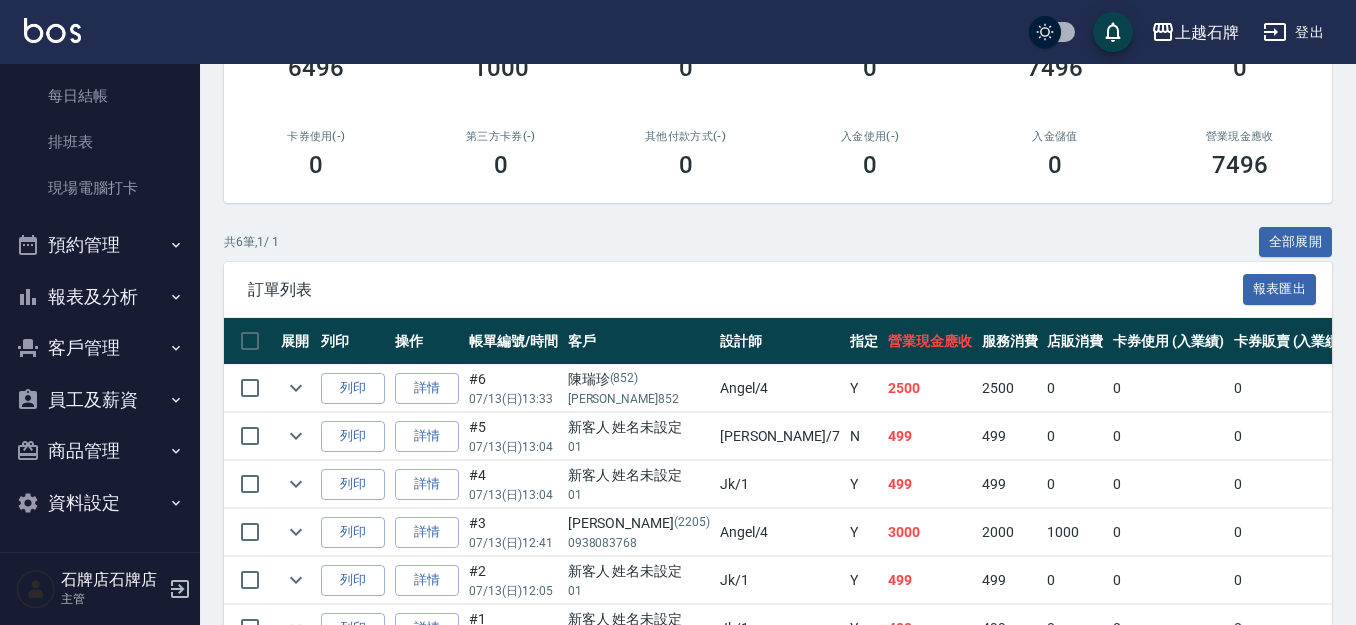 click on "報表及分析" at bounding box center [100, 297] 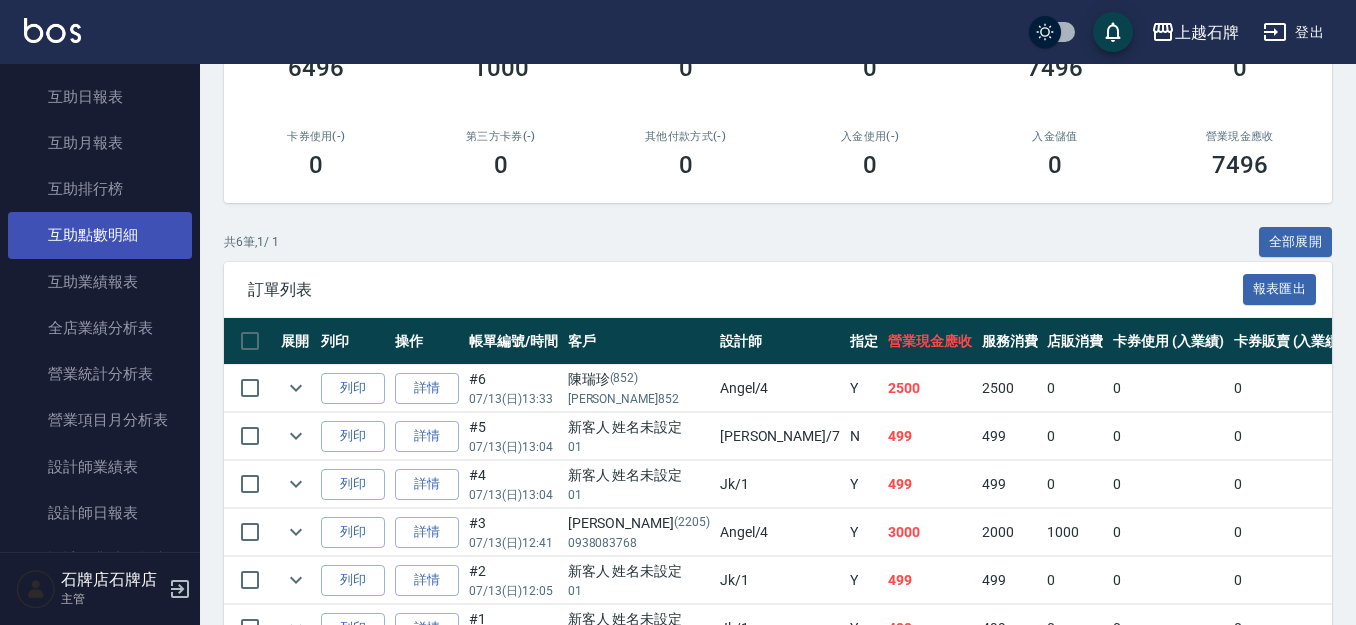 scroll, scrollTop: 844, scrollLeft: 0, axis: vertical 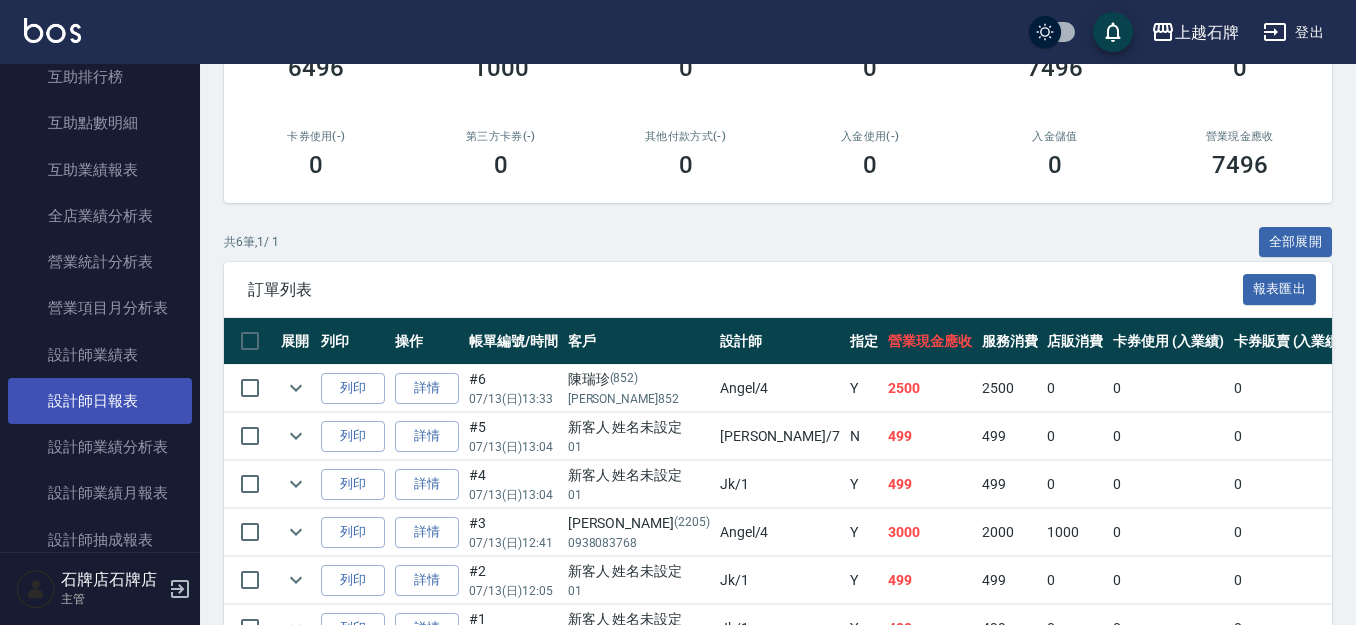 click on "設計師日報表" at bounding box center (100, 401) 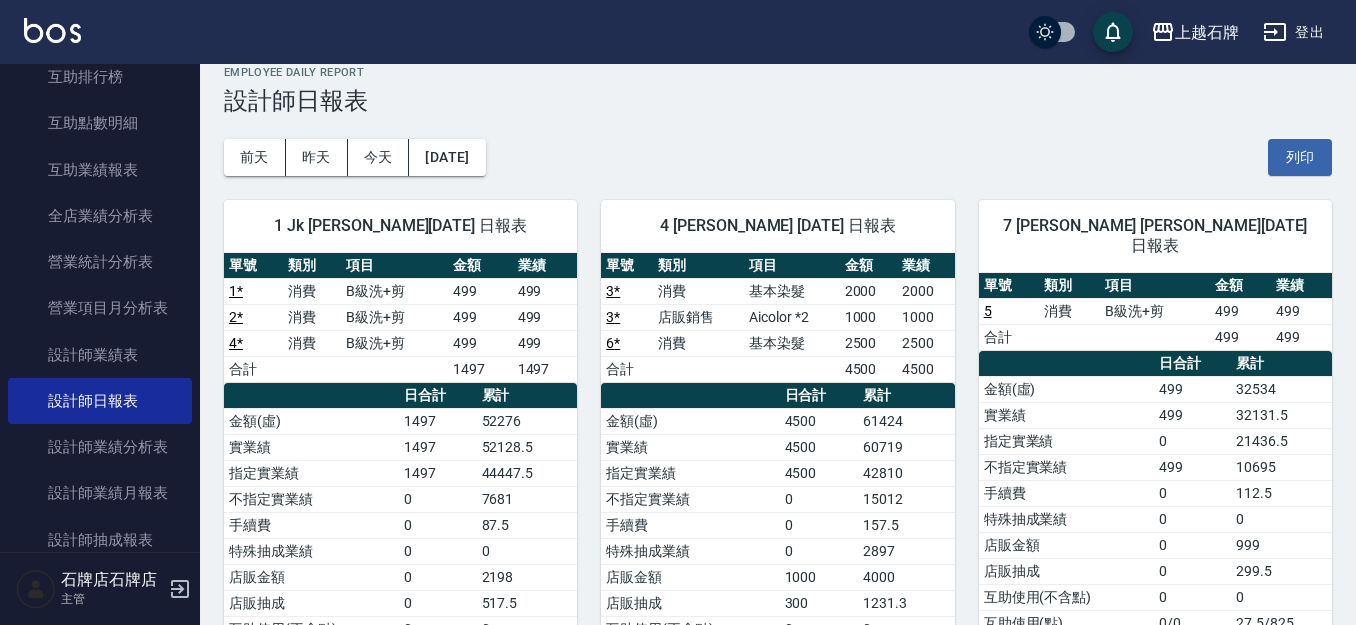scroll, scrollTop: 0, scrollLeft: 0, axis: both 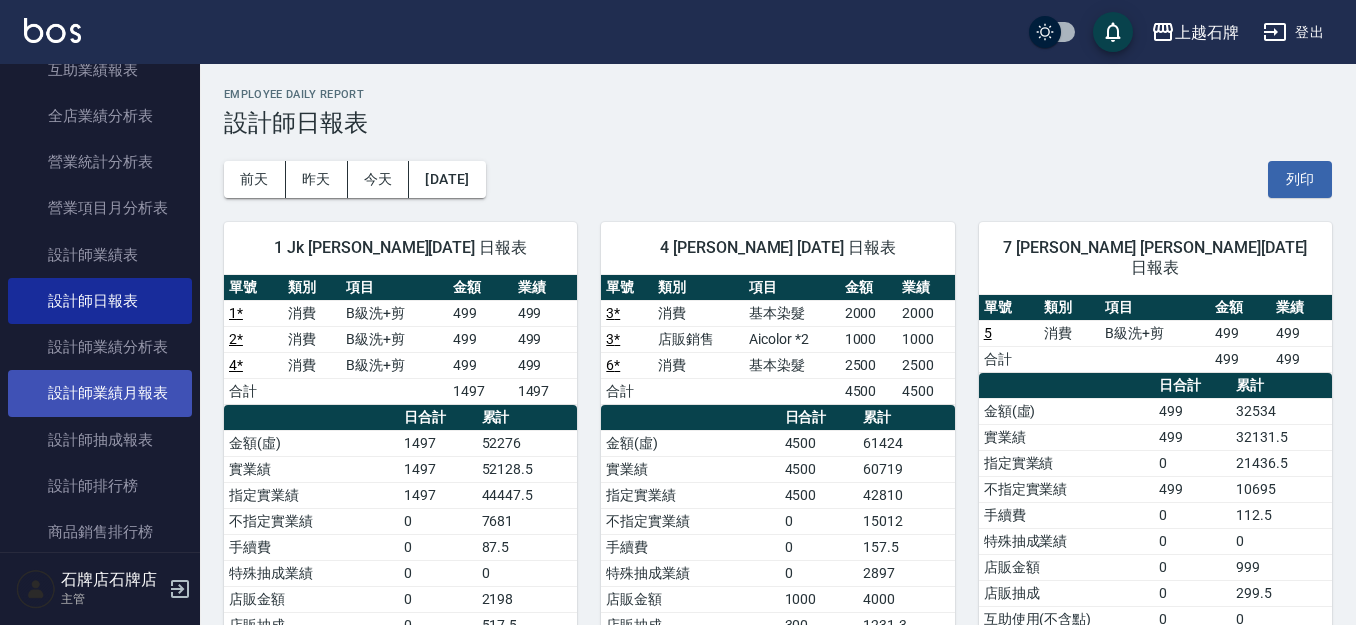 click on "設計師業績月報表" at bounding box center (100, 393) 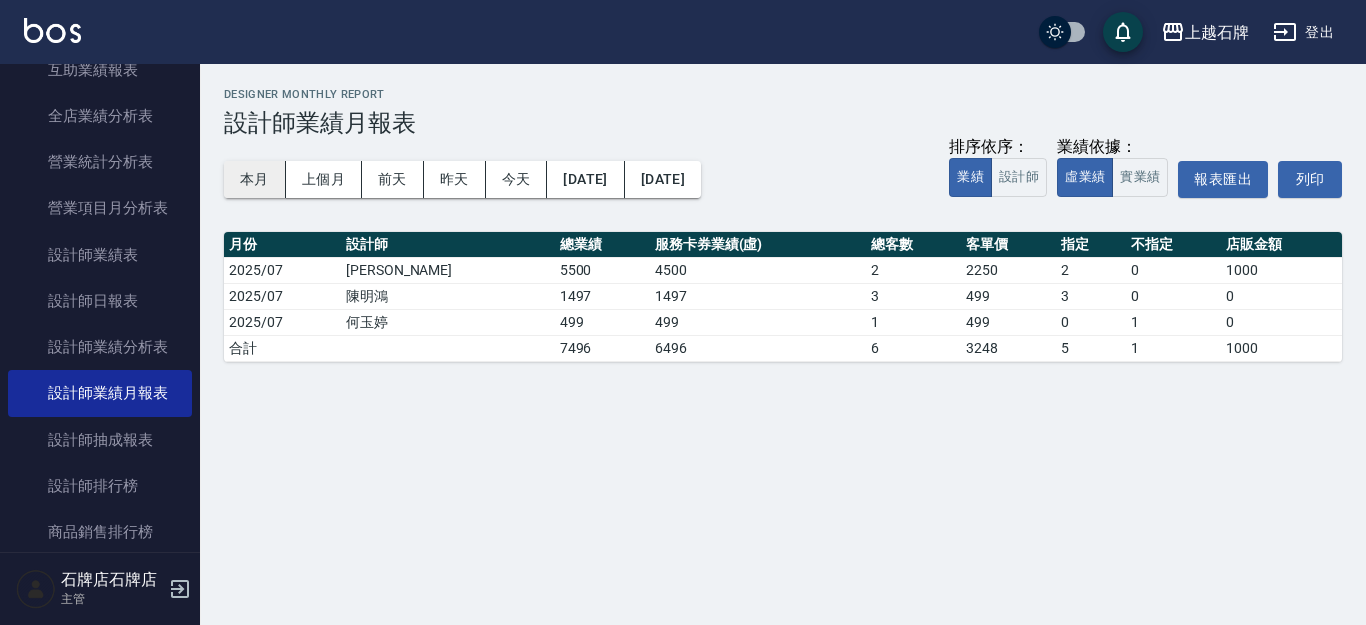 click on "本月" at bounding box center [255, 179] 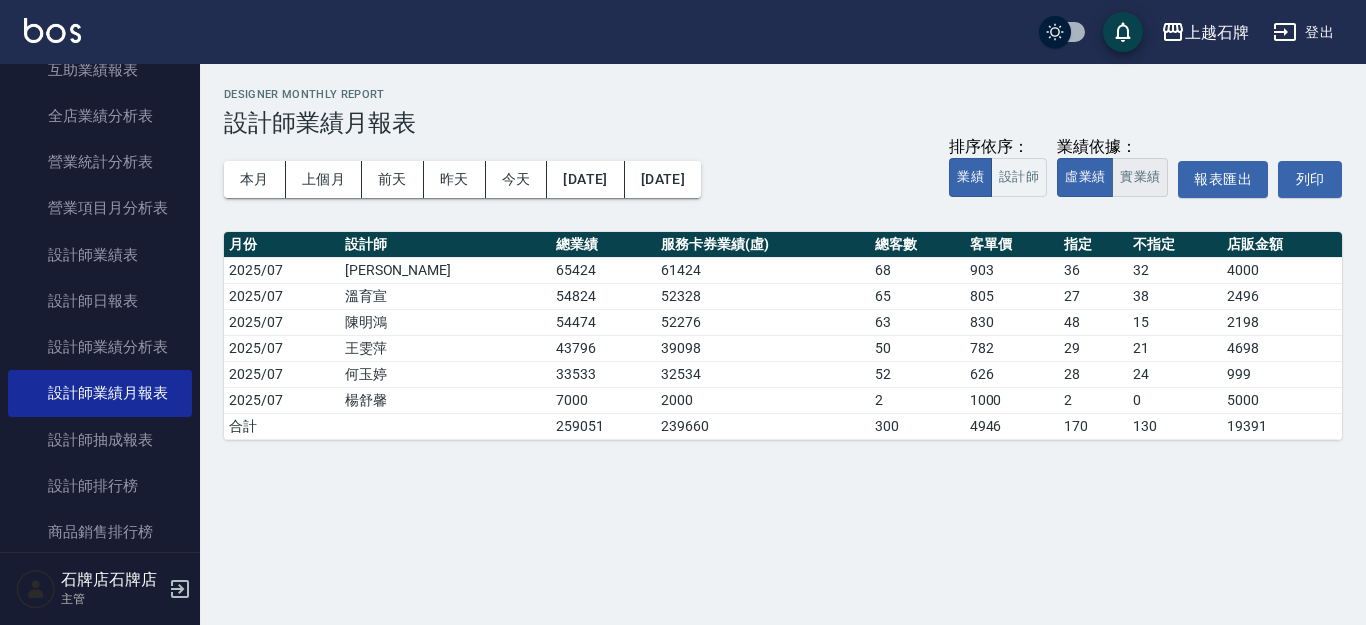 click on "實業績" at bounding box center (1140, 177) 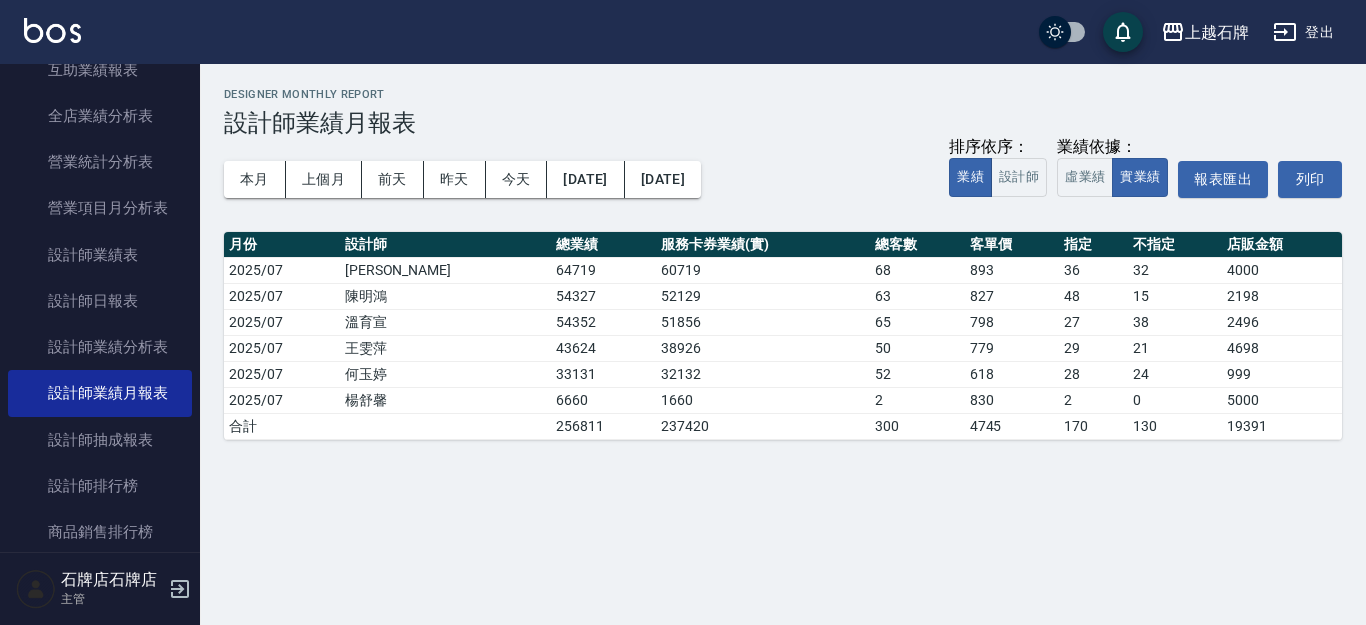 click on "設計師業績月報表" at bounding box center (783, 123) 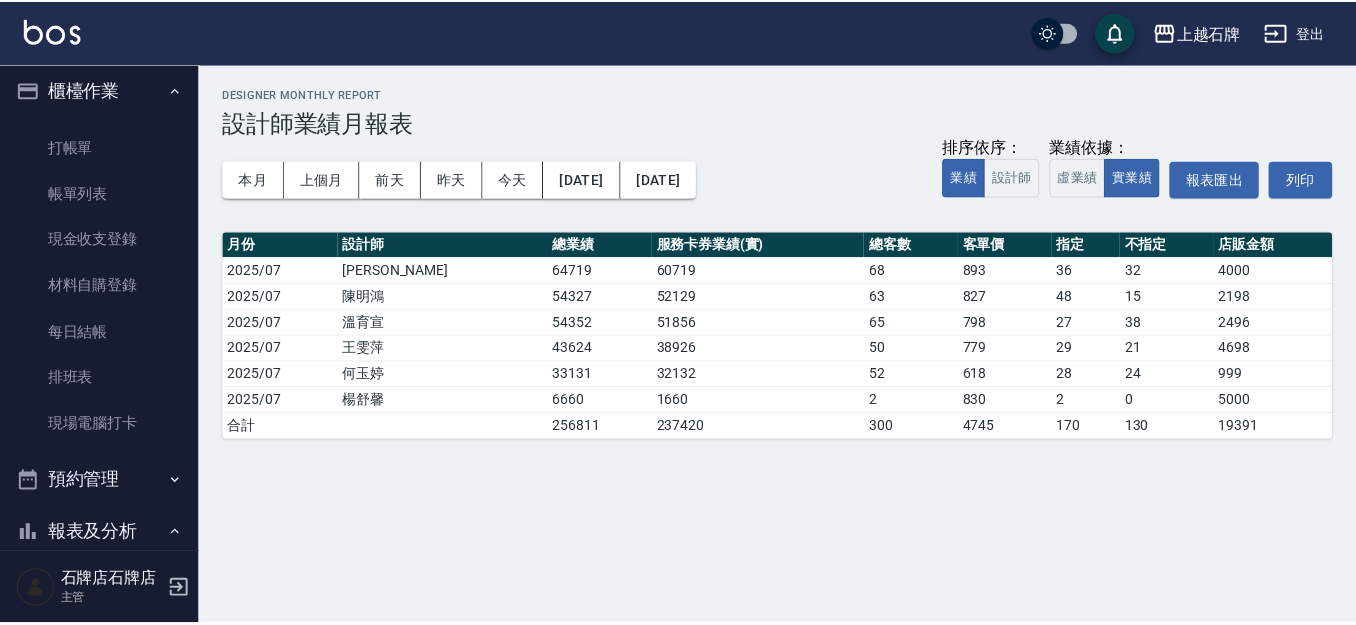 scroll, scrollTop: 0, scrollLeft: 0, axis: both 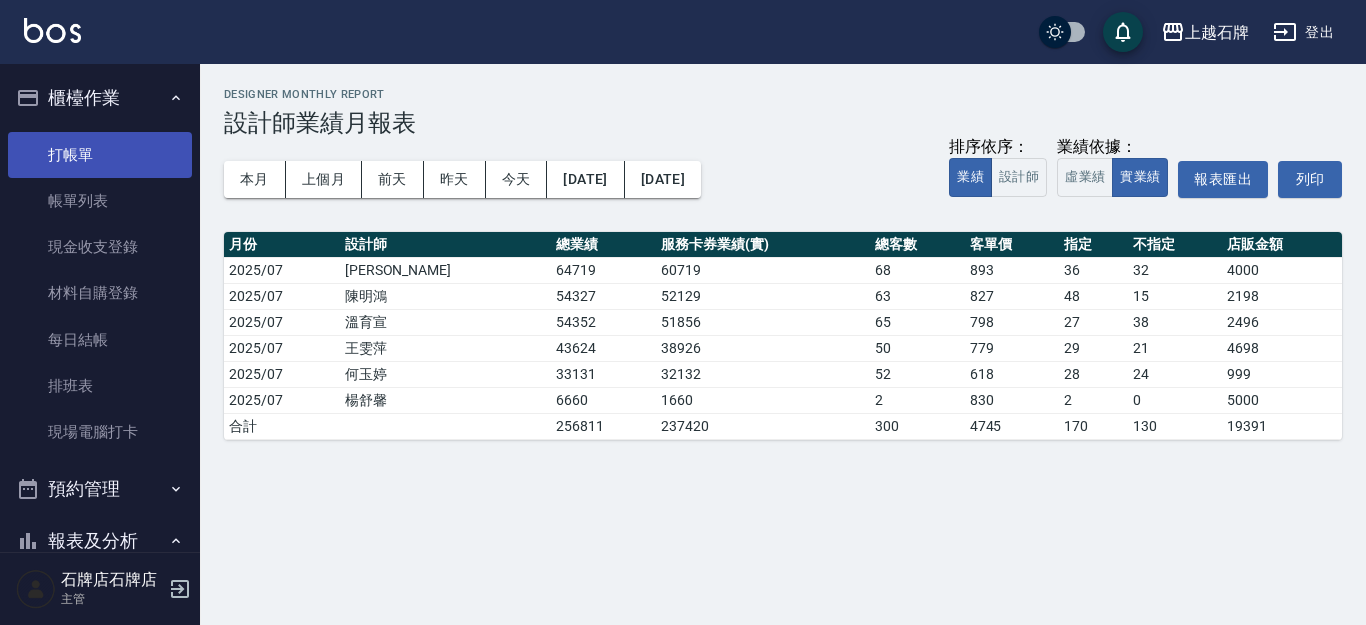 click on "打帳單" at bounding box center [100, 155] 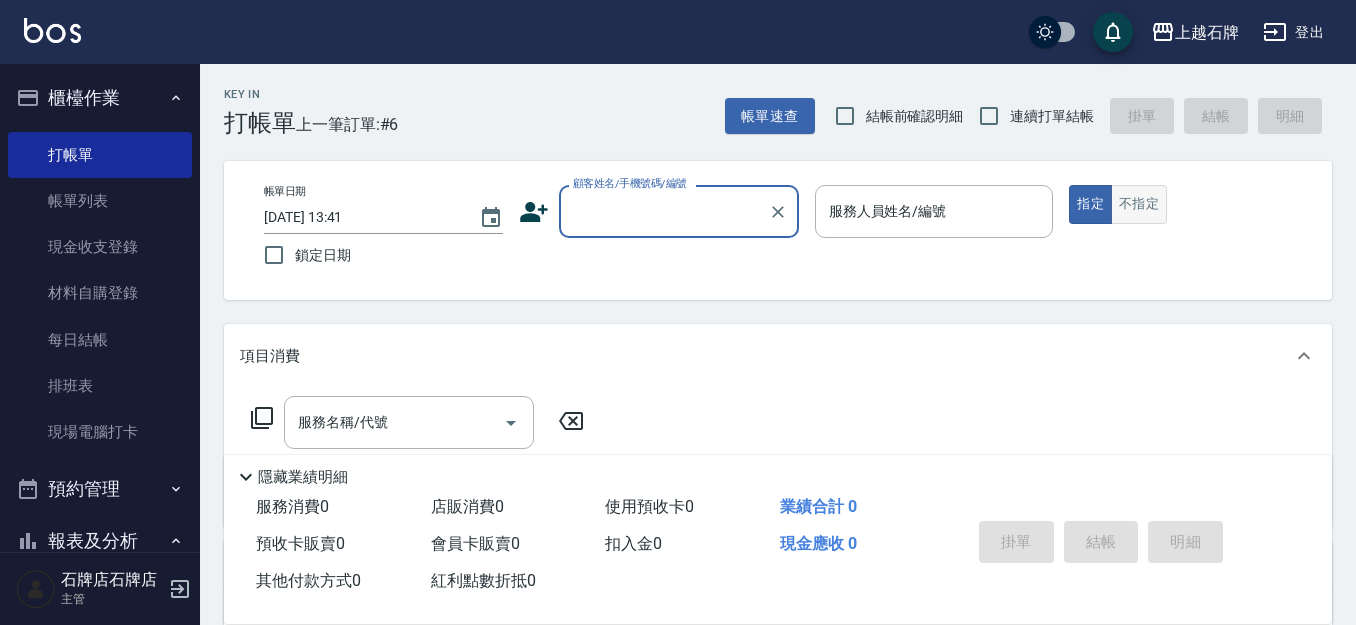 click on "不指定" at bounding box center (1139, 204) 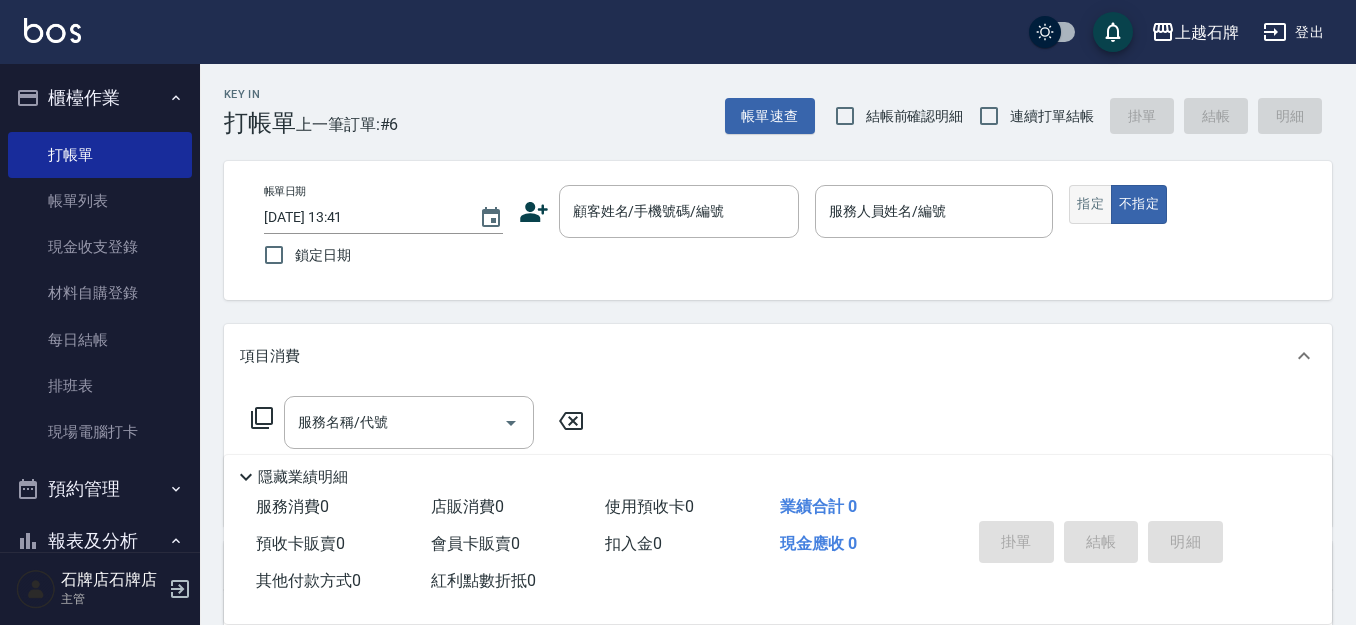 click on "指定" at bounding box center [1090, 204] 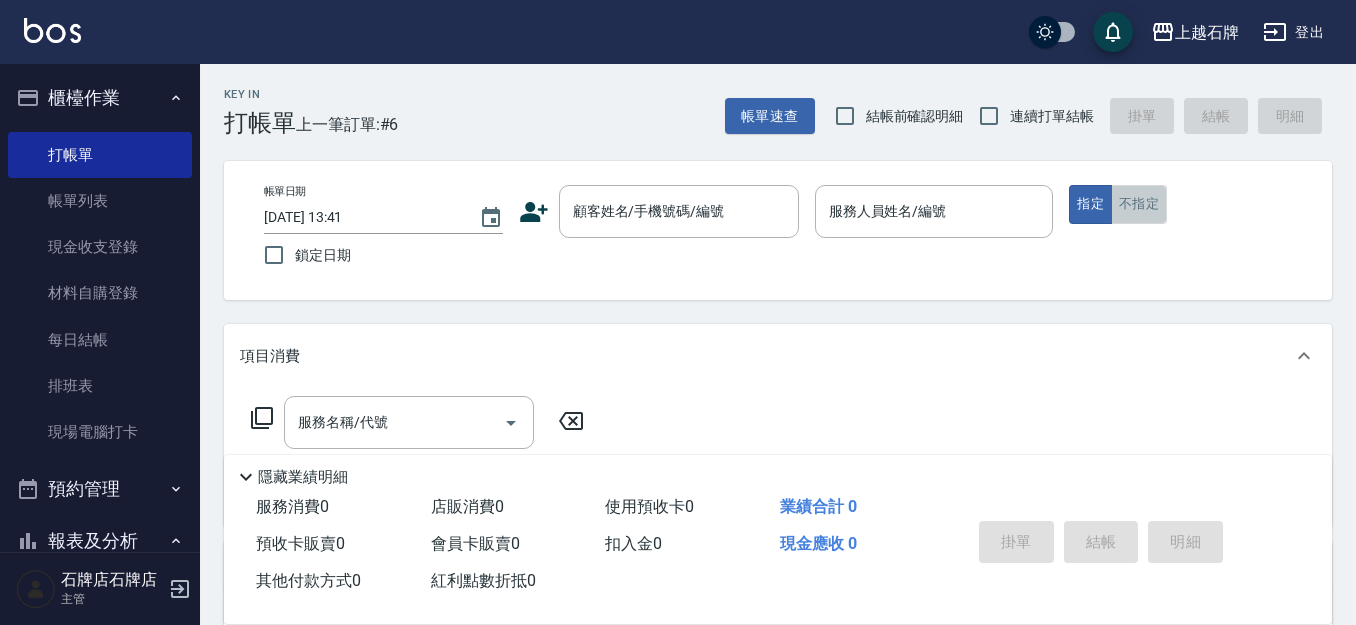 click on "不指定" at bounding box center [1139, 204] 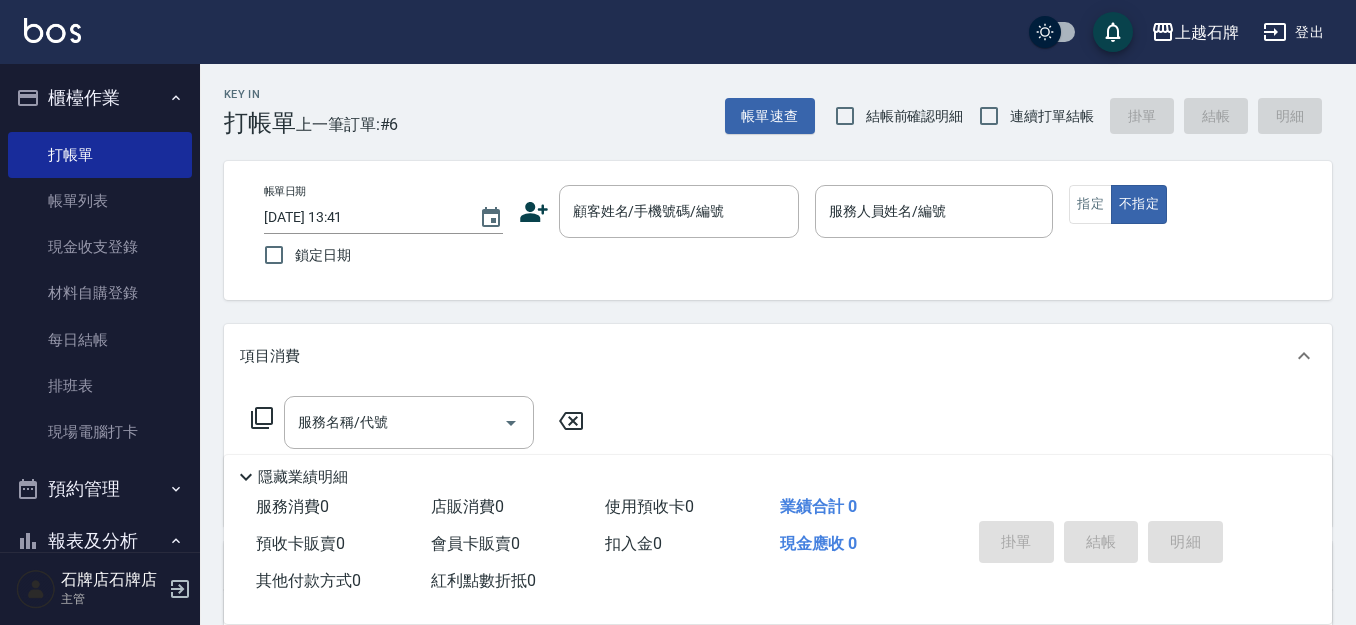 click on "帳單日期 2025/07/13 13:41 鎖定日期 顧客姓名/手機號碼/編號 顧客姓名/手機號碼/編號 服務人員姓名/編號 服務人員姓名/編號 指定 不指定" at bounding box center [778, 230] 